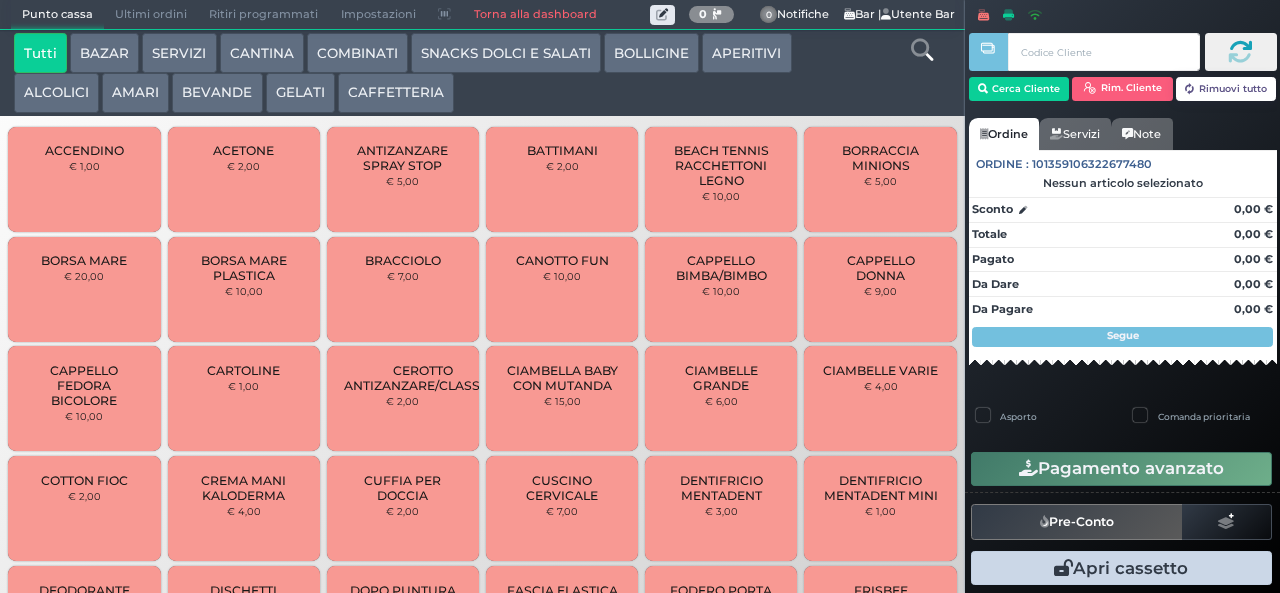 scroll, scrollTop: 0, scrollLeft: 0, axis: both 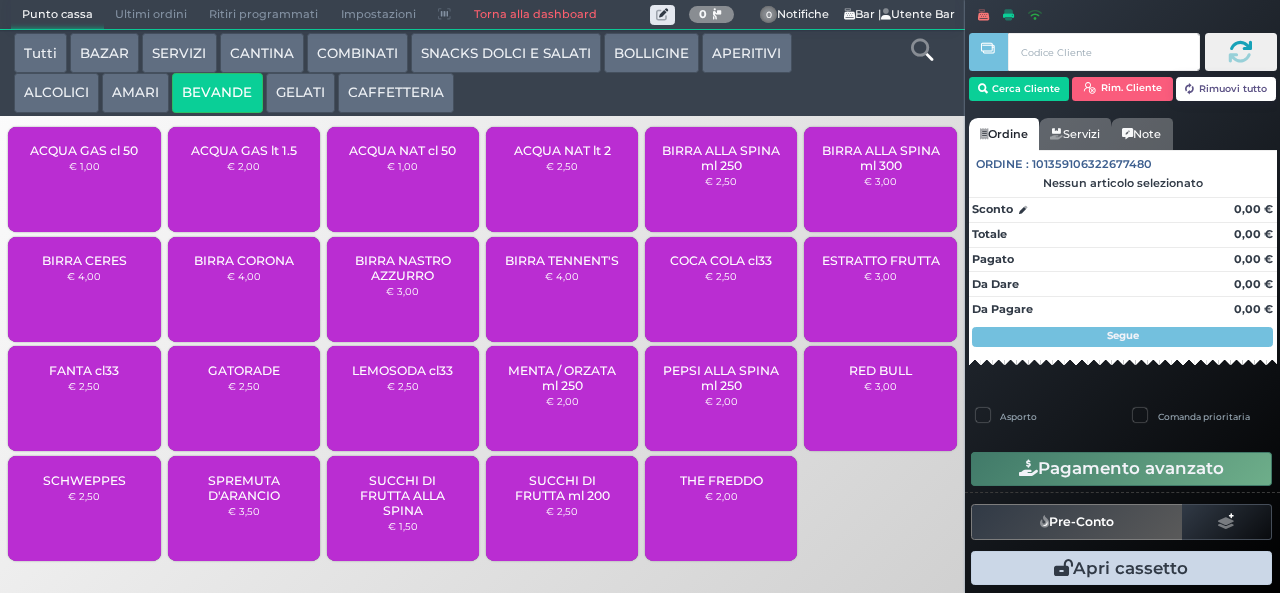 click on "ACQUA NAT lt 2" at bounding box center (562, 150) 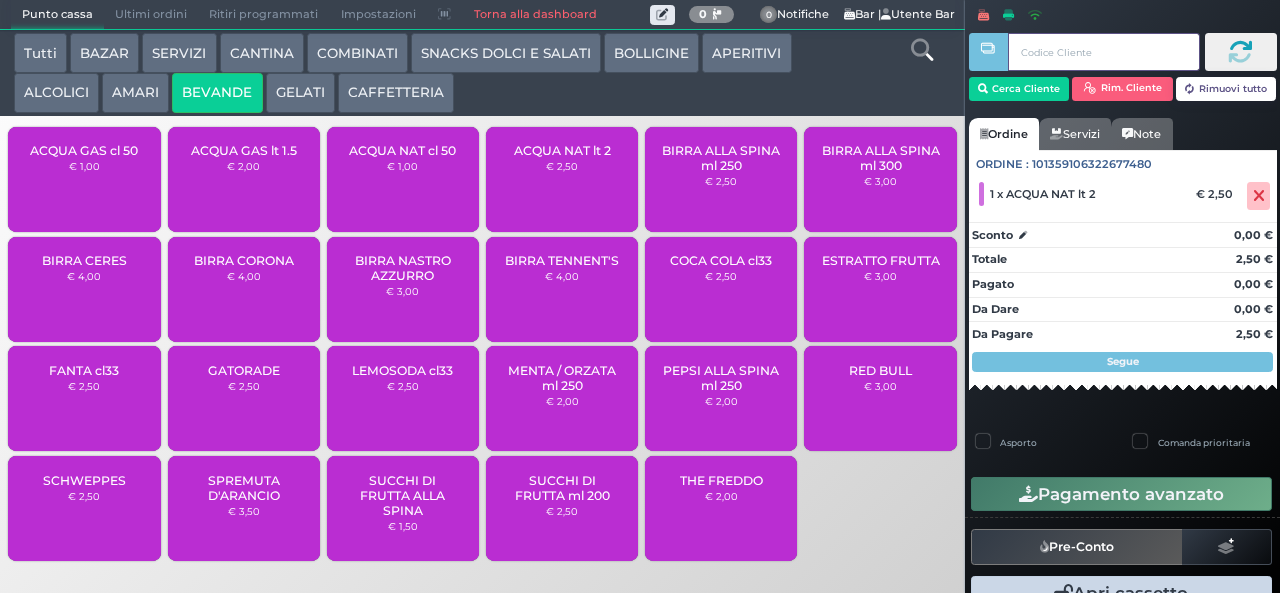 type 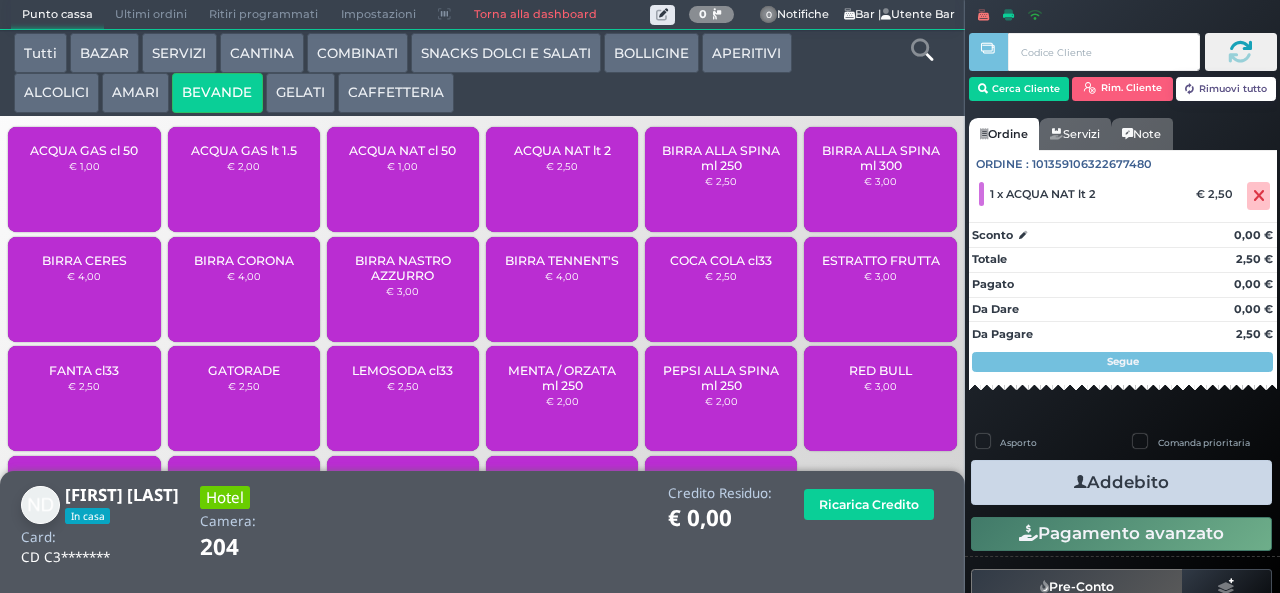 click on "Addebito" at bounding box center [1121, 482] 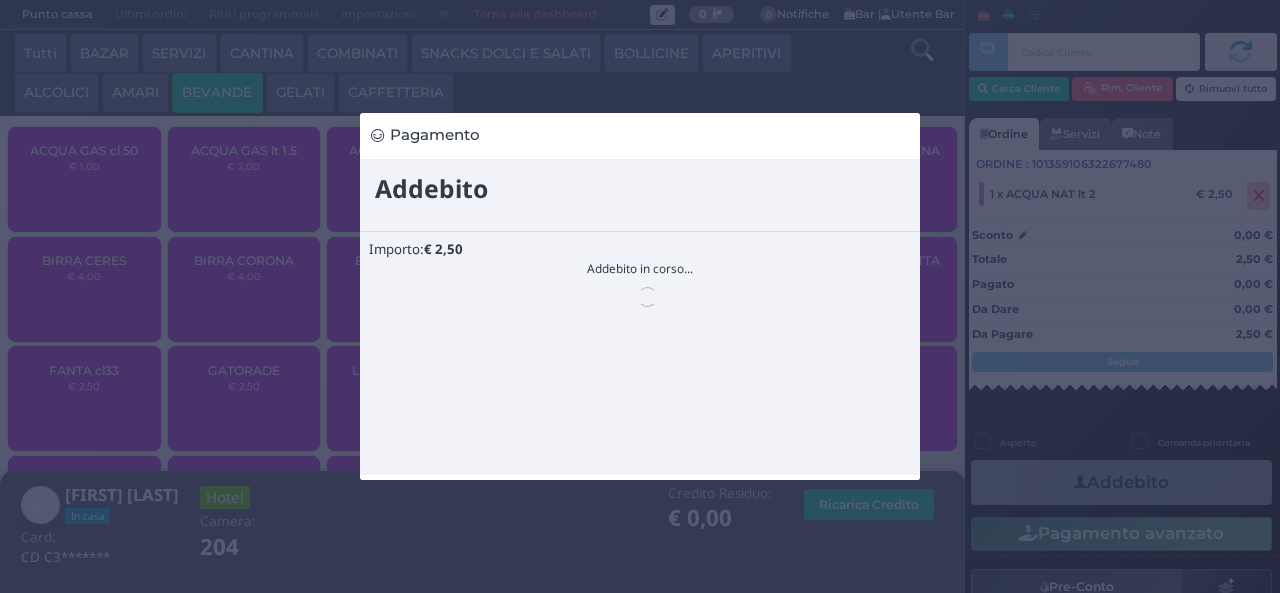 scroll, scrollTop: 0, scrollLeft: 0, axis: both 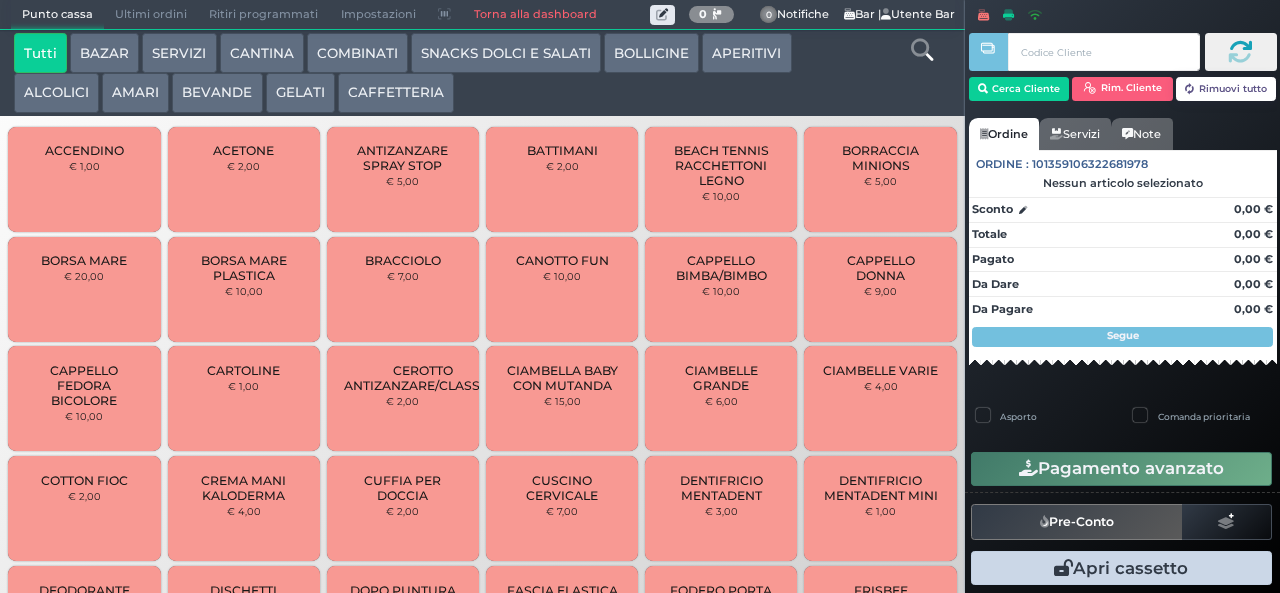 click on "BEVANDE" at bounding box center [217, 93] 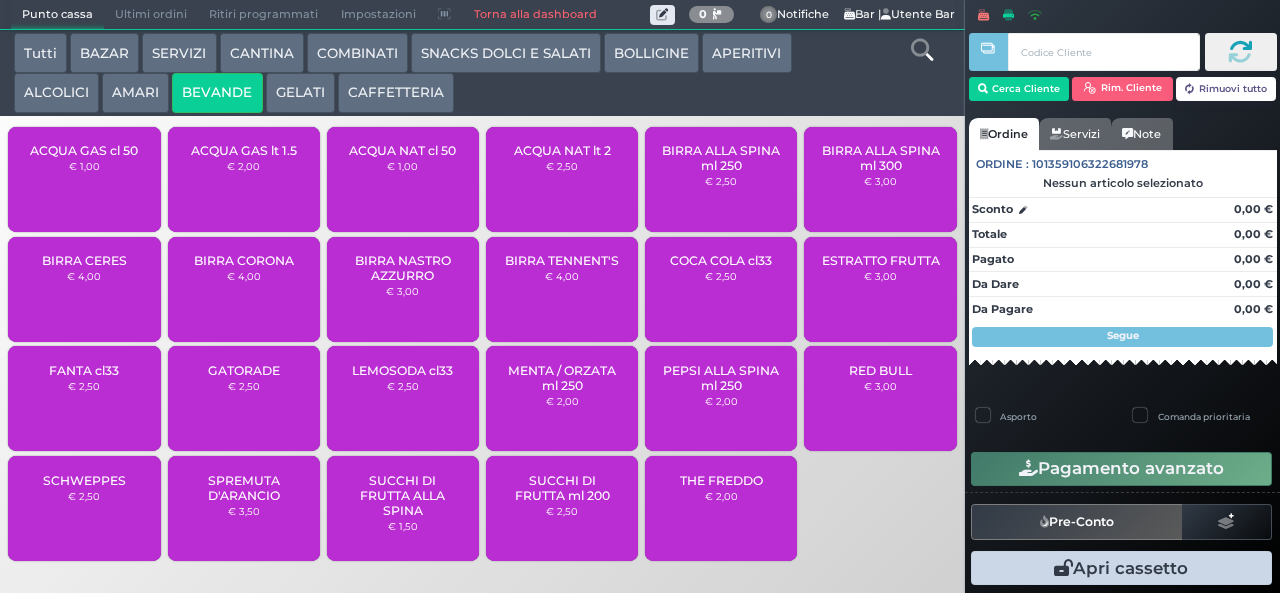 click on "ACQUA NAT lt 2" at bounding box center [562, 150] 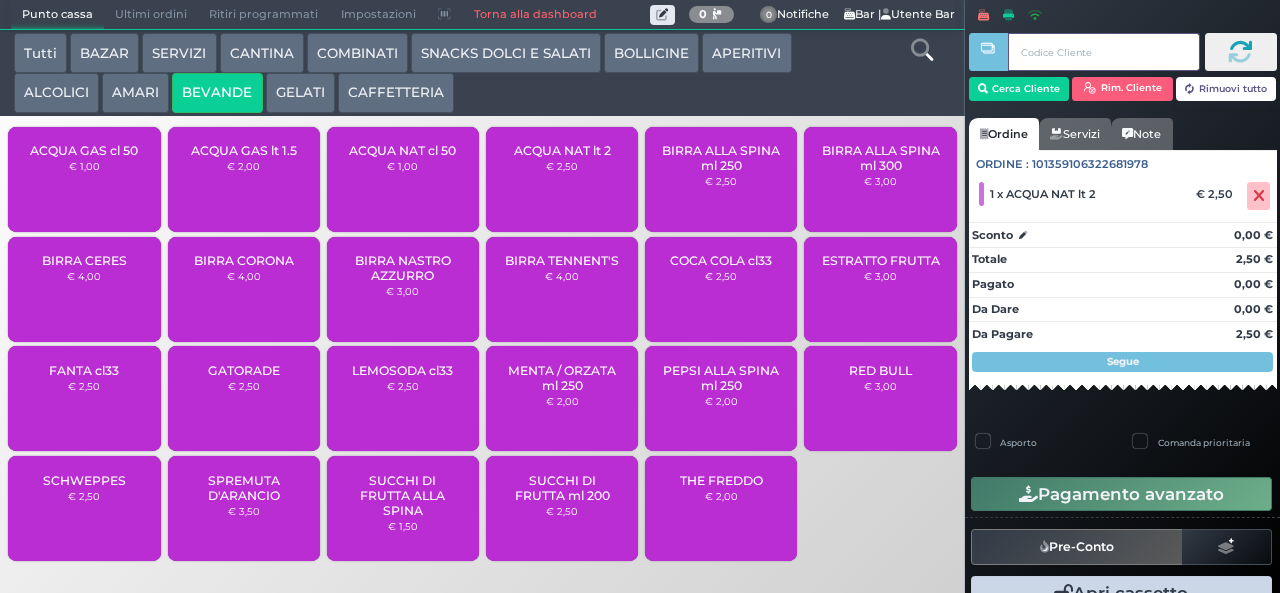 type 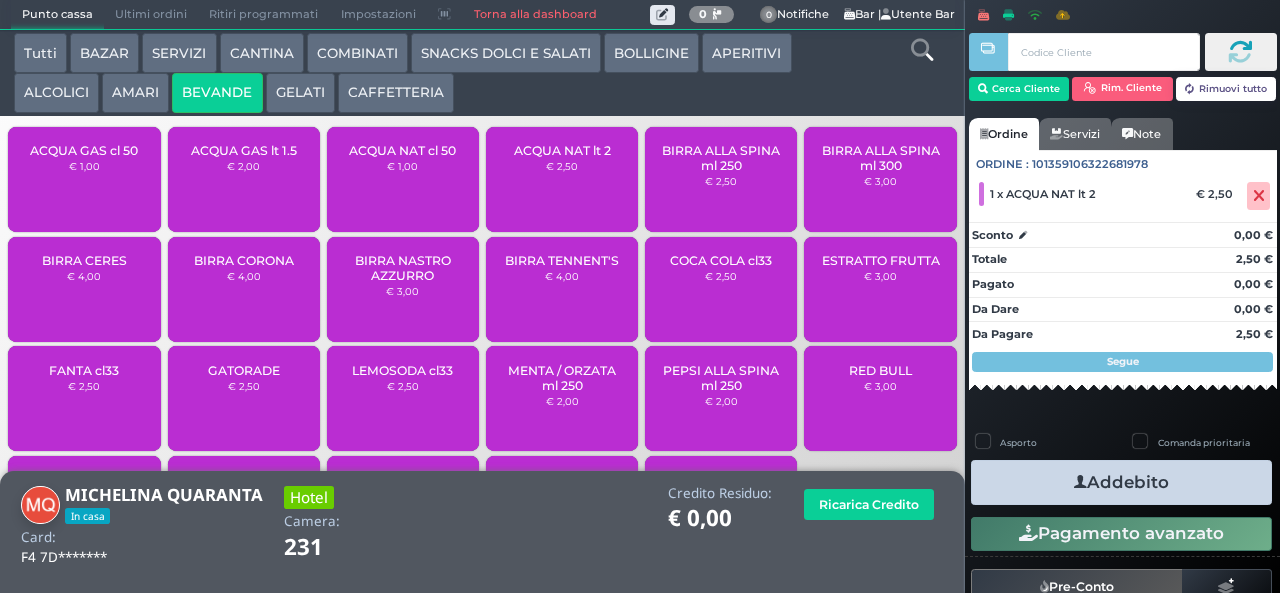 click on "Addebito" at bounding box center [1121, 482] 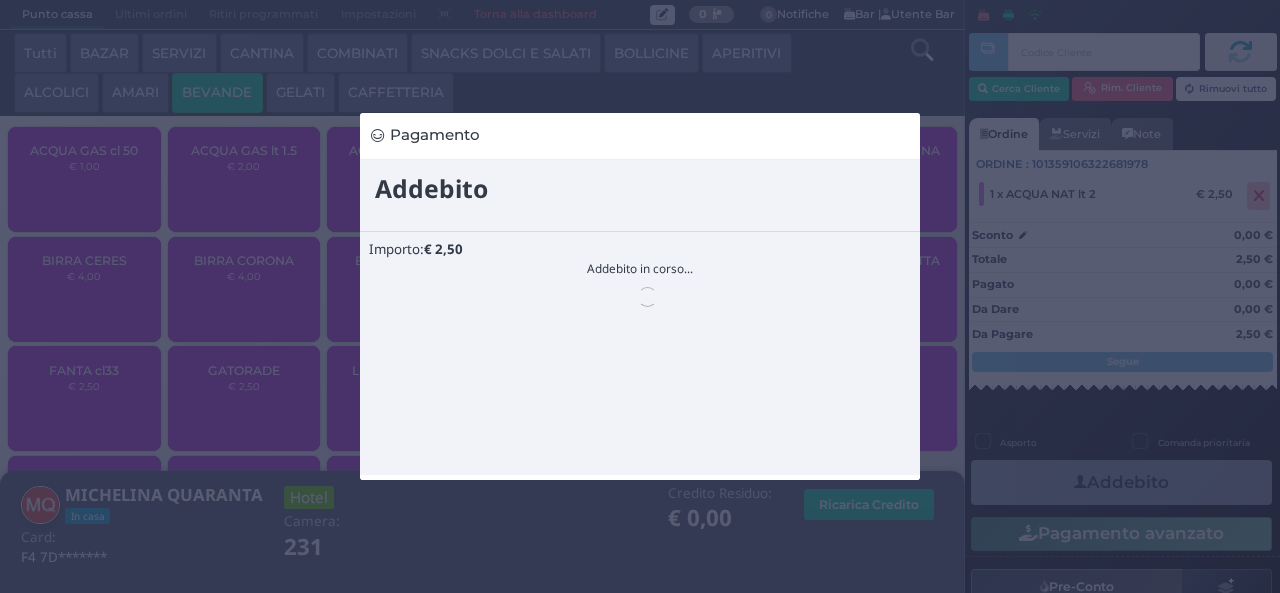 scroll, scrollTop: 0, scrollLeft: 0, axis: both 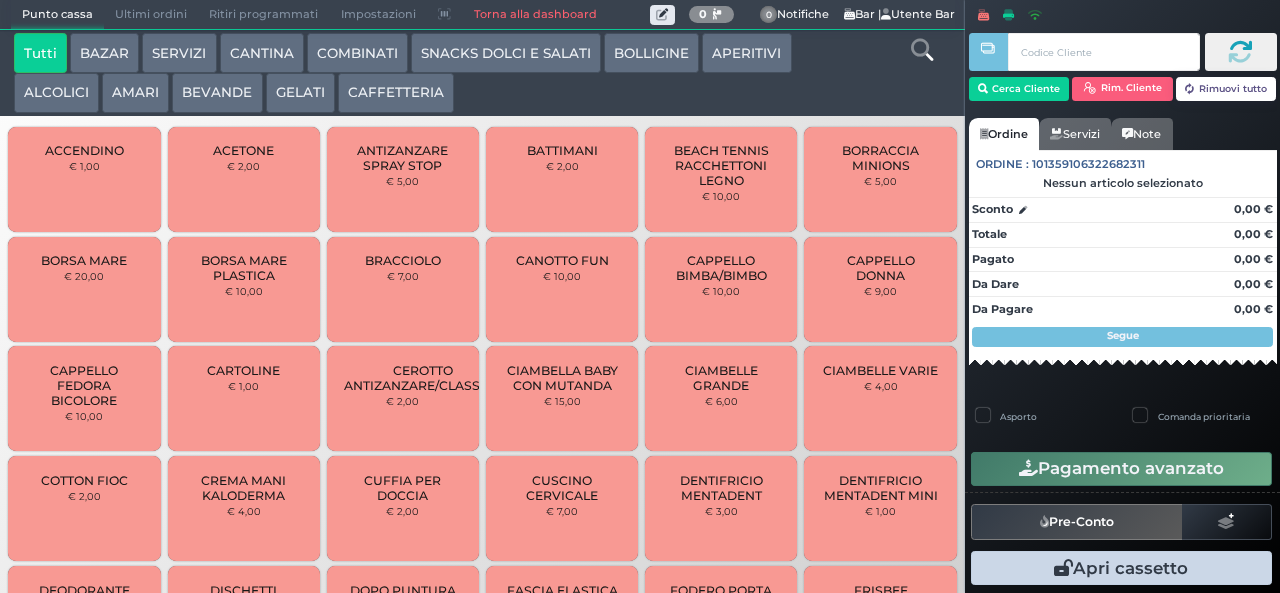 click on "CAFFETTERIA" at bounding box center (396, 93) 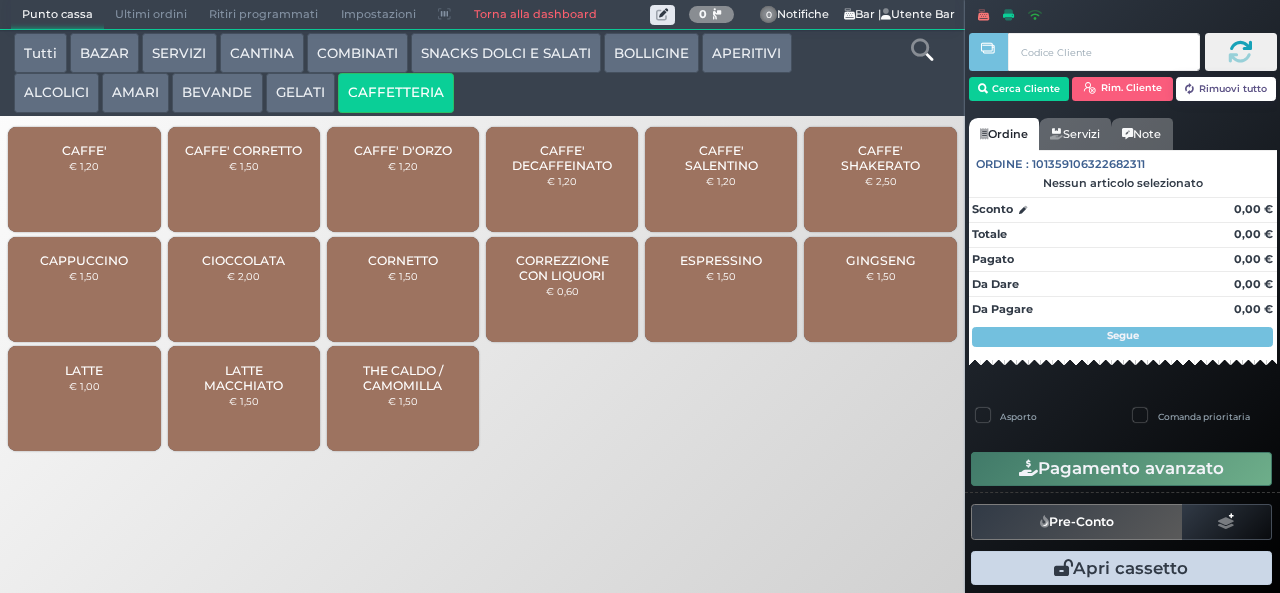 click on "AMARI" at bounding box center (135, 93) 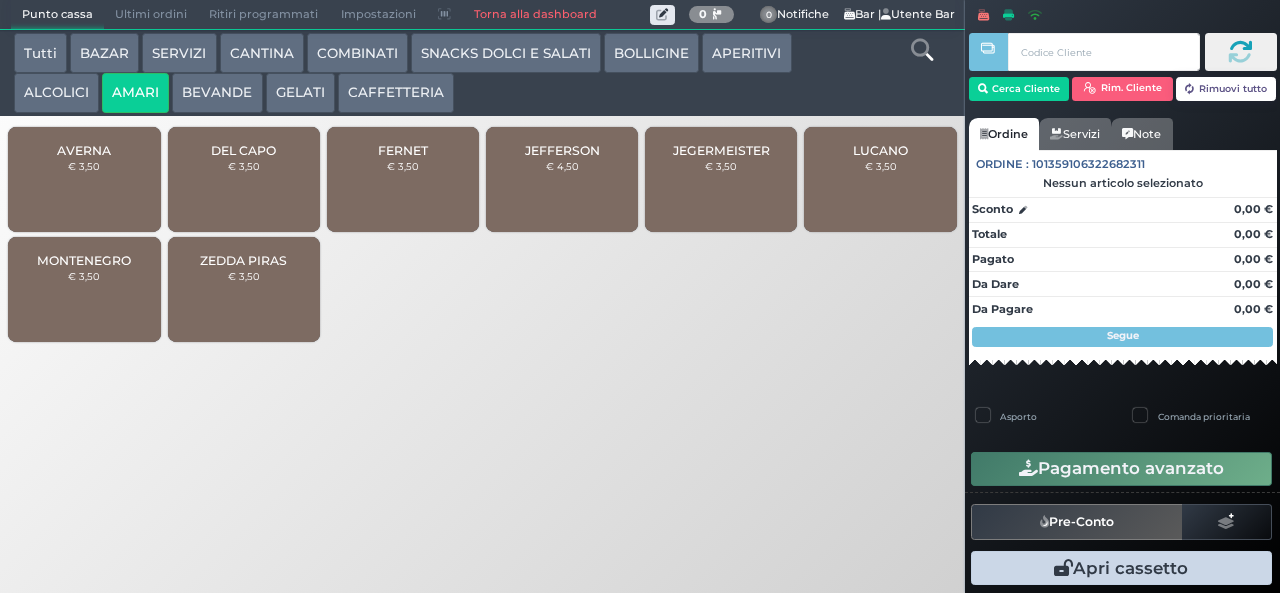 click on "JEFFERSON
€ 4,50" at bounding box center [562, 179] 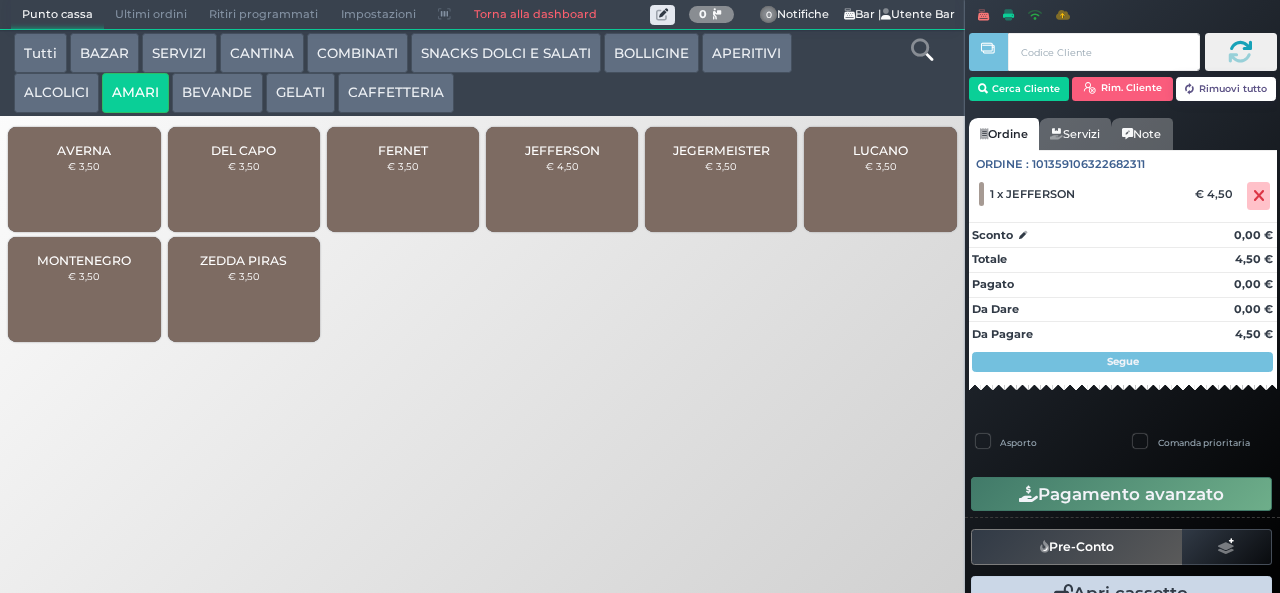 click on "JEFFERSON" at bounding box center [562, 150] 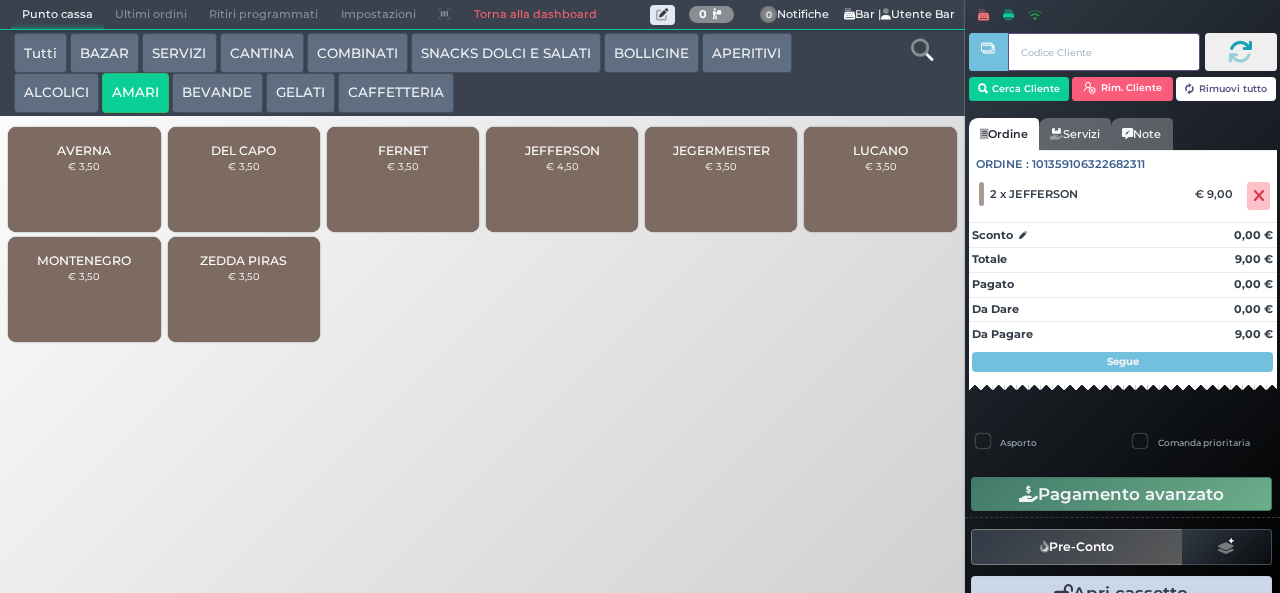 type 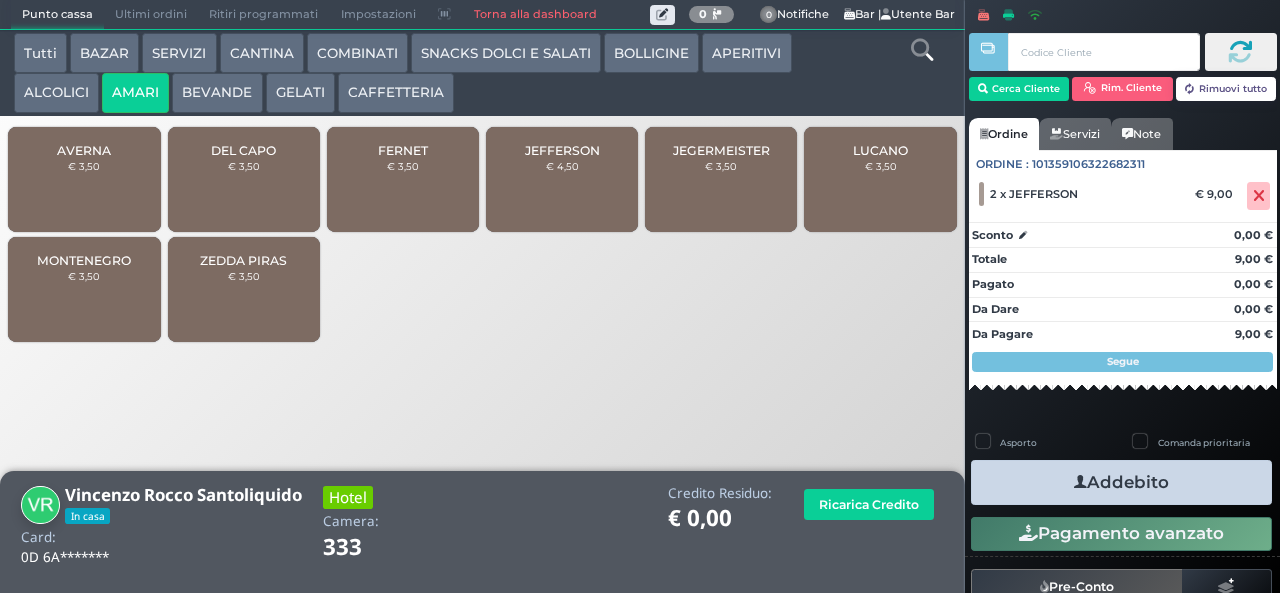 click on "Addebito" at bounding box center [1121, 482] 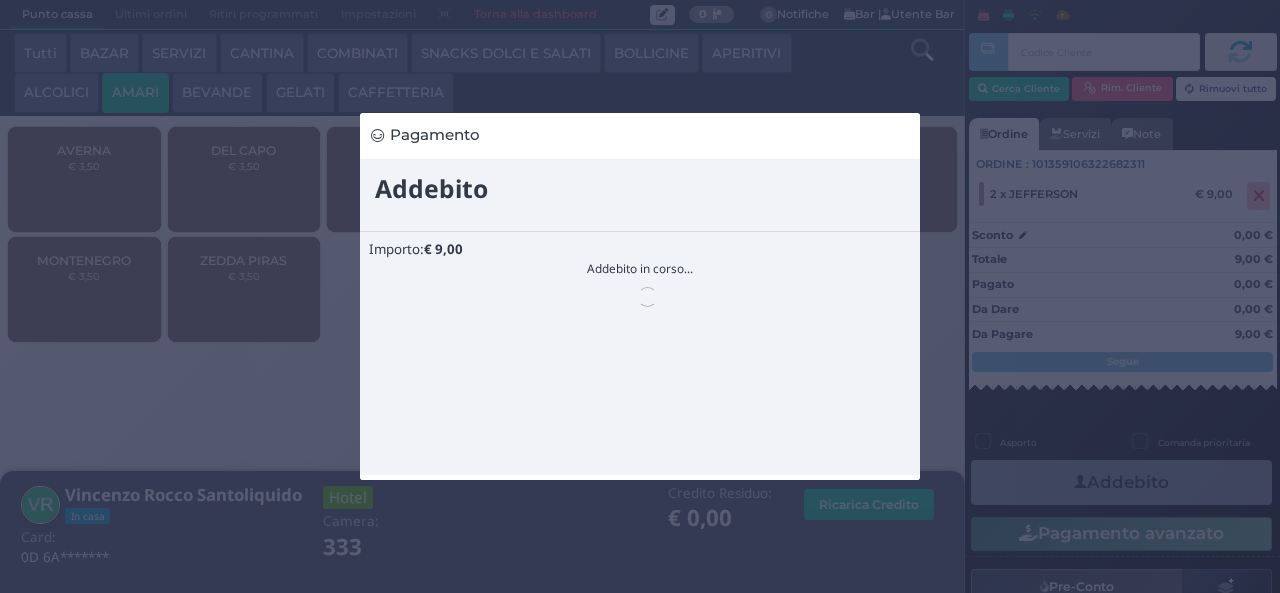 scroll, scrollTop: 0, scrollLeft: 0, axis: both 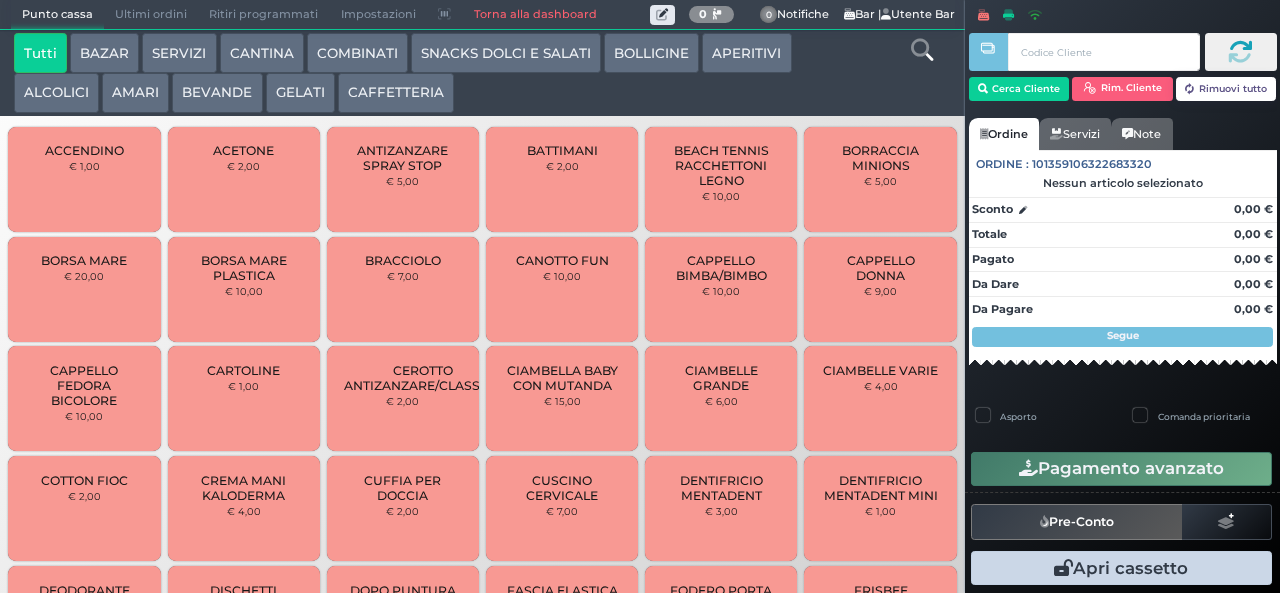 click on "CAFFETTERIA" at bounding box center [396, 93] 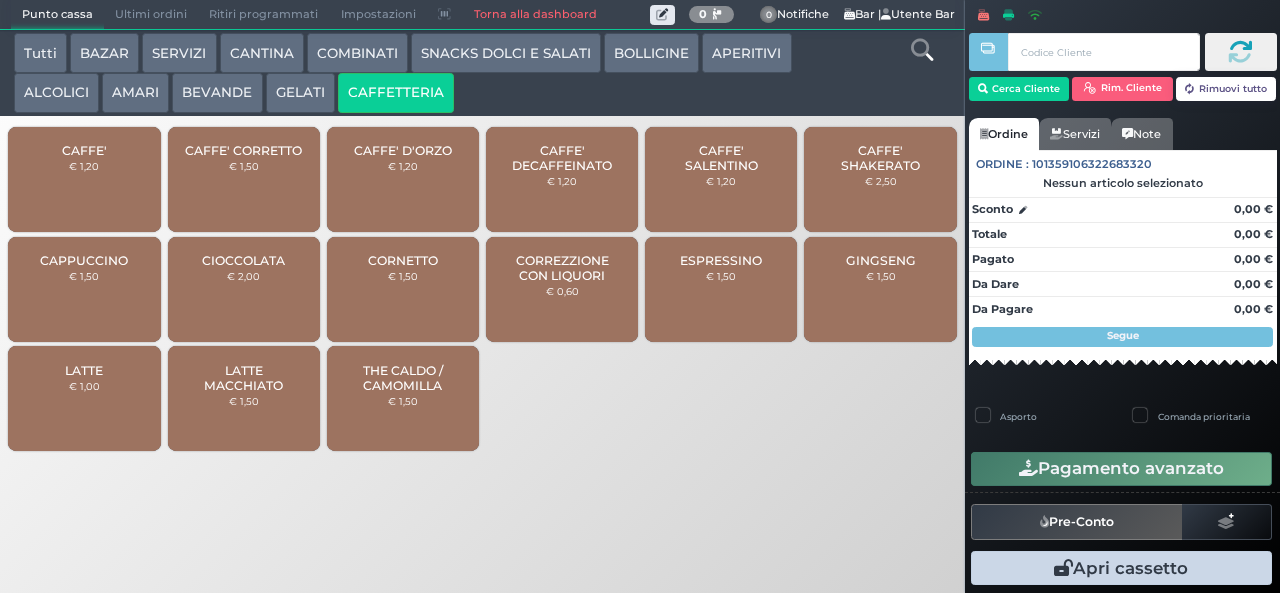 click on "CAFFE' SALENTINO" at bounding box center [721, 158] 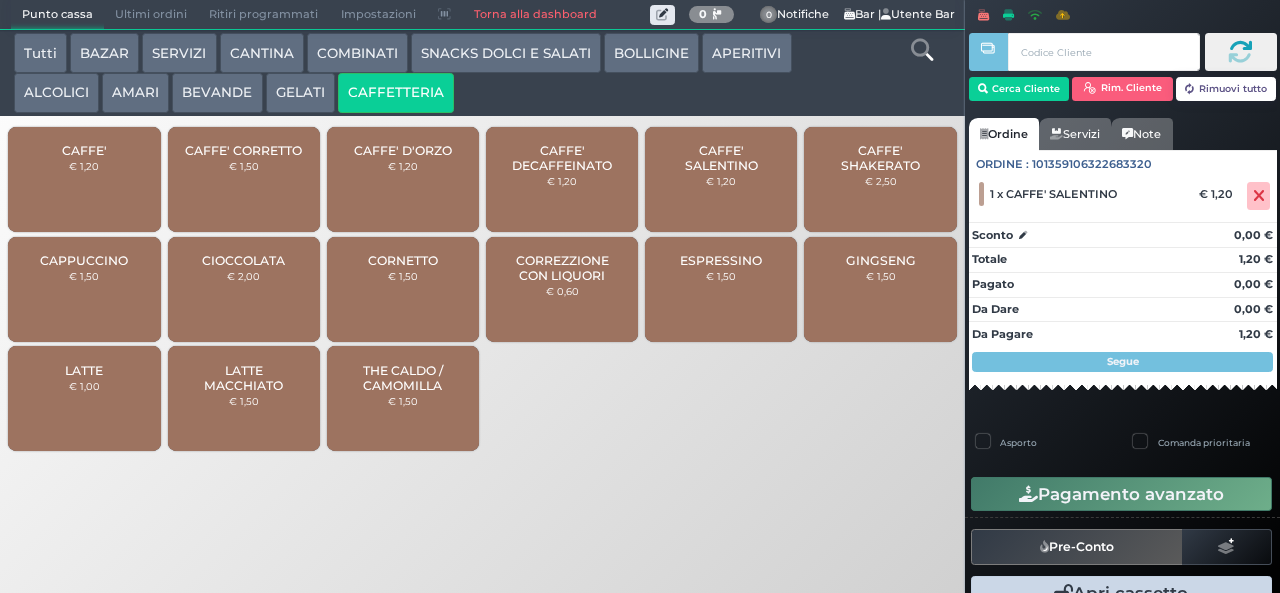 click on "CAFFE' SALENTINO" at bounding box center [721, 158] 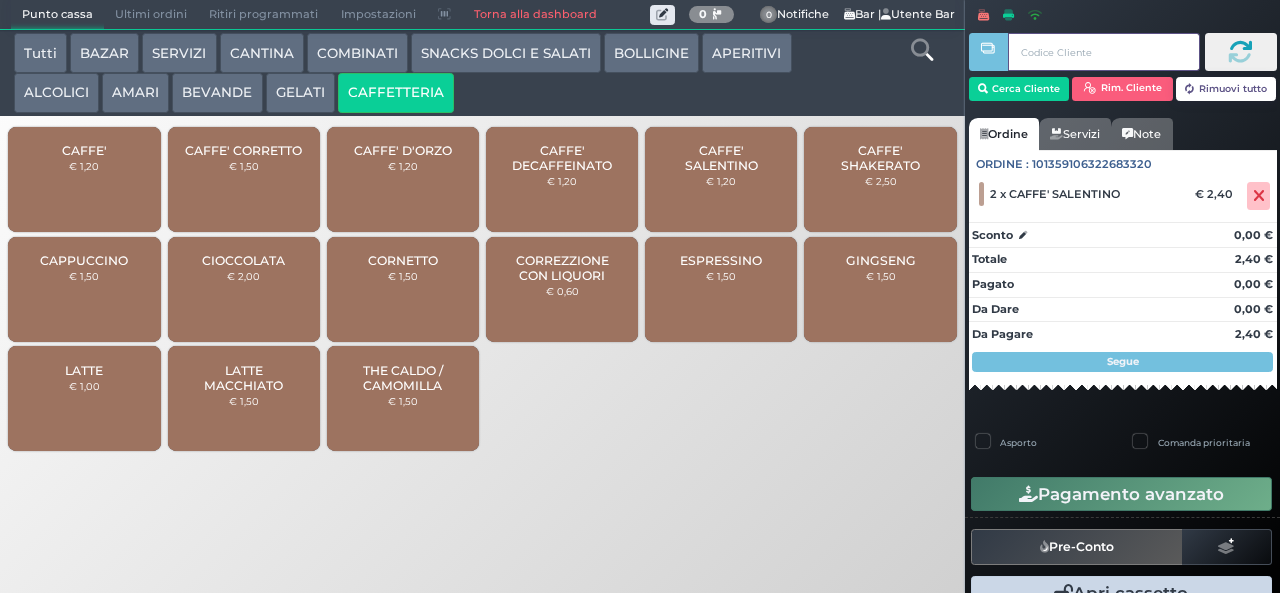 type 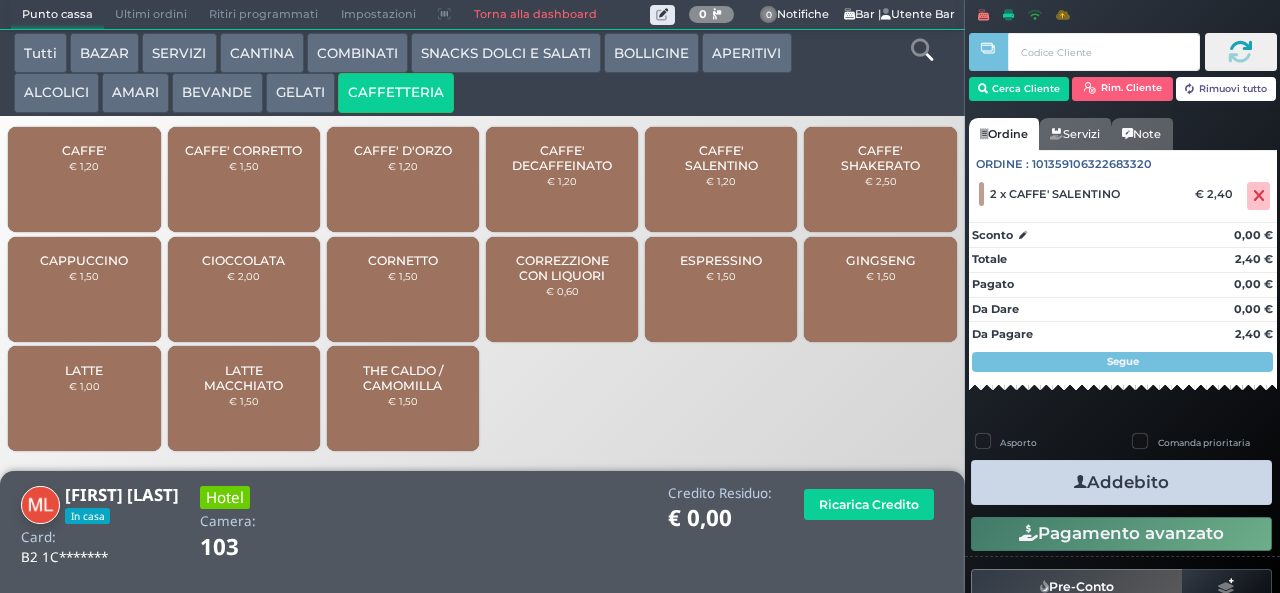 click on "Addebito" at bounding box center (1121, 482) 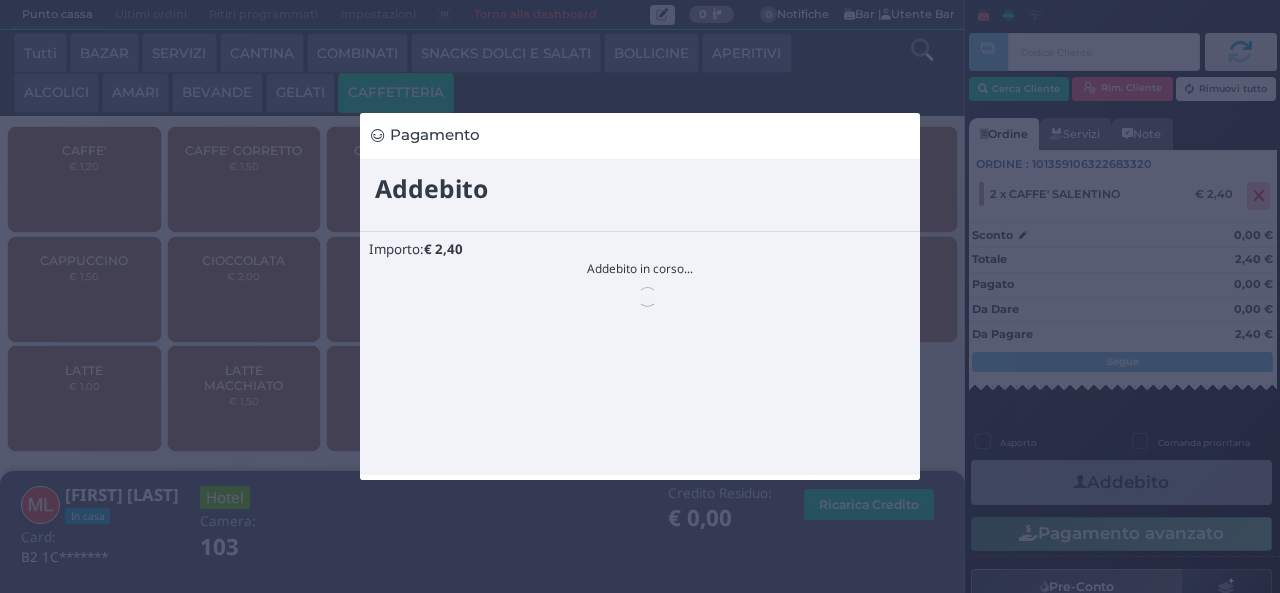 scroll, scrollTop: 0, scrollLeft: 0, axis: both 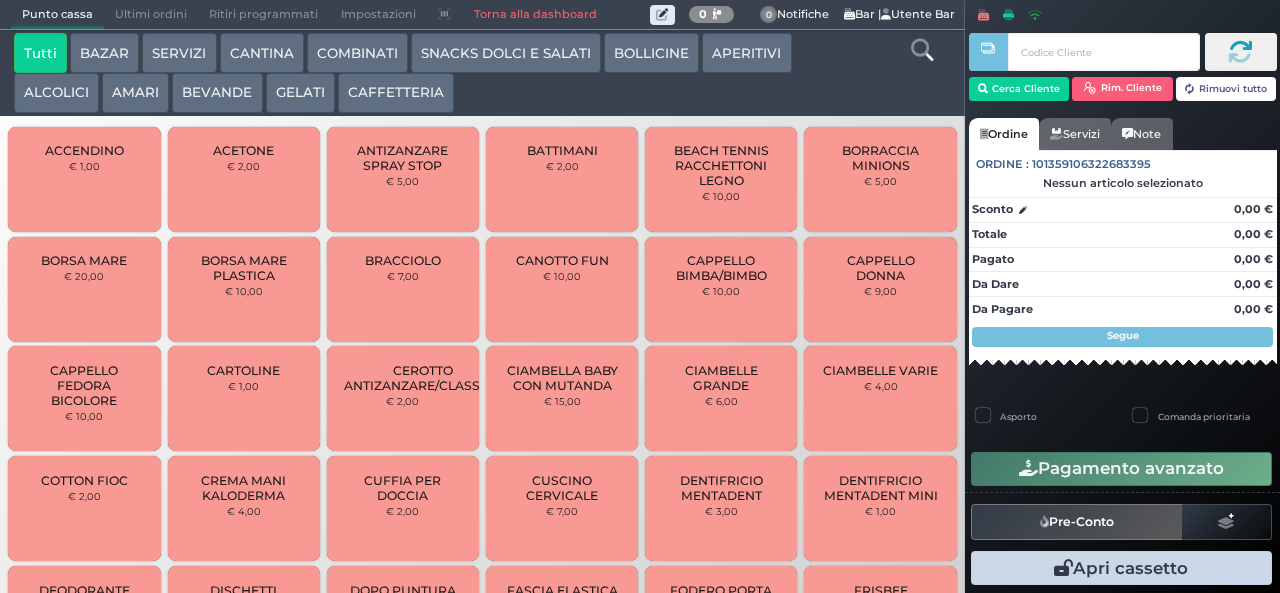 click on "GELATI" at bounding box center [300, 93] 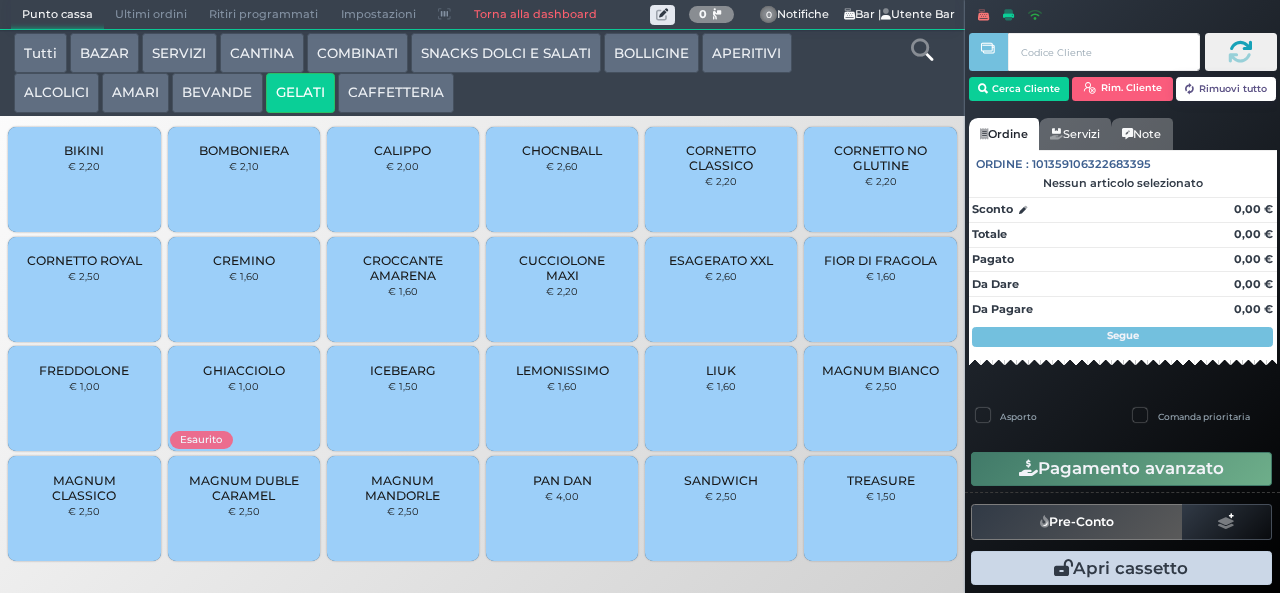 click on "TREASURE" at bounding box center (881, 480) 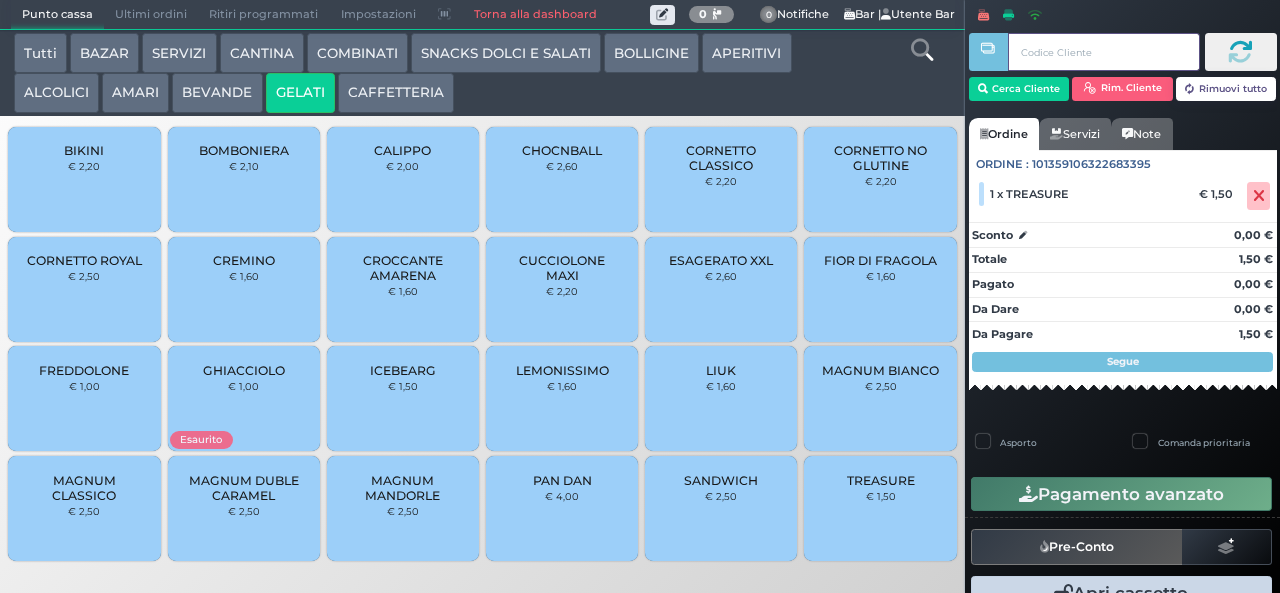 type 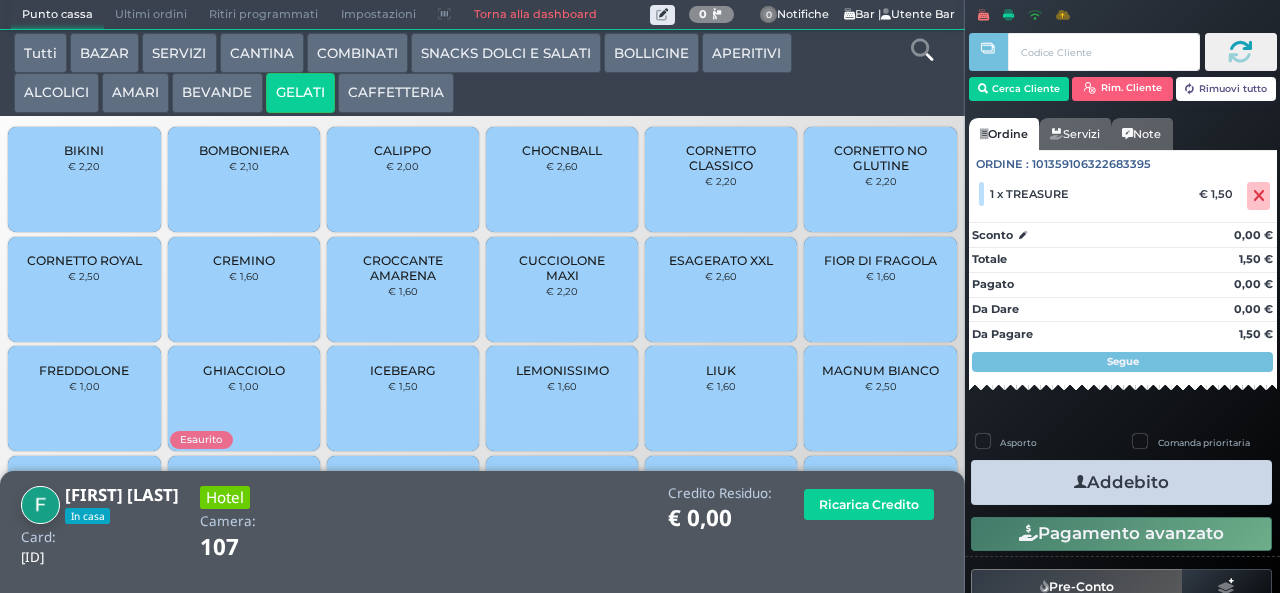 click on "Addebito" at bounding box center (1121, 482) 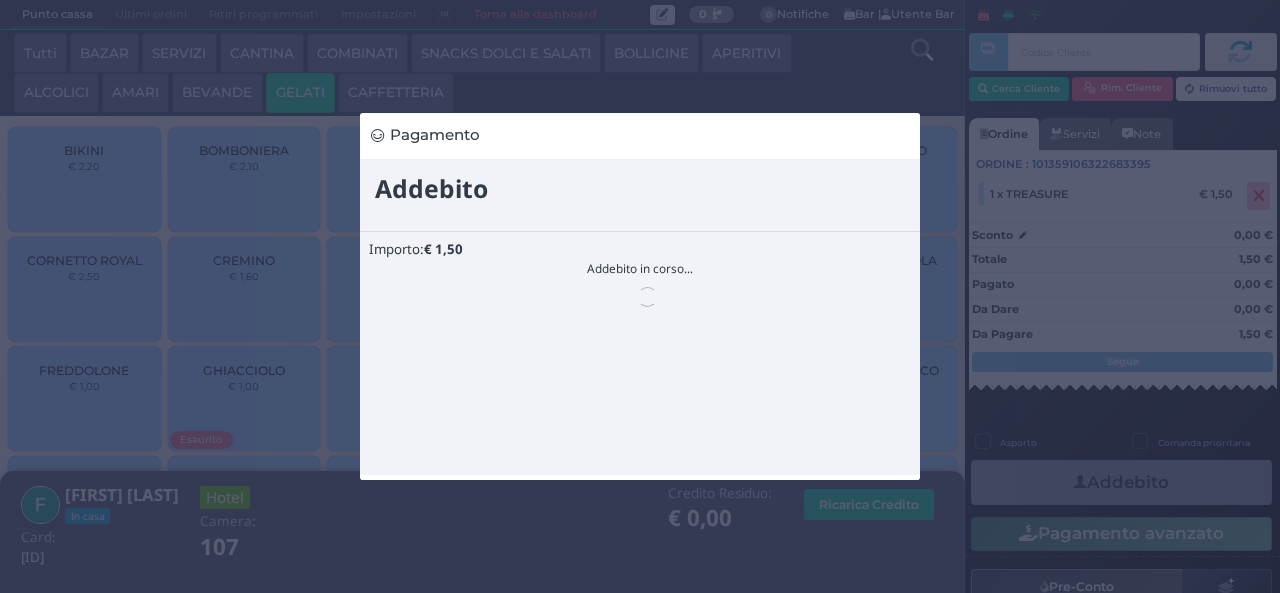 scroll, scrollTop: 0, scrollLeft: 0, axis: both 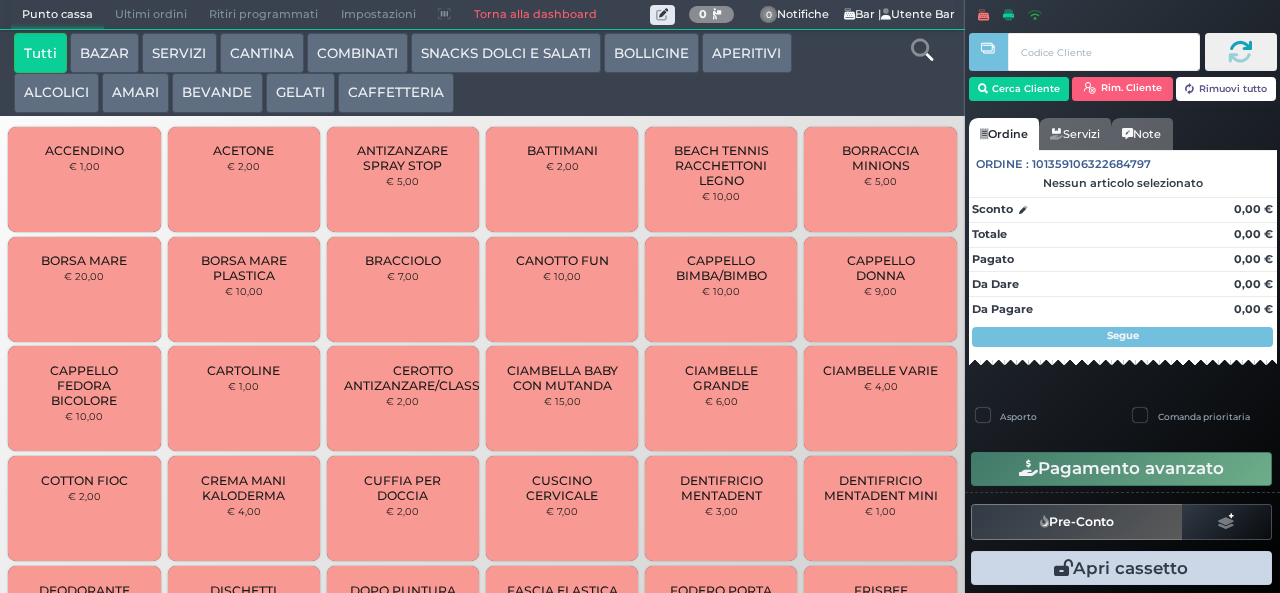 click on "GELATI" at bounding box center [300, 93] 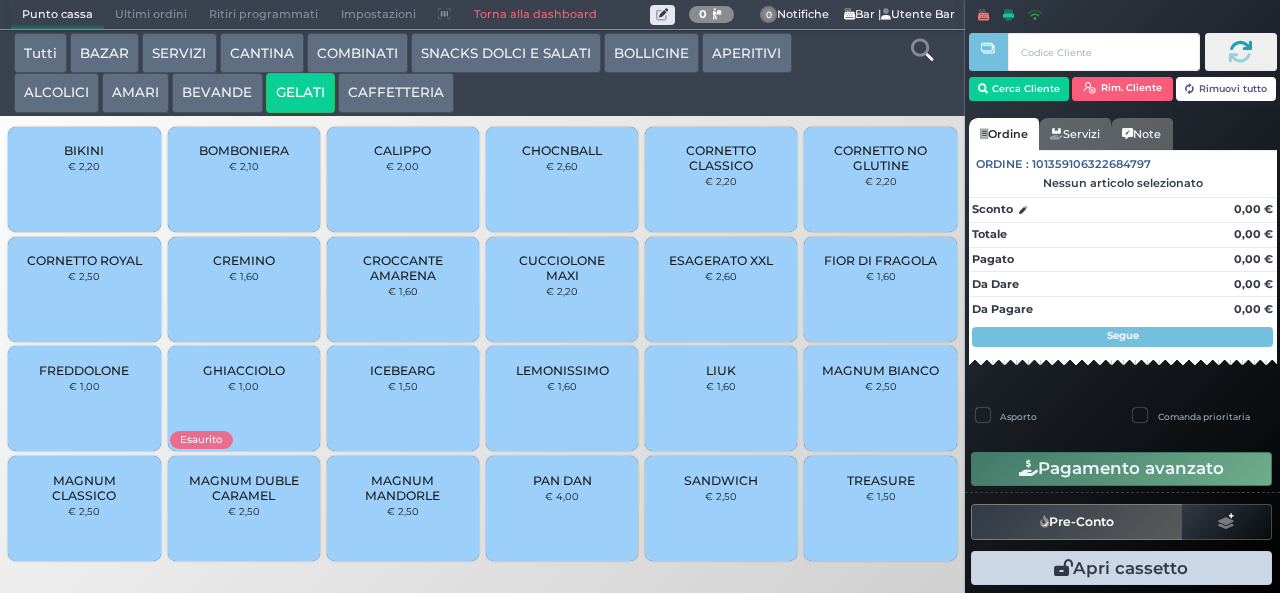 click on "CREMINO" at bounding box center [244, 260] 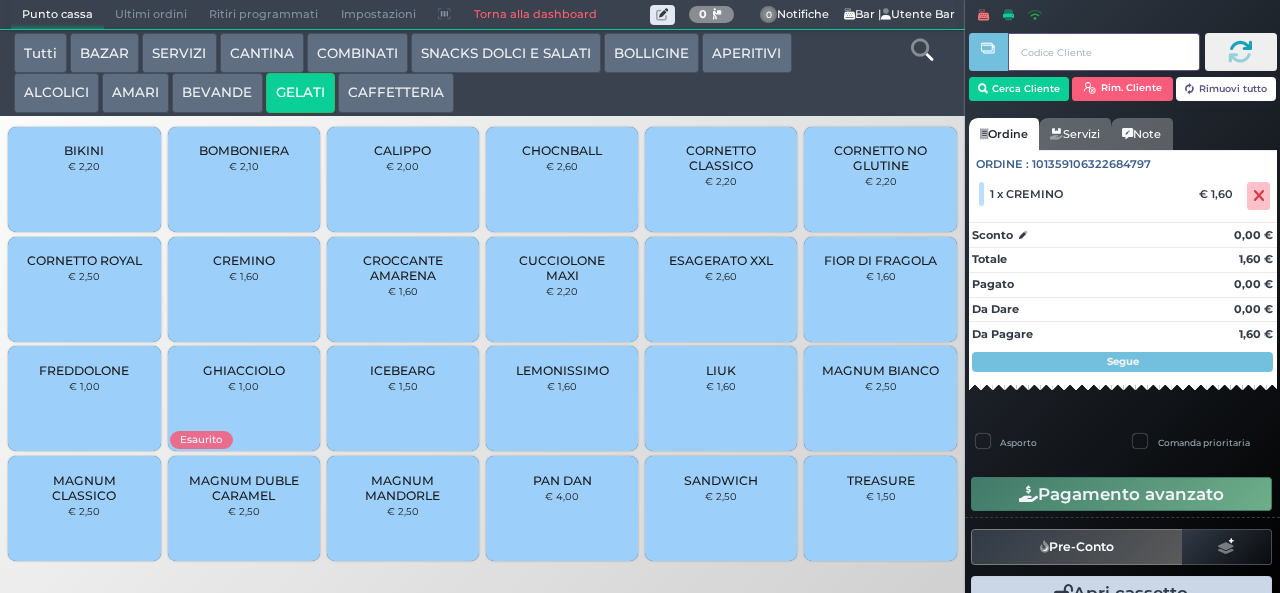 type 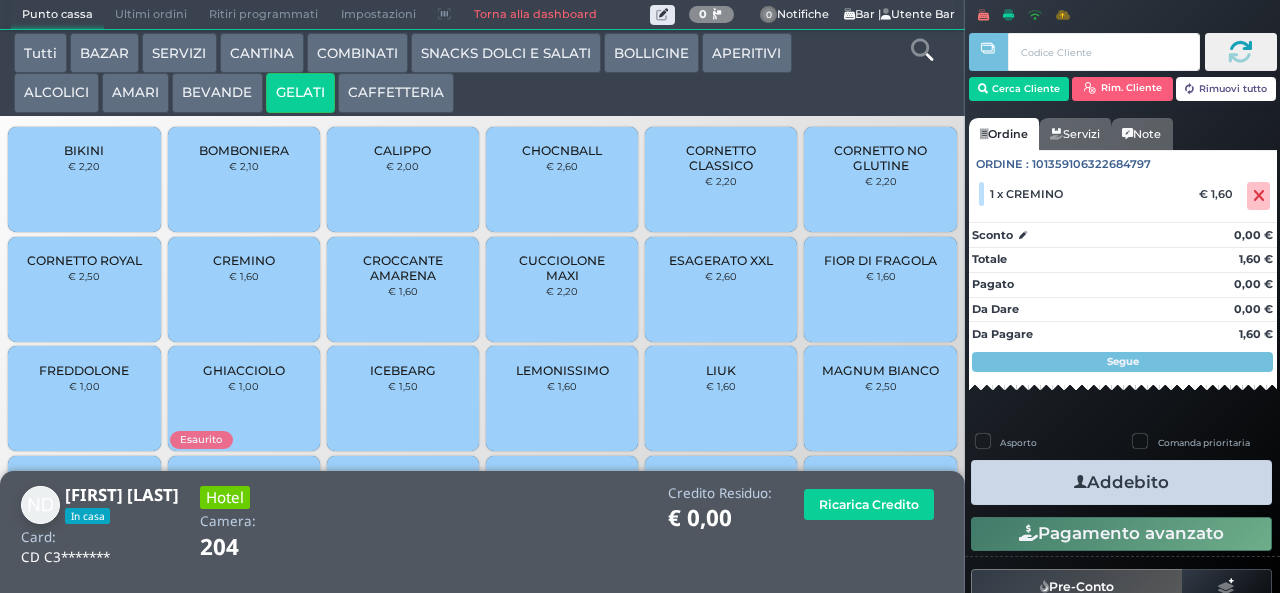 click on "Addebito" at bounding box center (1121, 482) 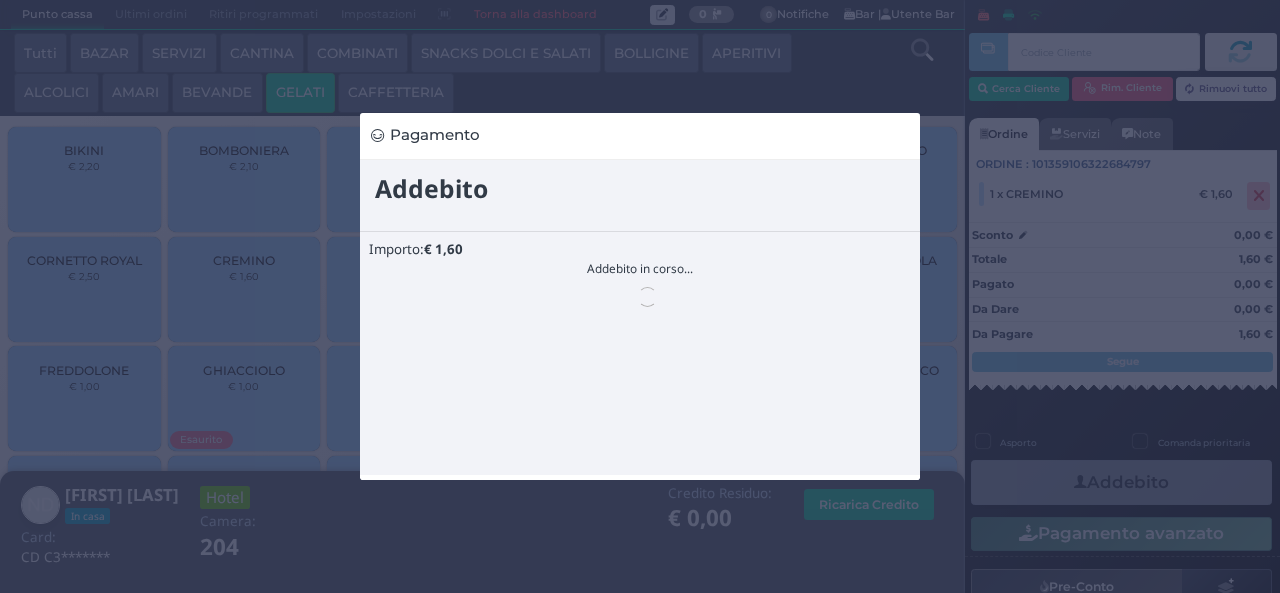 scroll, scrollTop: 0, scrollLeft: 0, axis: both 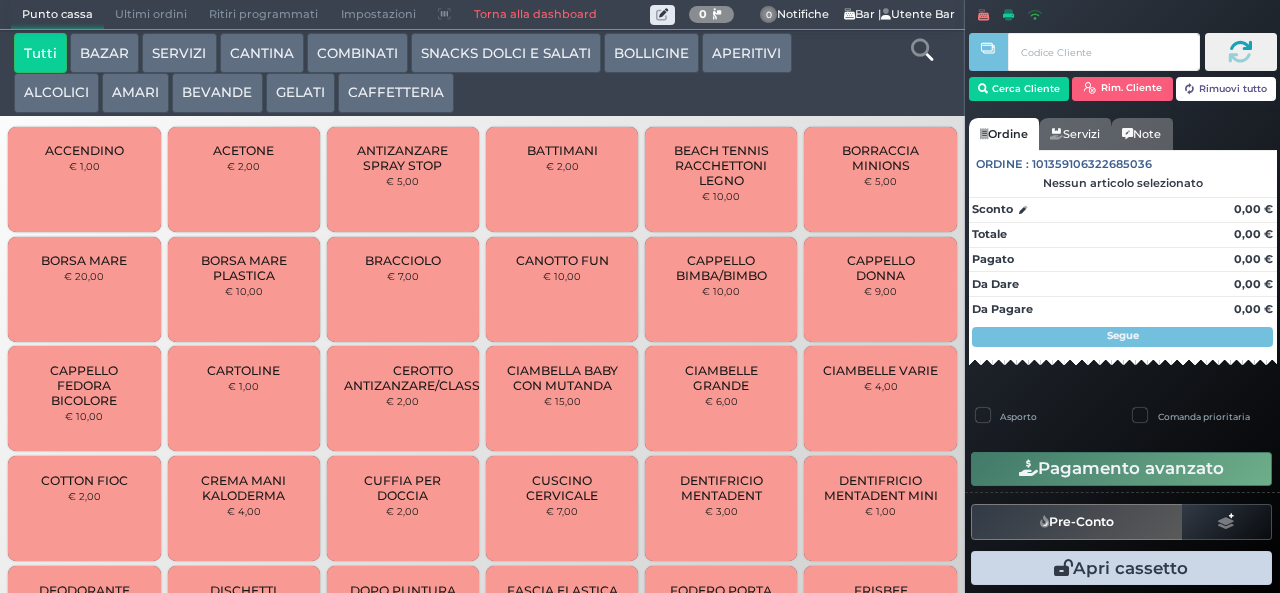 click on "AMARI" at bounding box center [135, 93] 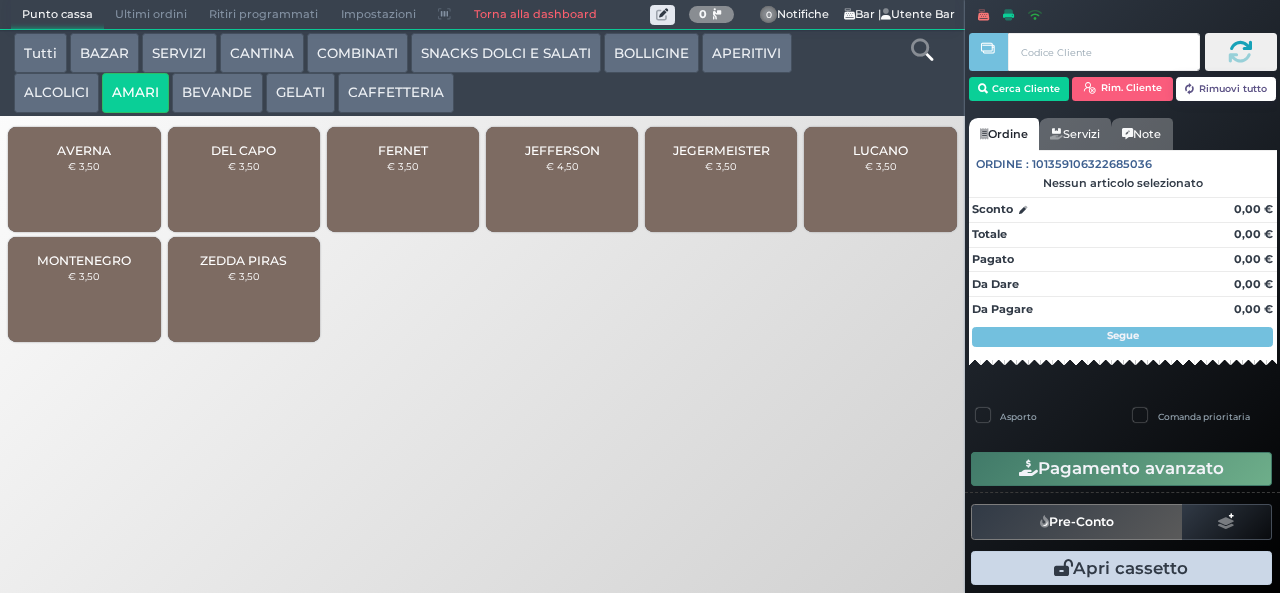 click on "FERNET" at bounding box center [403, 150] 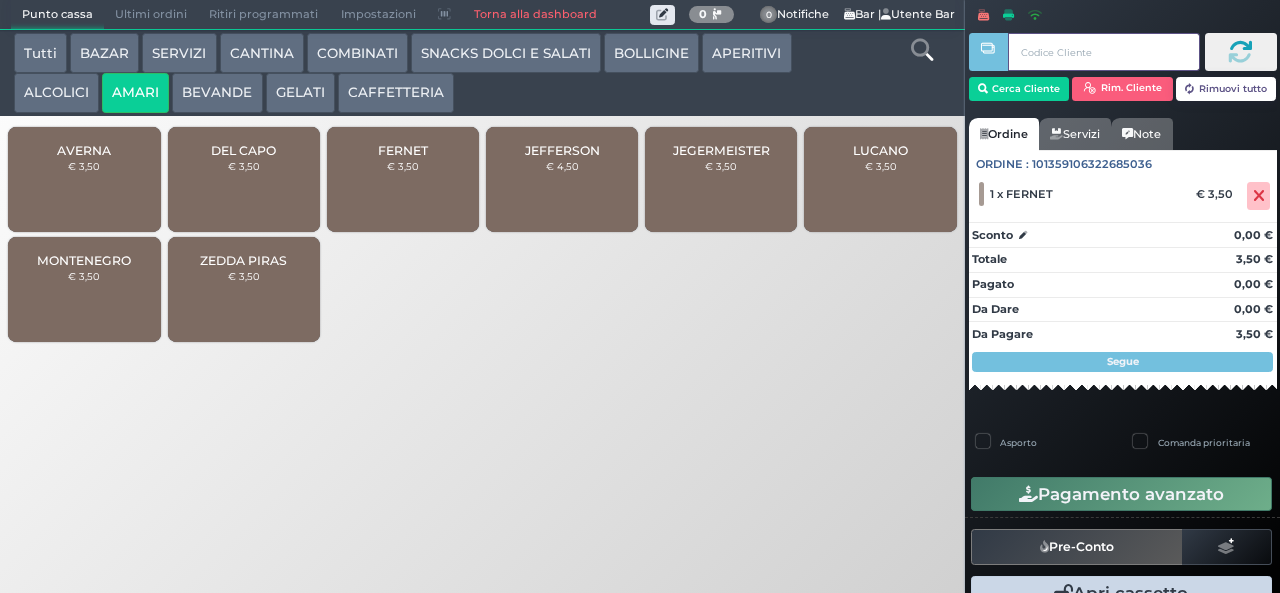 type 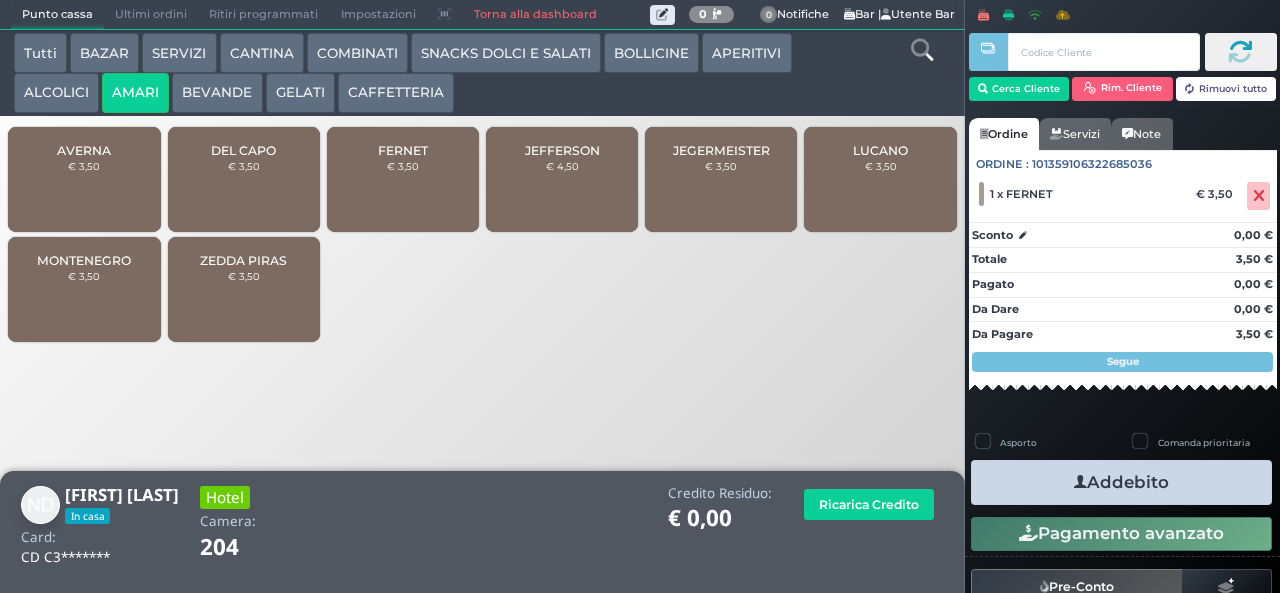 click on "Addebito" at bounding box center (1121, 482) 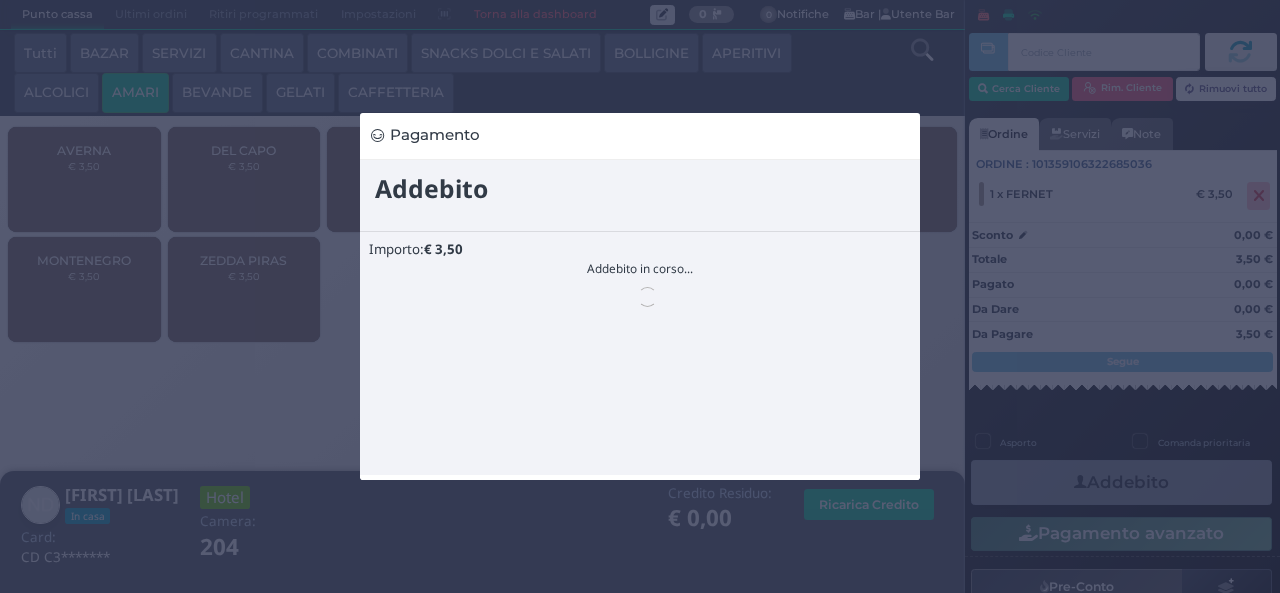 scroll, scrollTop: 0, scrollLeft: 0, axis: both 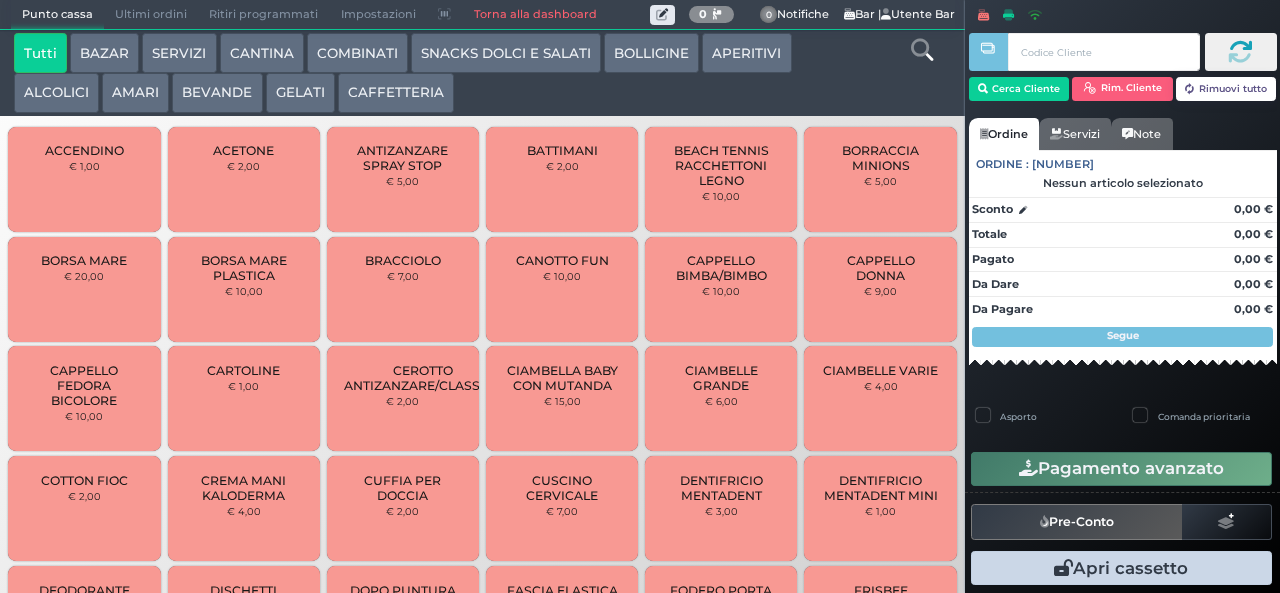 click on "SNACKS DOLCI E SALATI" at bounding box center [506, 53] 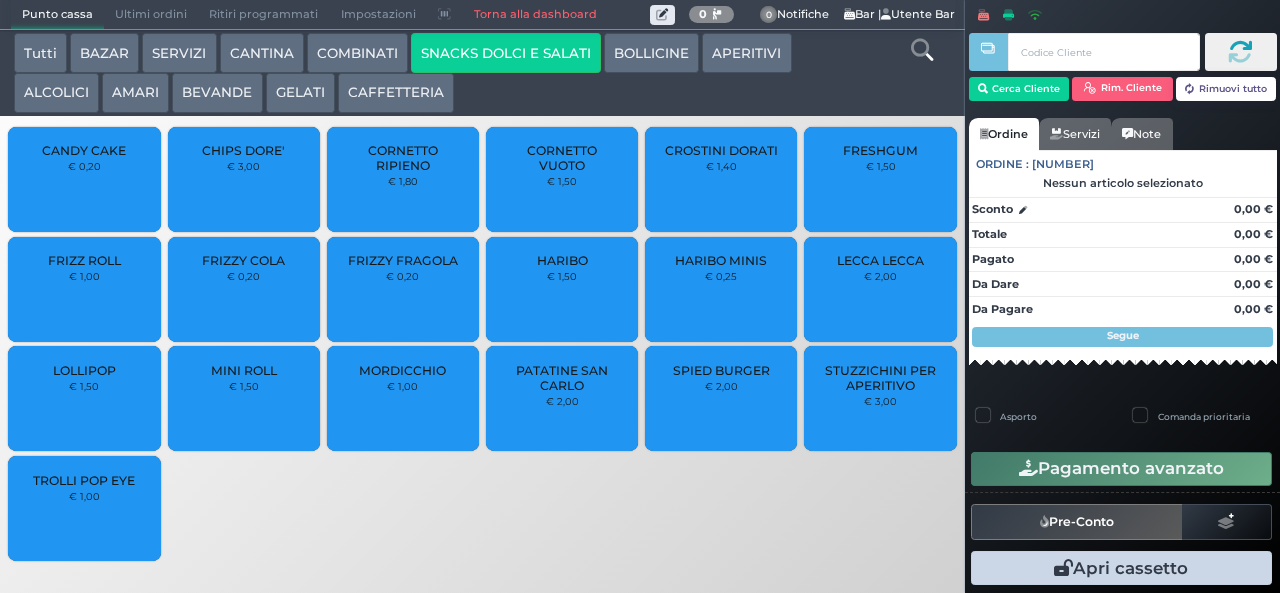 click on "CORNETTO VUOTO" at bounding box center (562, 158) 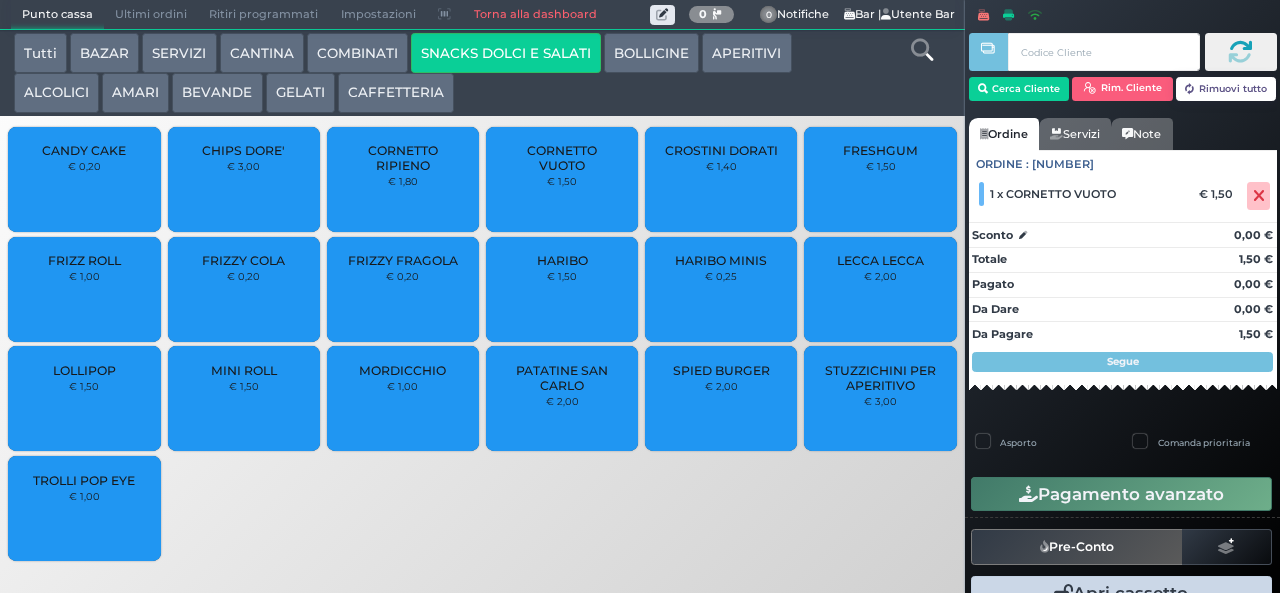 click on "GELATI" at bounding box center [300, 93] 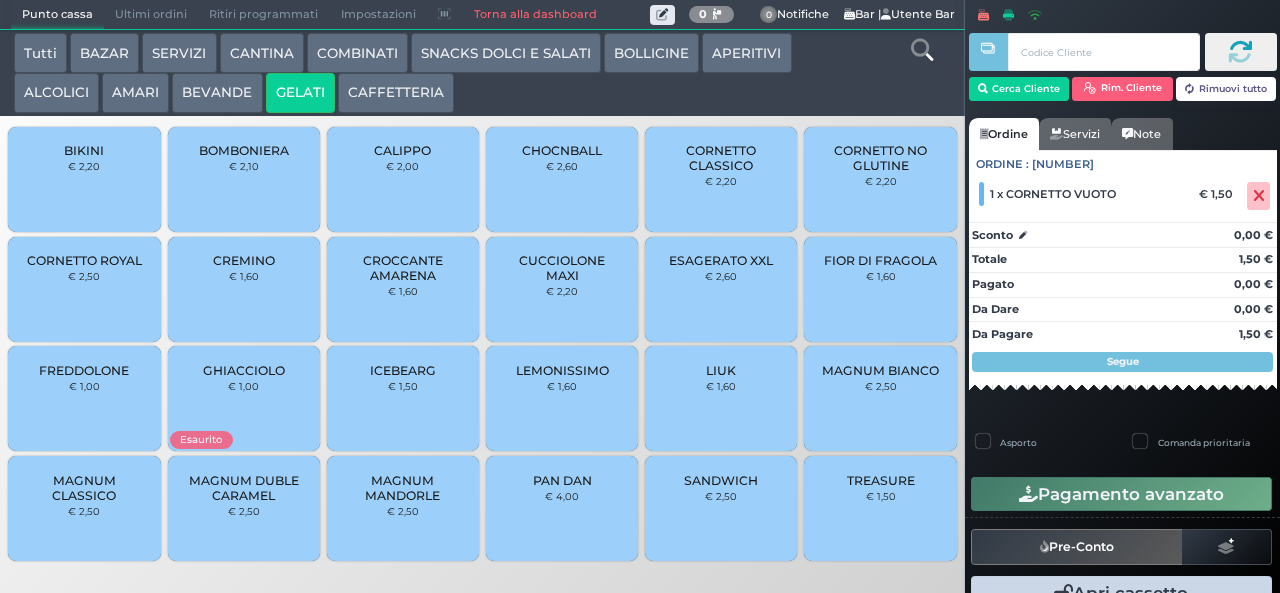 click on "CROCCANTE AMARENA" at bounding box center [403, 268] 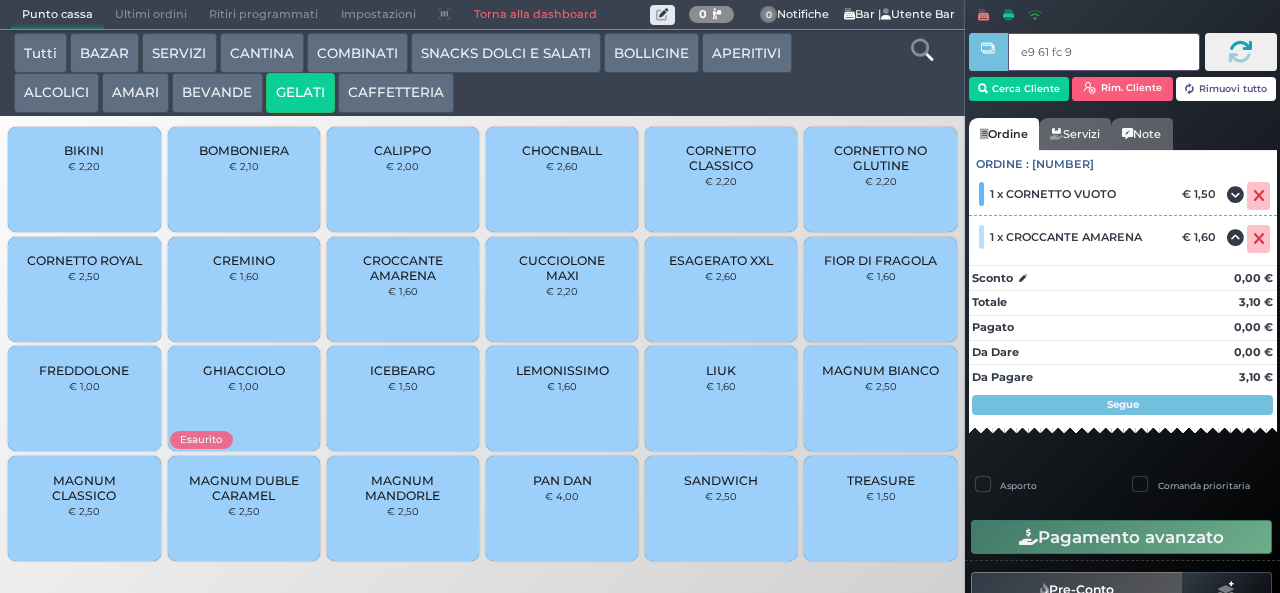 type on "e9 61 fc 94" 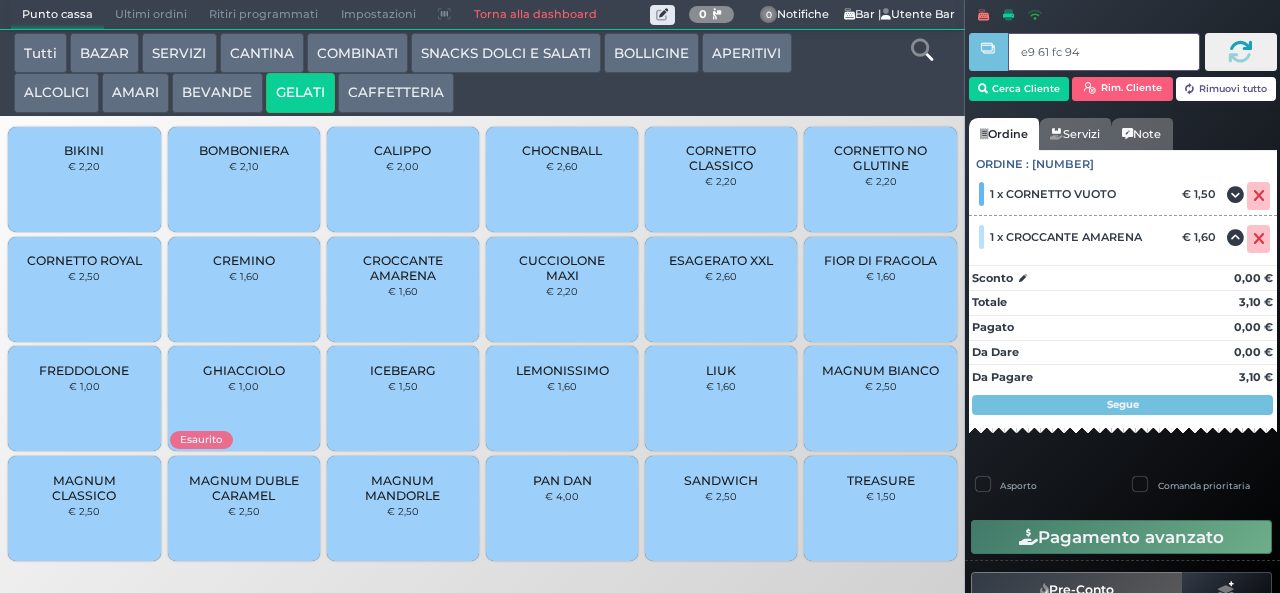 type 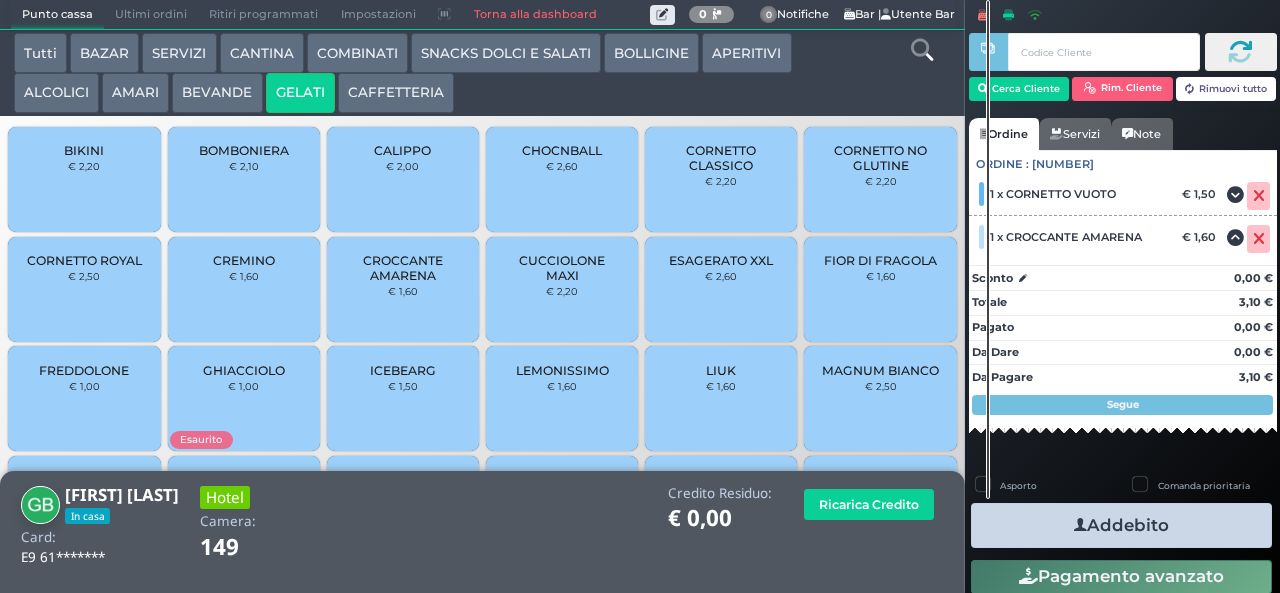 click at bounding box center (922, 50) 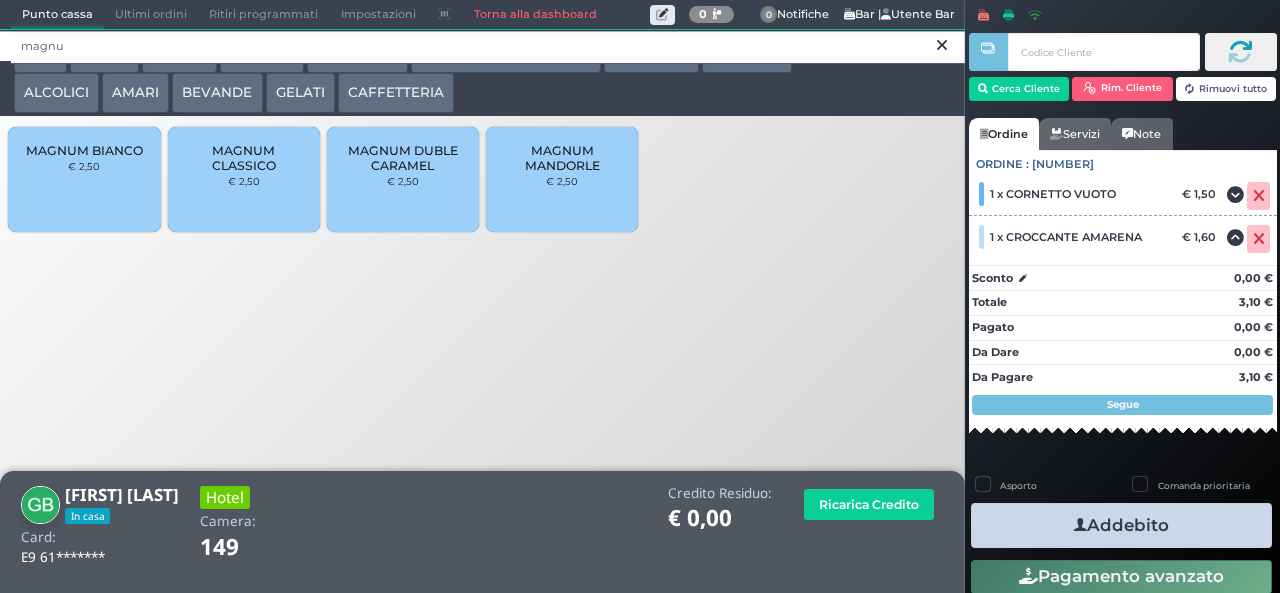 type on "magnu" 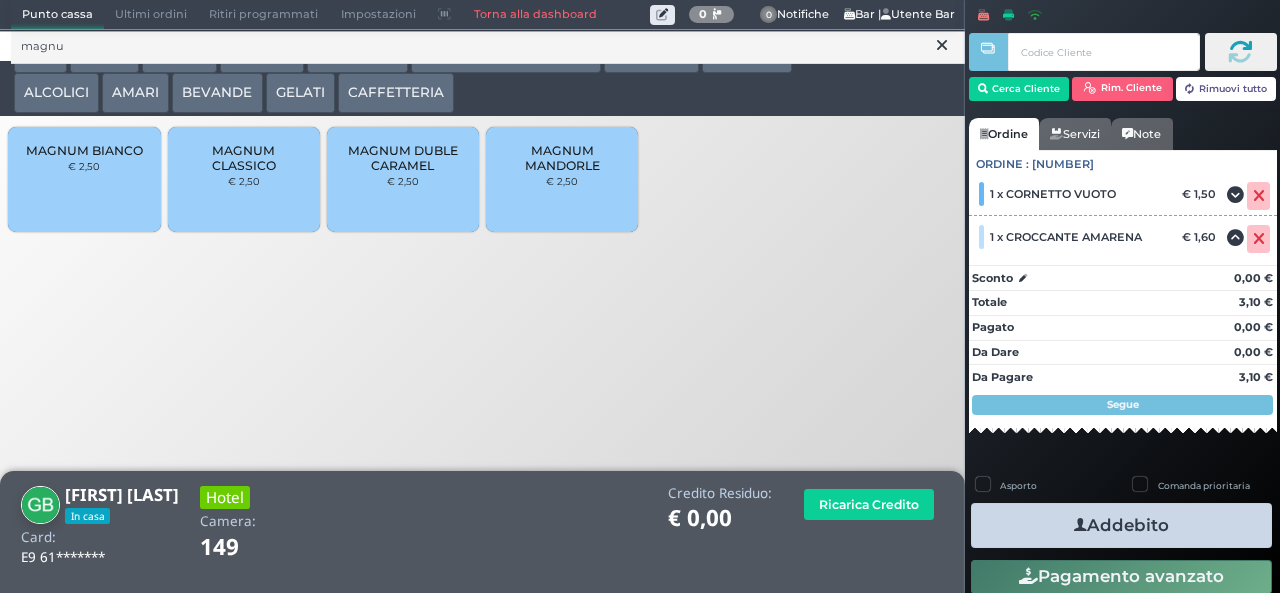 click on "€ 2,50" at bounding box center [84, 166] 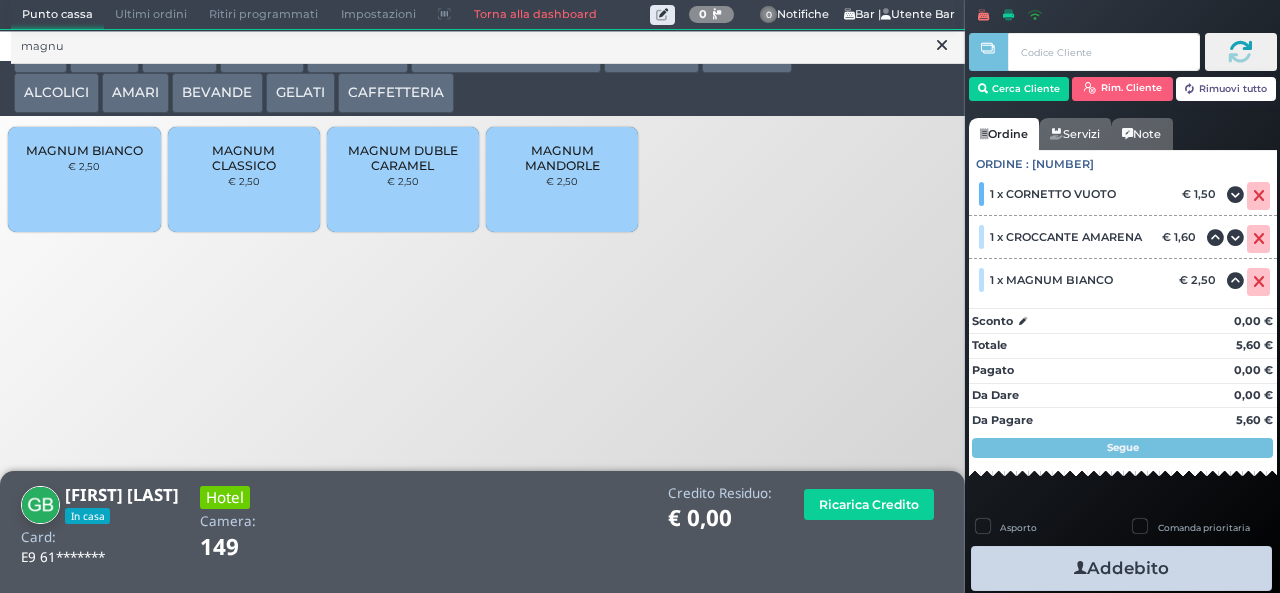 click on "Addebito" at bounding box center [1121, 568] 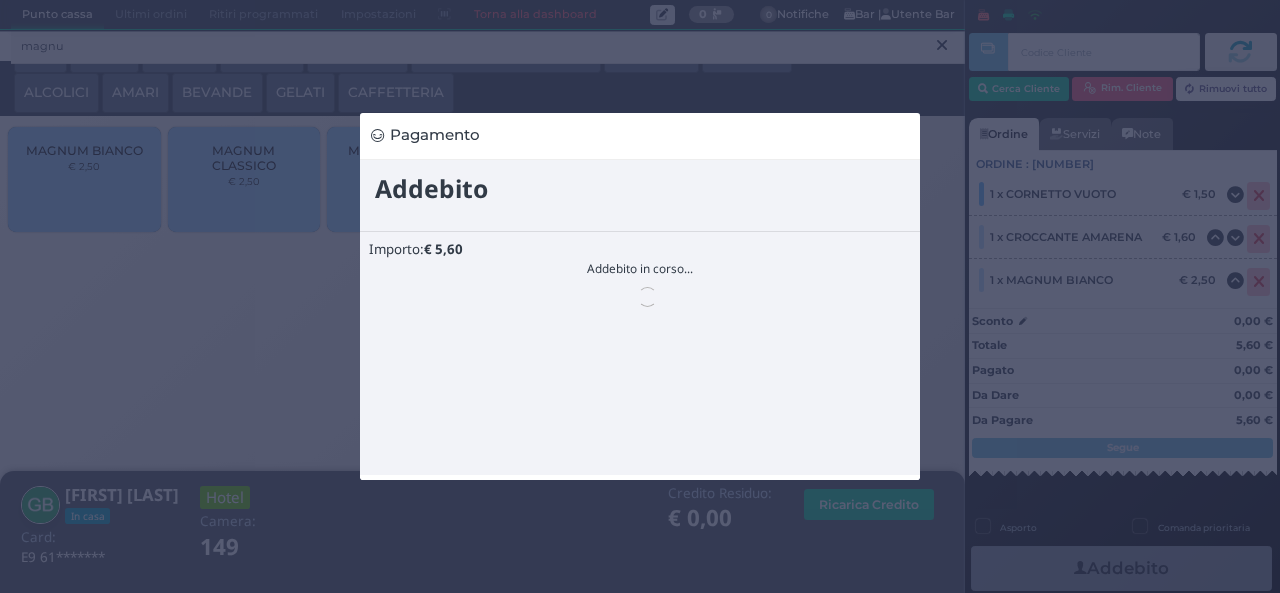 scroll, scrollTop: 0, scrollLeft: 0, axis: both 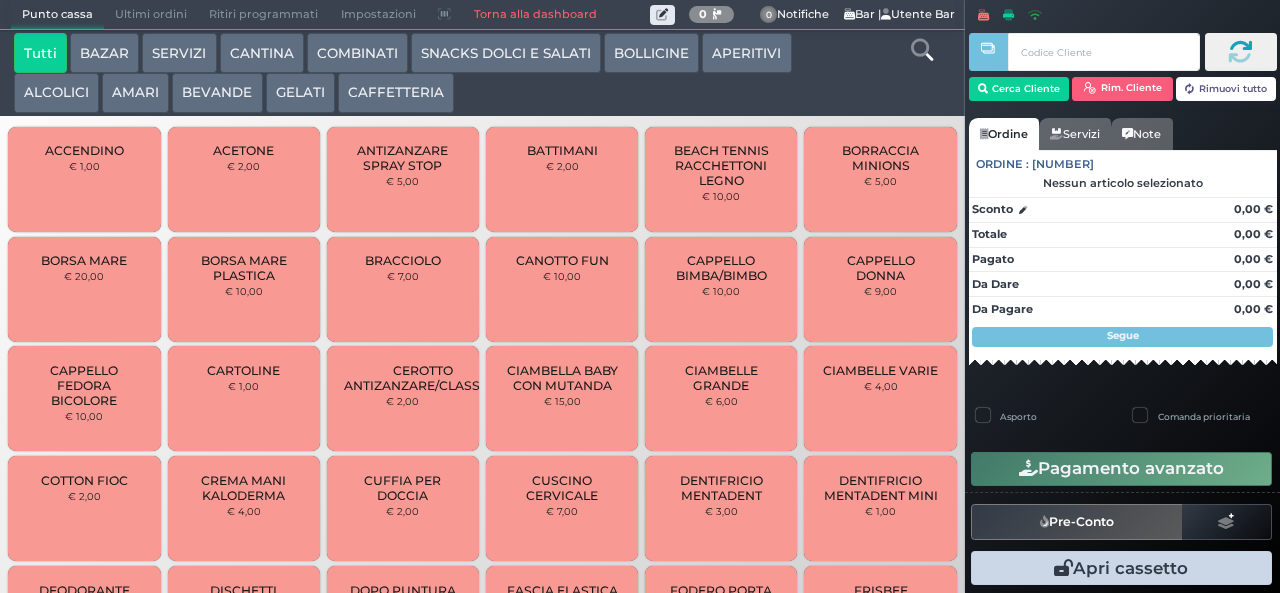 click on "GELATI" at bounding box center (300, 93) 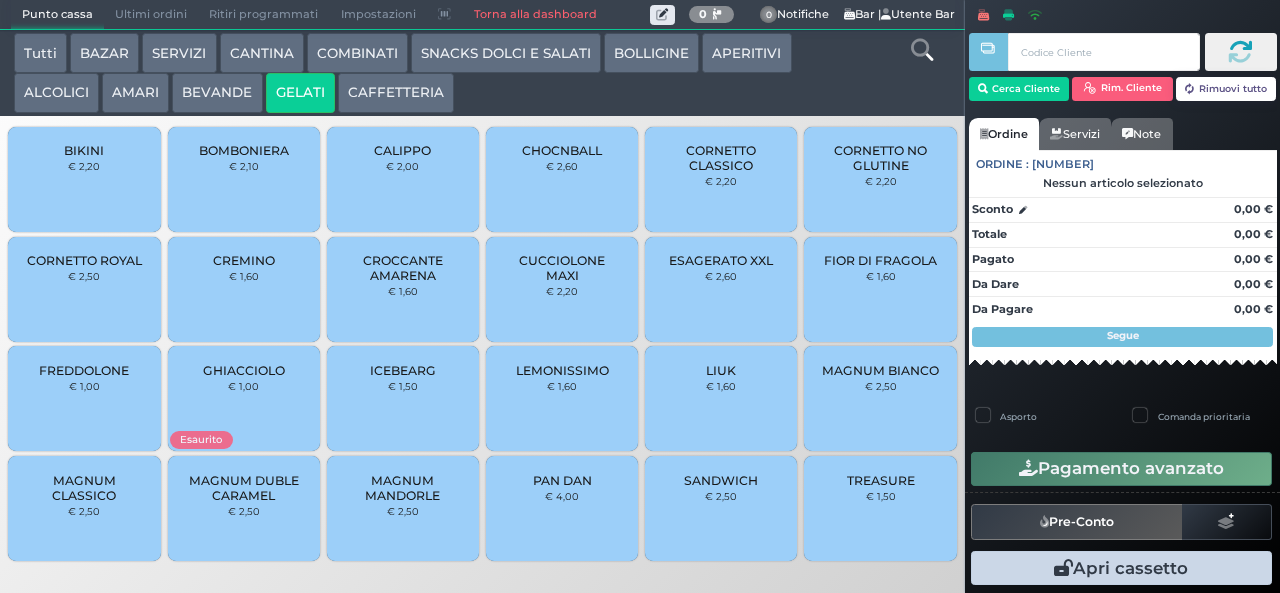 click on "SNACKS DOLCI E SALATI" at bounding box center (506, 53) 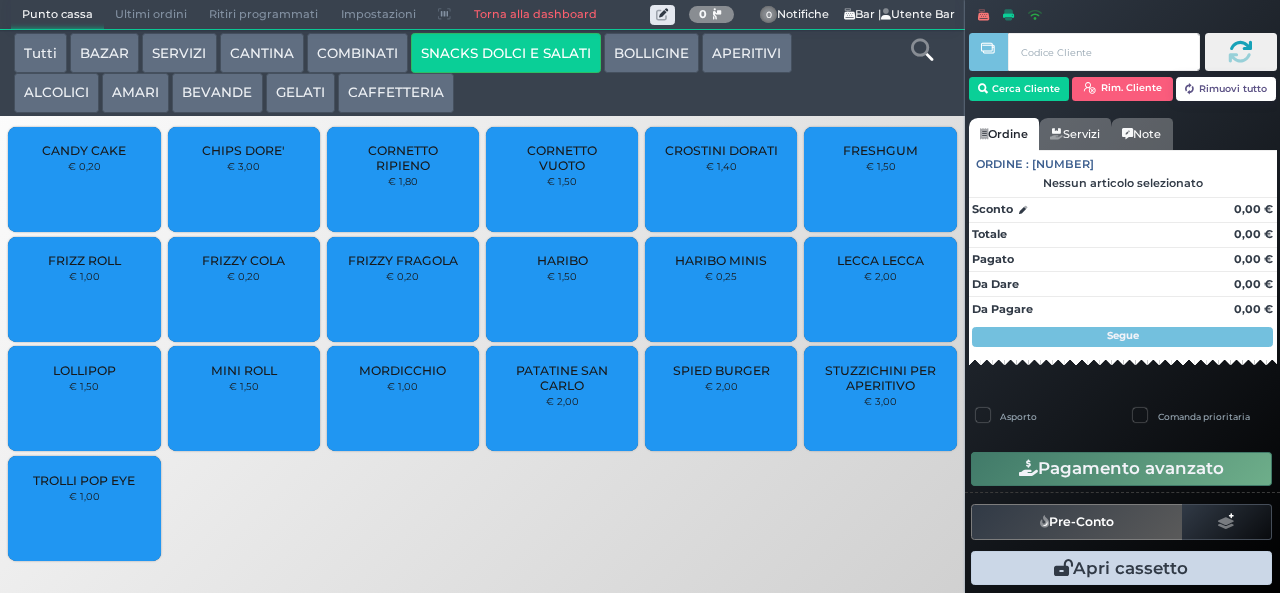 click on "PATATINE SAN CARLO" at bounding box center [562, 378] 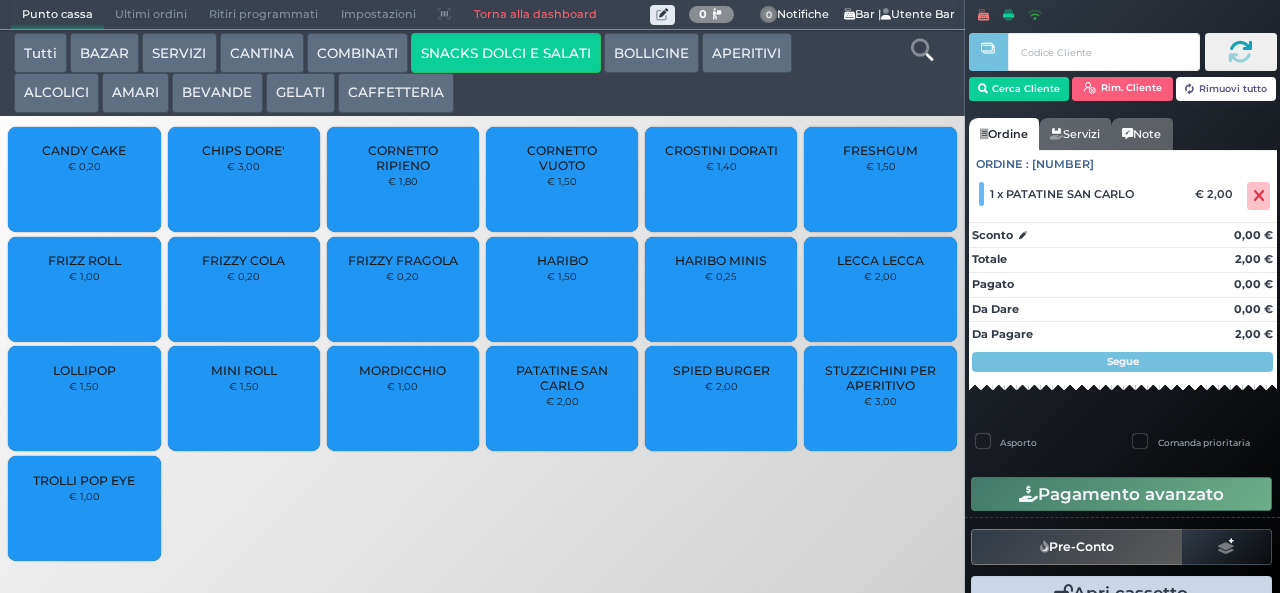 click on "PATATINE SAN CARLO" at bounding box center [562, 378] 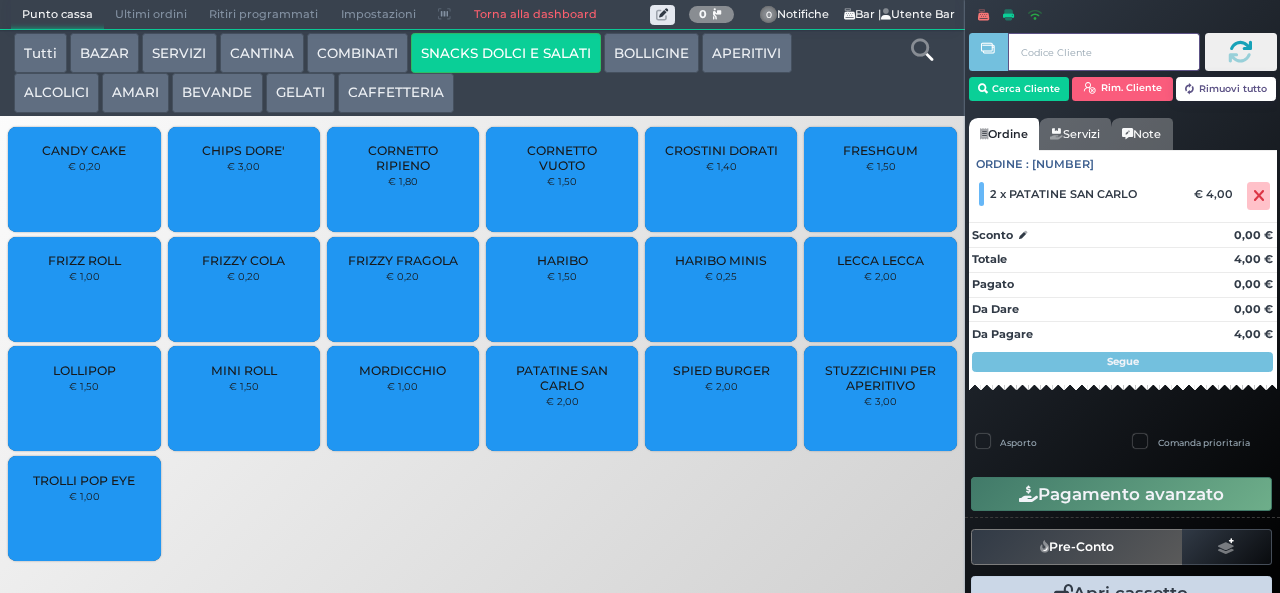 type 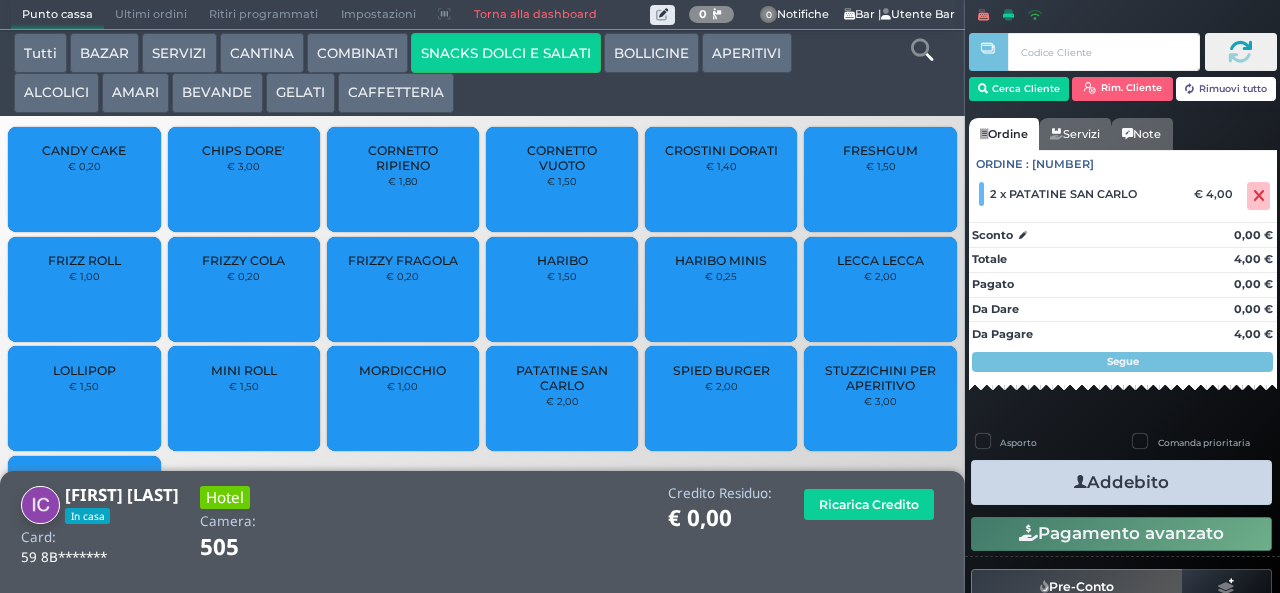 click on "Addebito" at bounding box center (1121, 482) 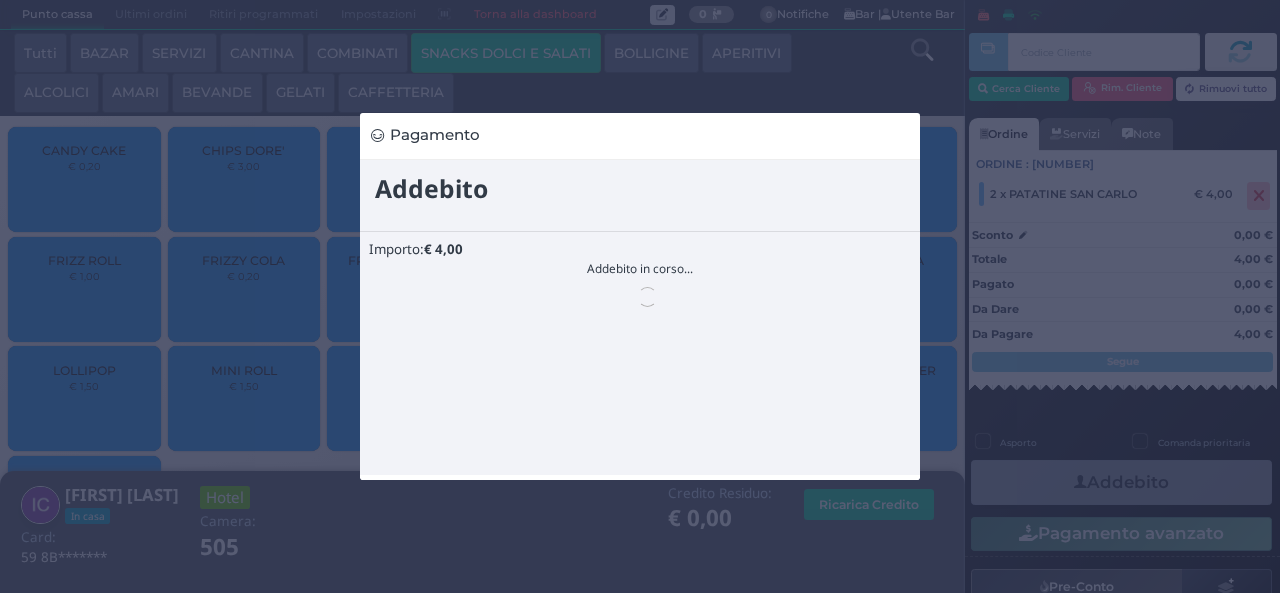 scroll, scrollTop: 0, scrollLeft: 0, axis: both 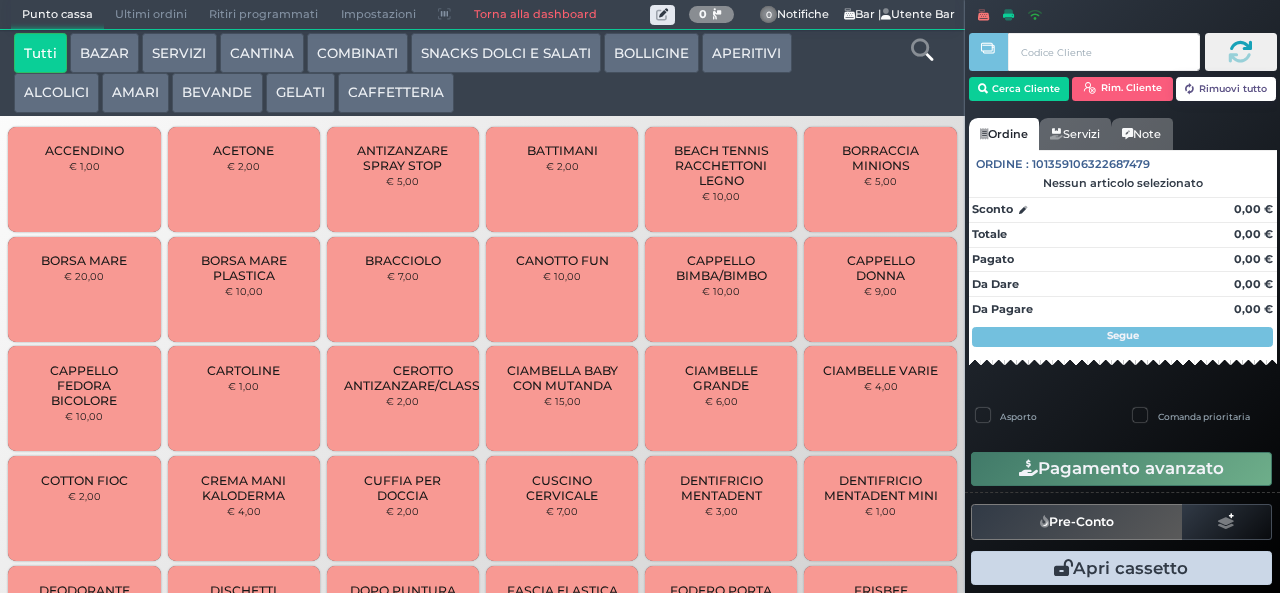 click on "GELATI" at bounding box center [300, 93] 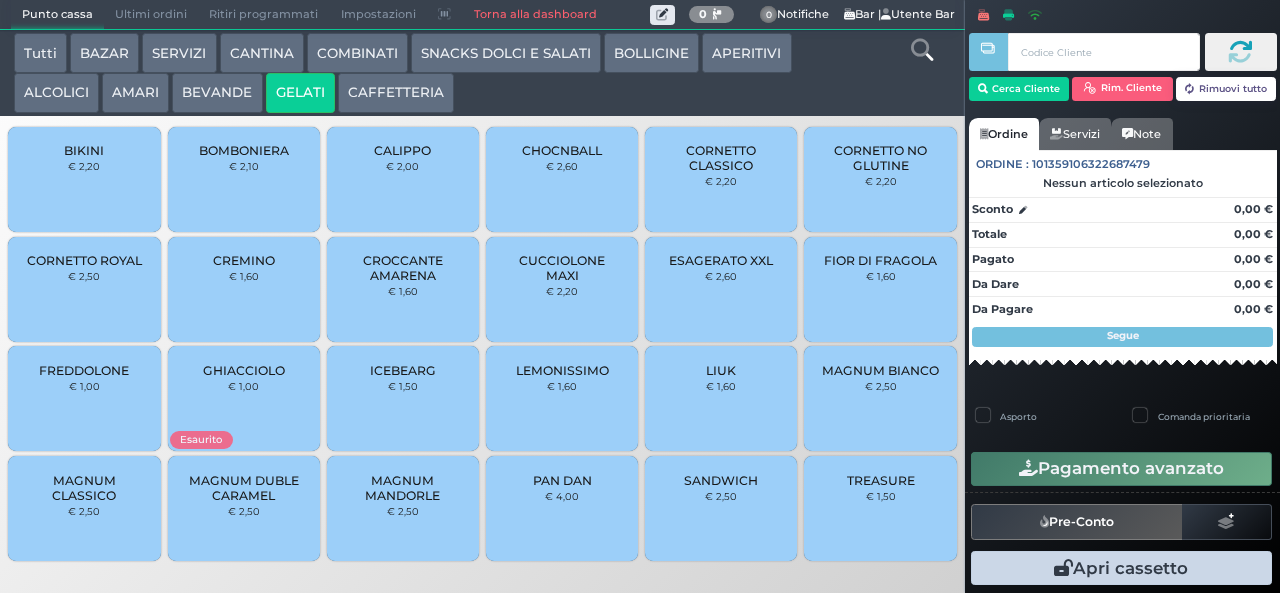 click on "MAGNUM MANDORLE" at bounding box center [403, 488] 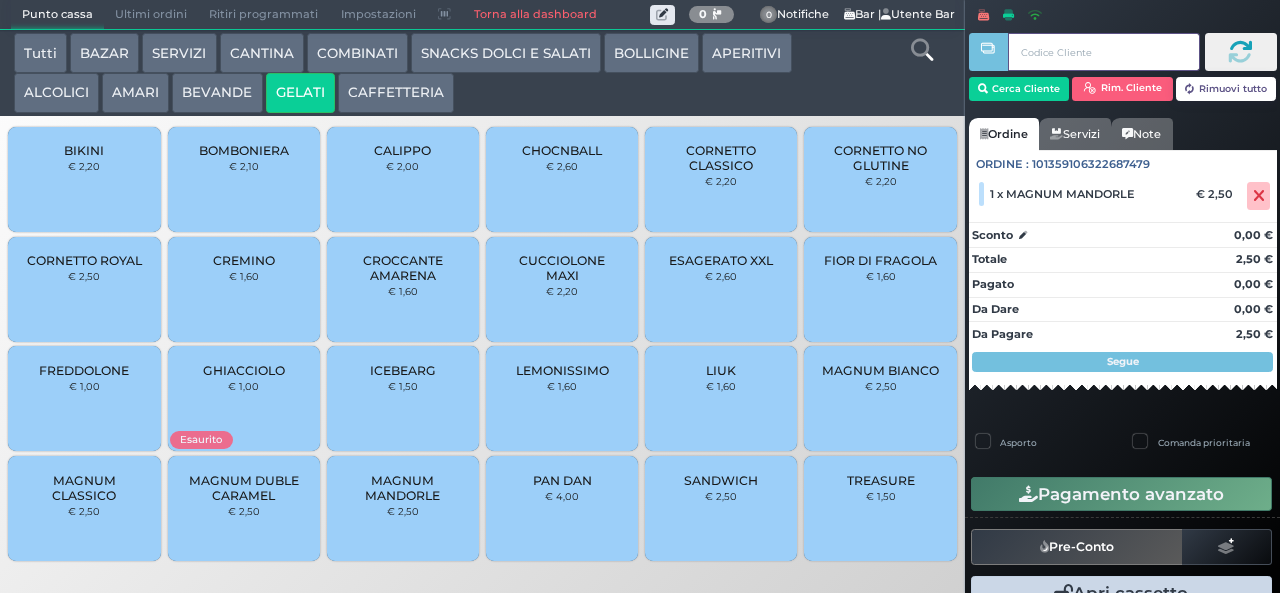 type 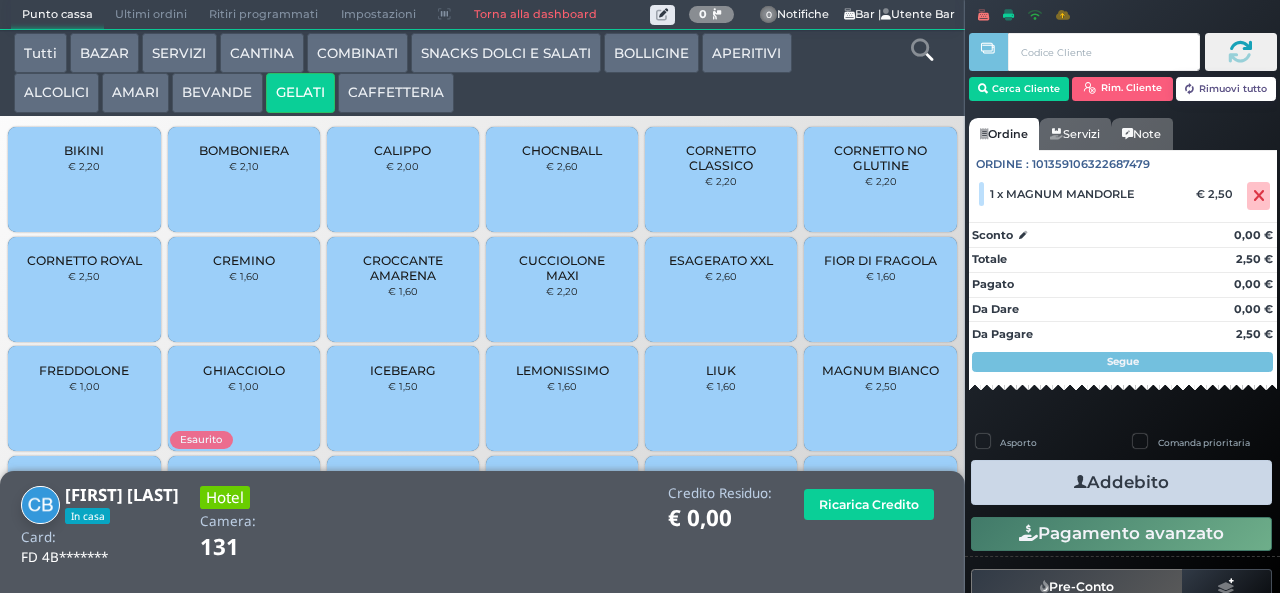 click on "Addebito" at bounding box center [1121, 482] 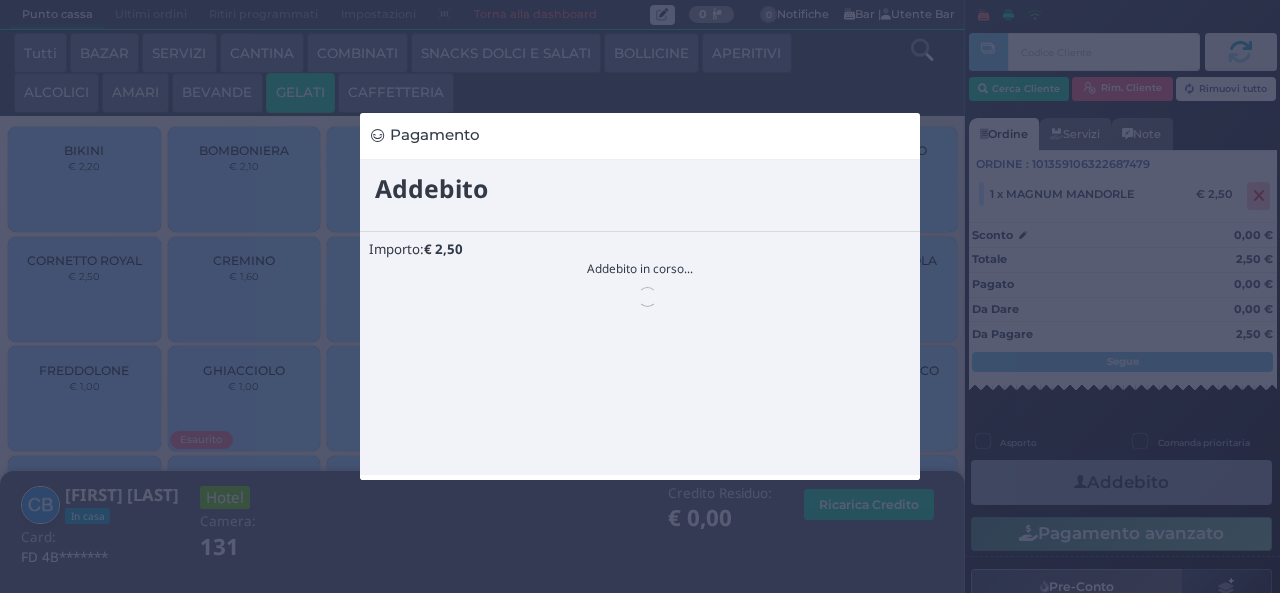 scroll, scrollTop: 0, scrollLeft: 0, axis: both 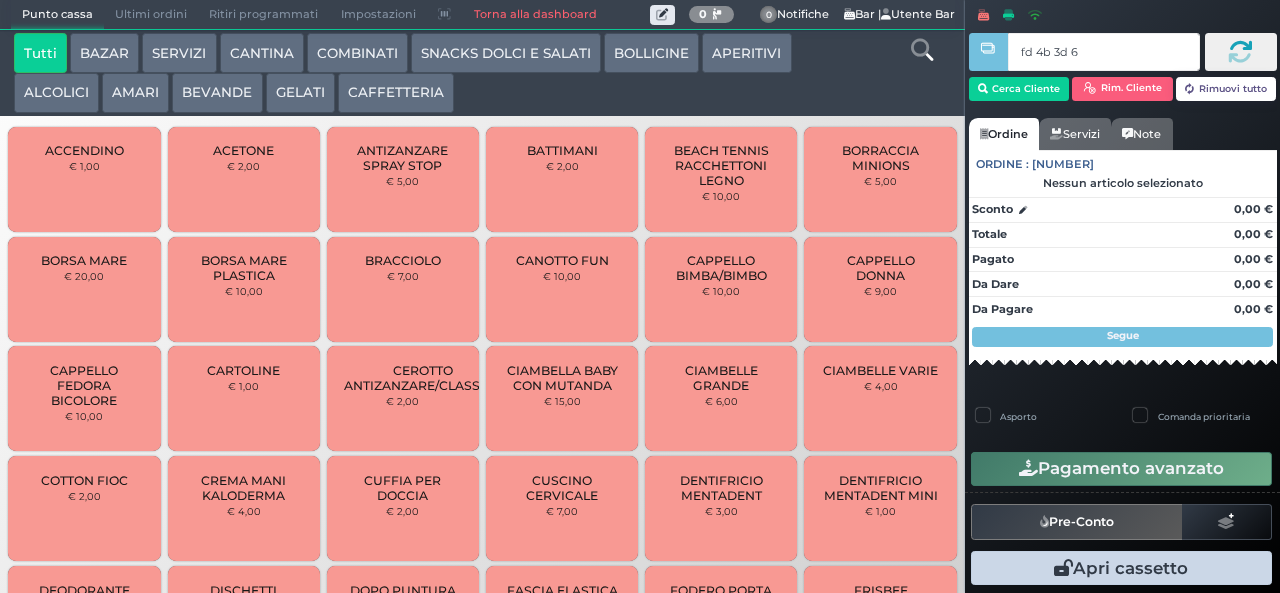 type on "fd 4b 3d 67" 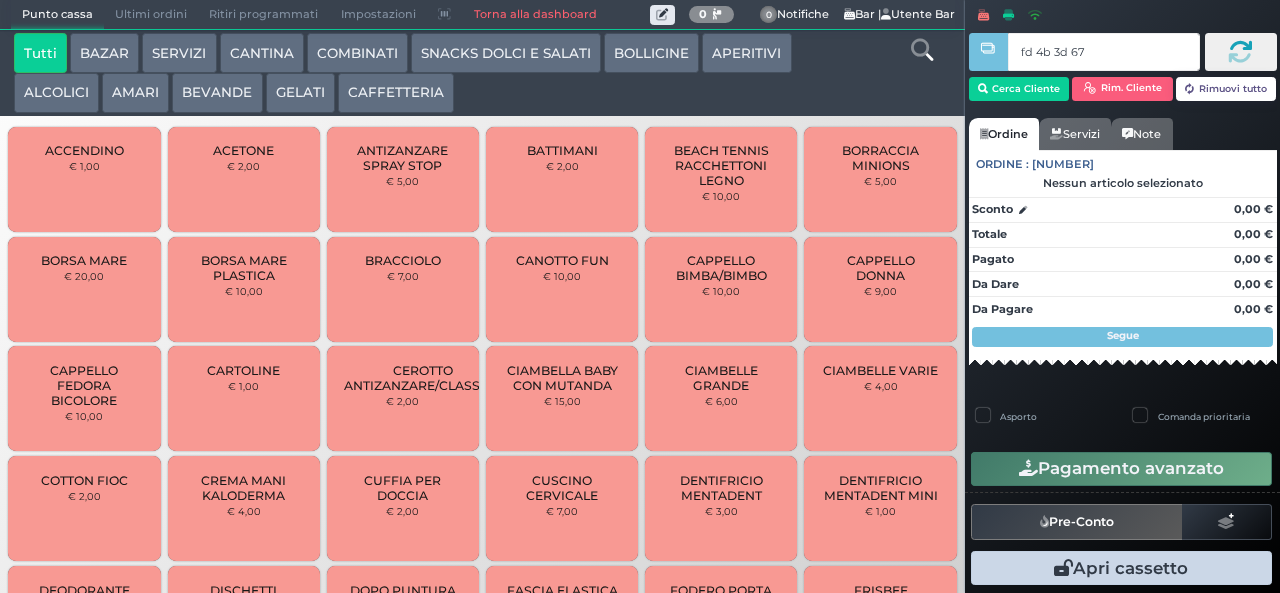 type 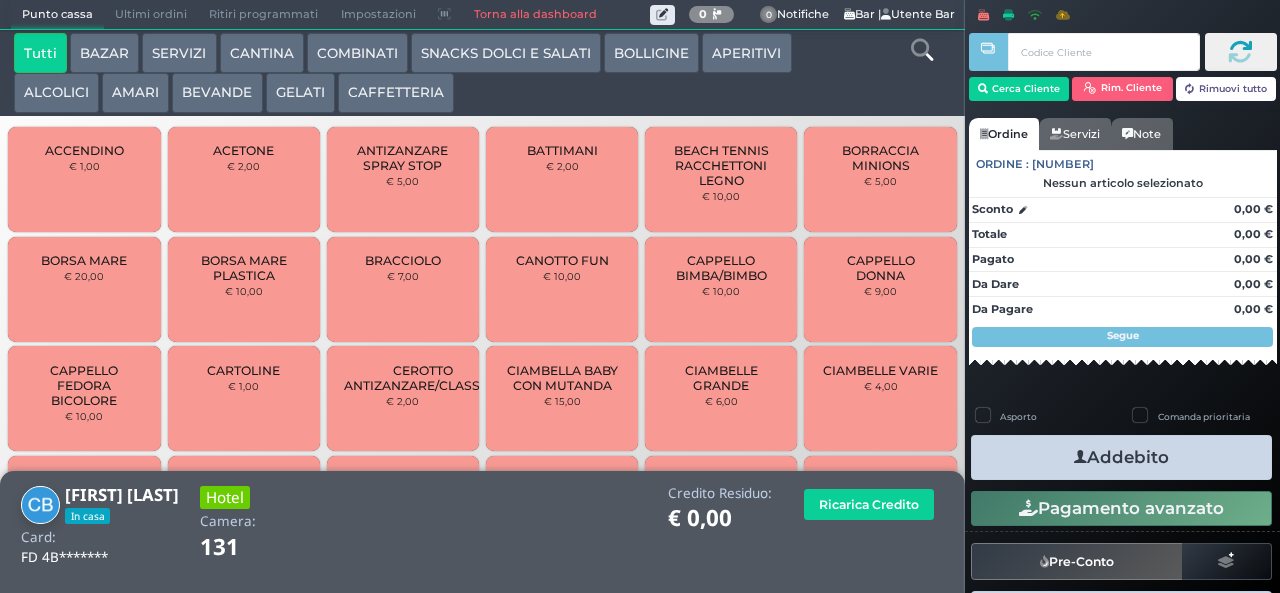 click at bounding box center [922, 50] 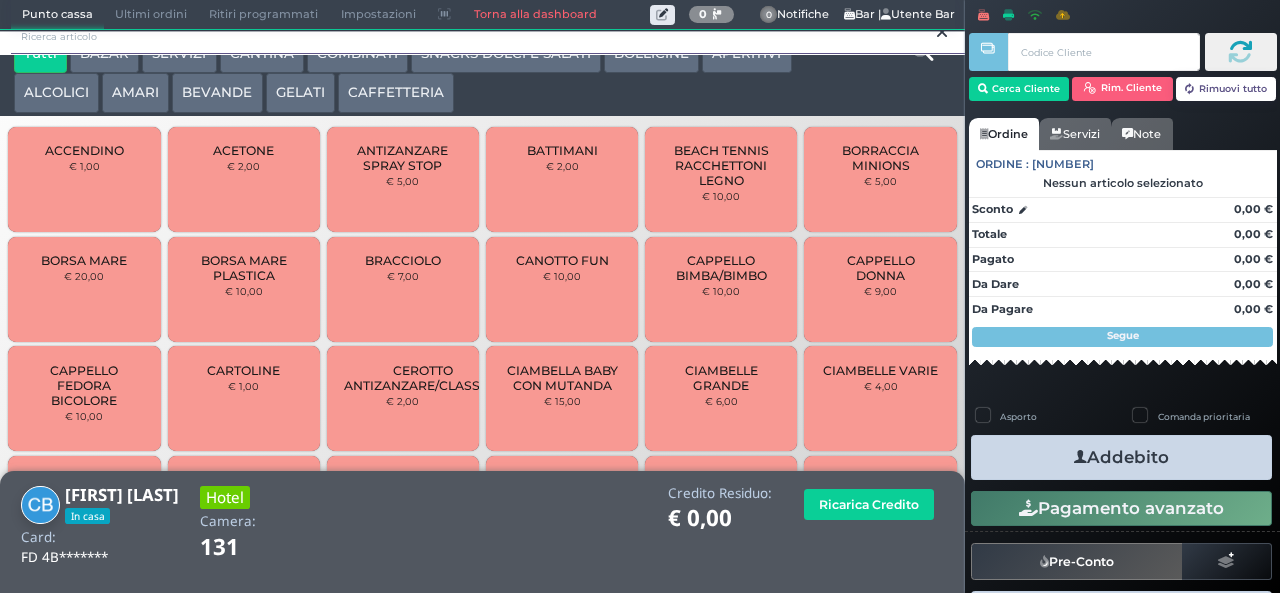 scroll, scrollTop: 0, scrollLeft: 0, axis: both 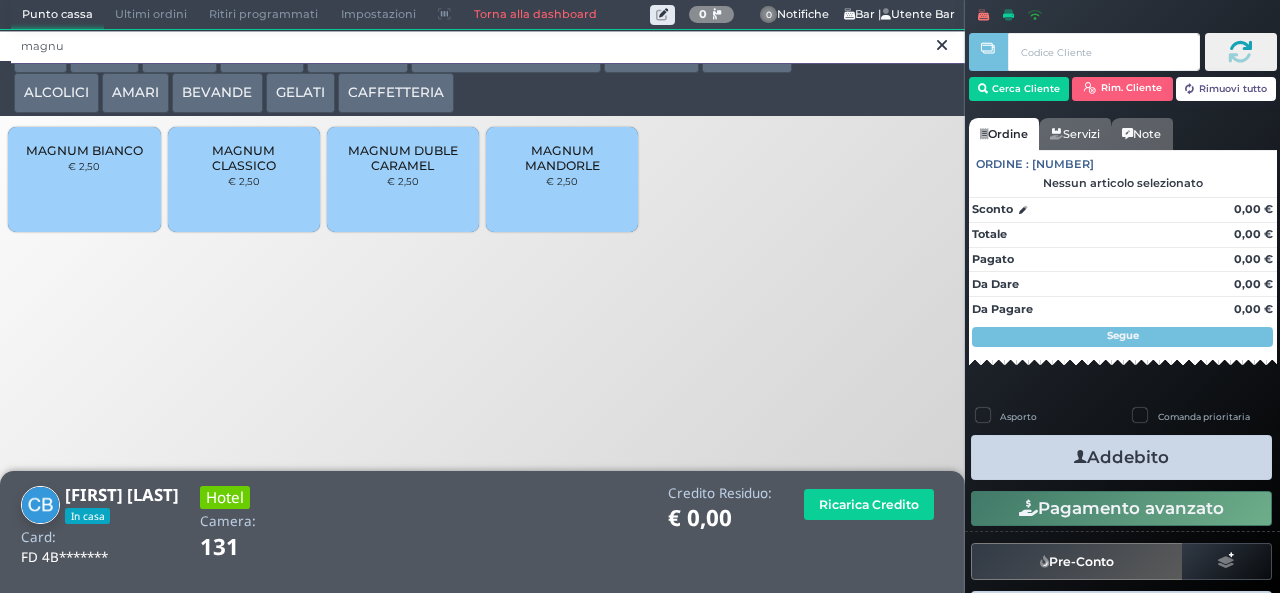 type on "magnu" 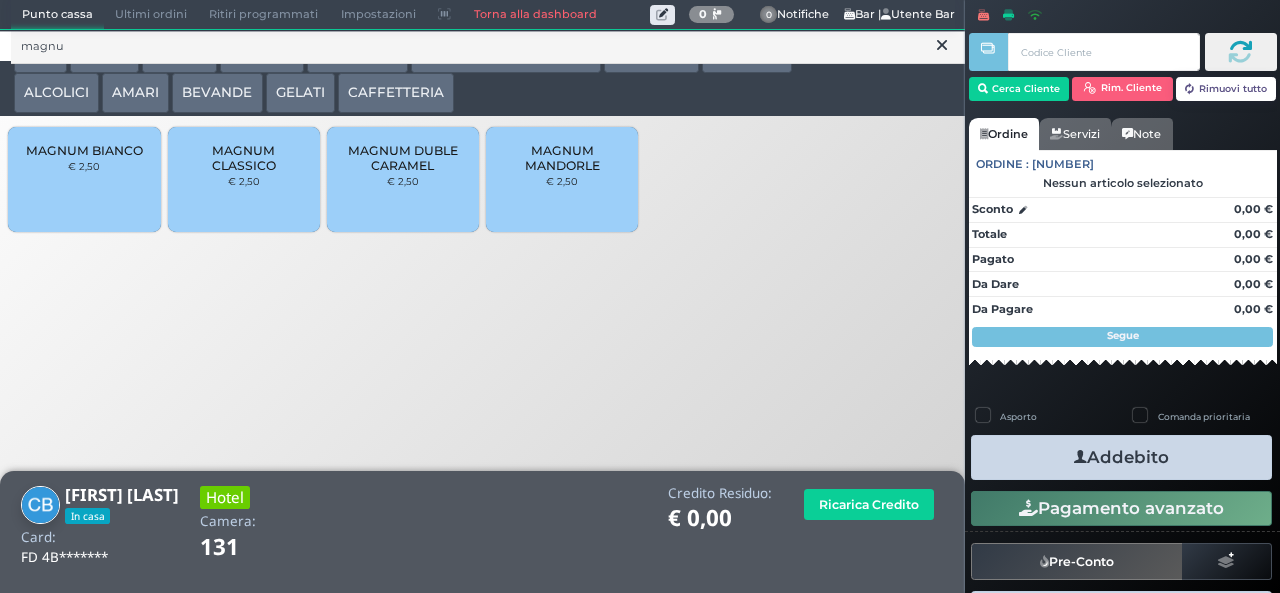 click on "MAGNUM BIANCO" at bounding box center (84, 150) 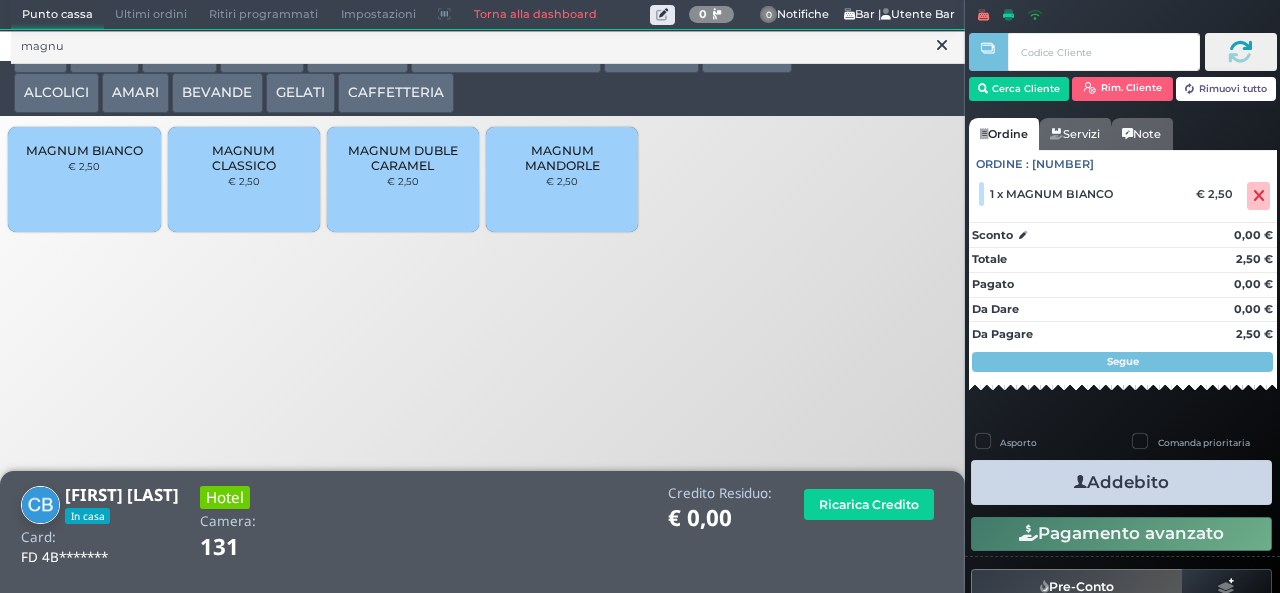 click on "Addebito" at bounding box center (1121, 482) 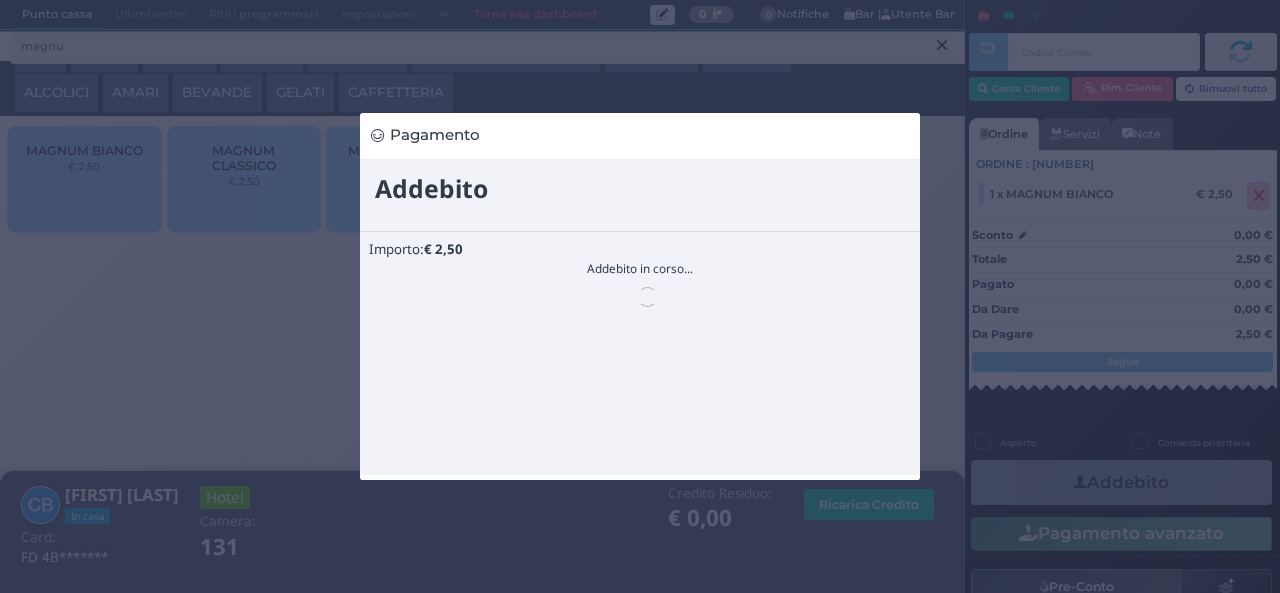 scroll, scrollTop: 0, scrollLeft: 0, axis: both 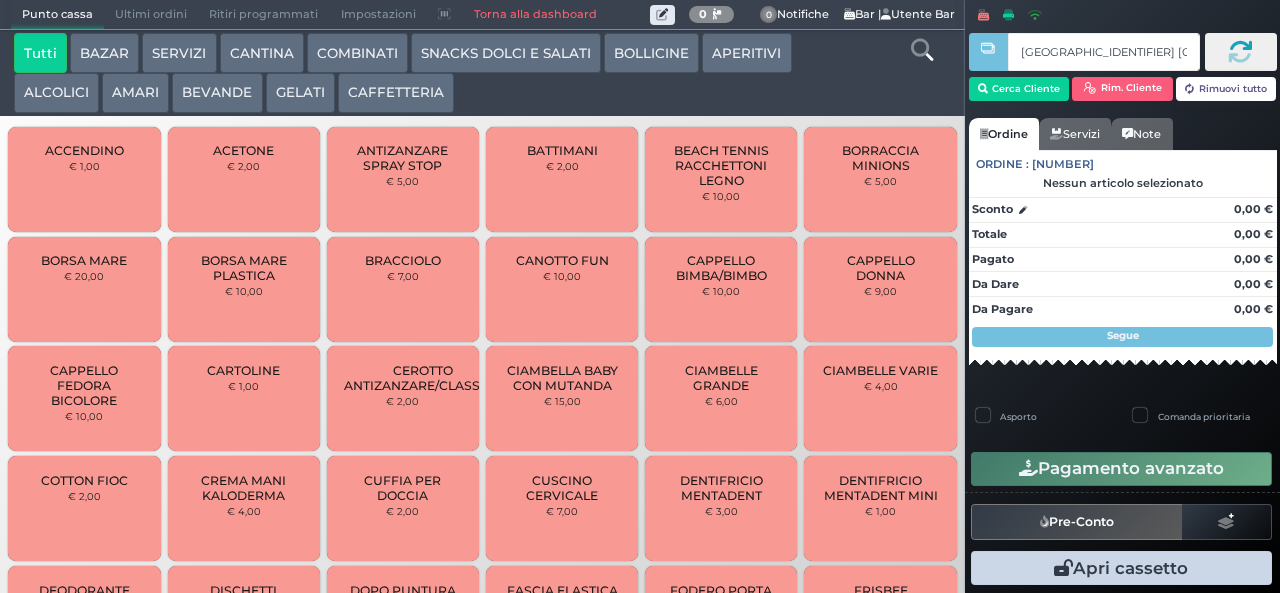 type on "[GEOGRAPHIC_IDENTIFIER] [GEOGRAPHIC_IDENTIFIER] [GEOGRAPHIC_IDENTIFIER] [GEOGRAPHIC_IDENTIFIER]" 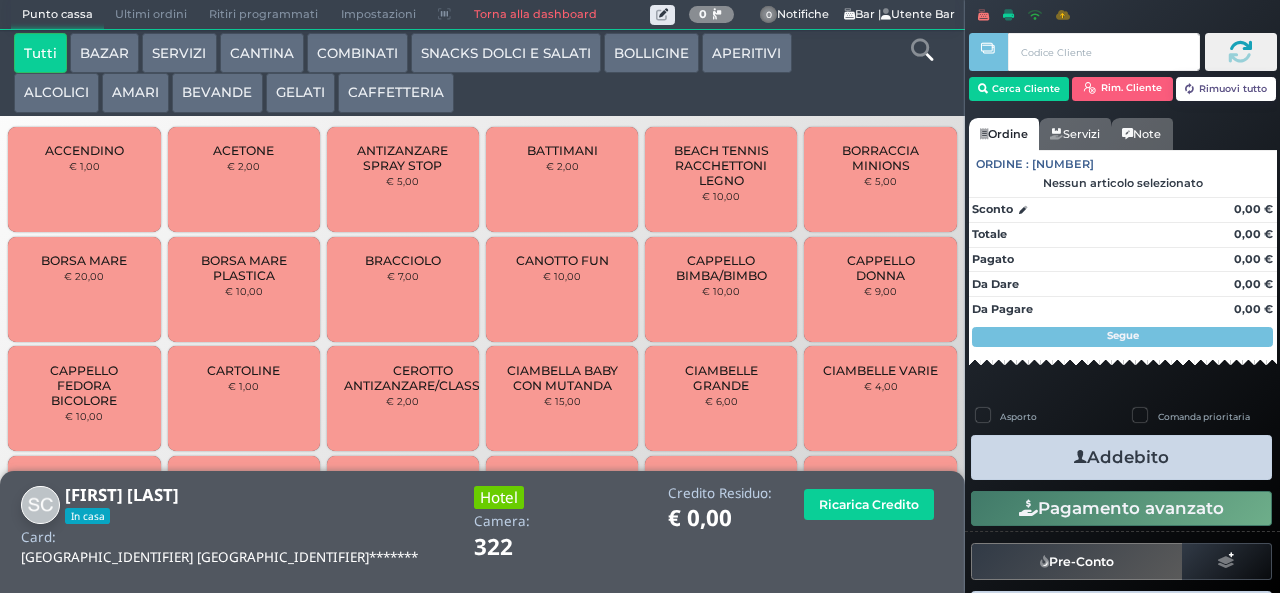 click at bounding box center (922, 50) 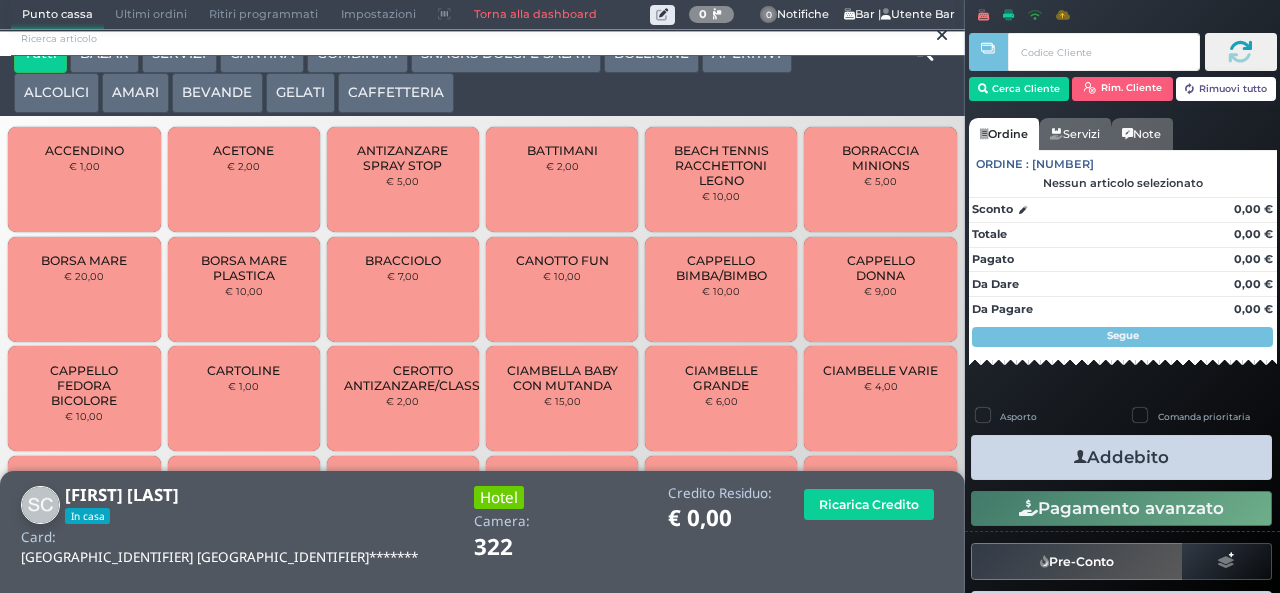 scroll, scrollTop: 0, scrollLeft: 0, axis: both 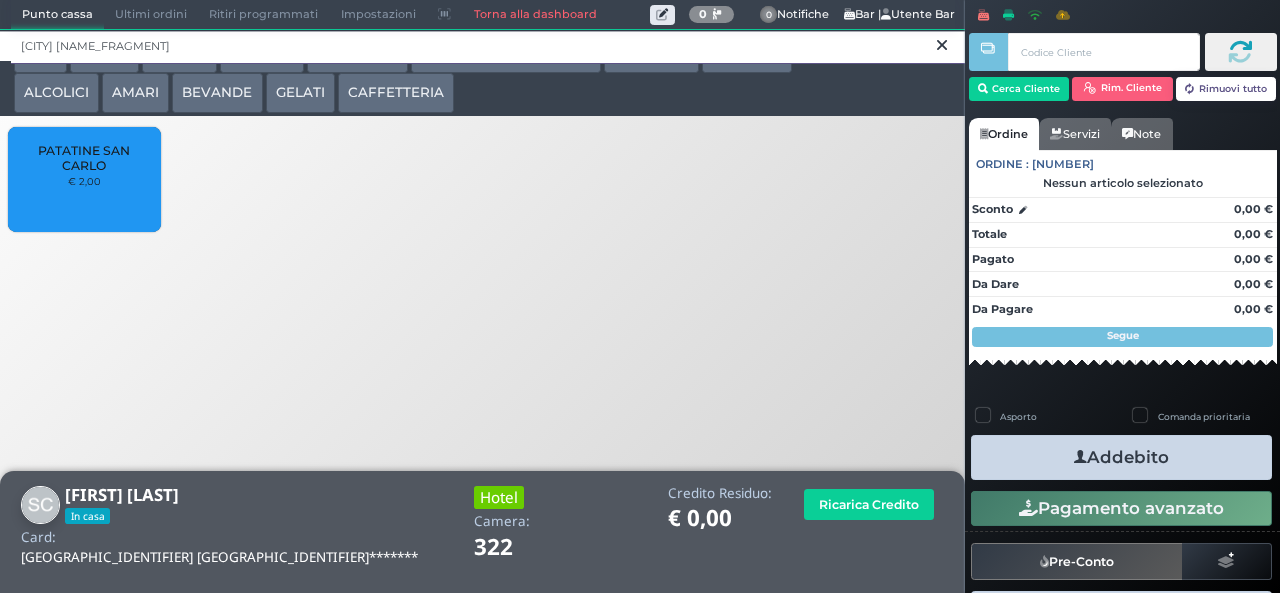type on "san c" 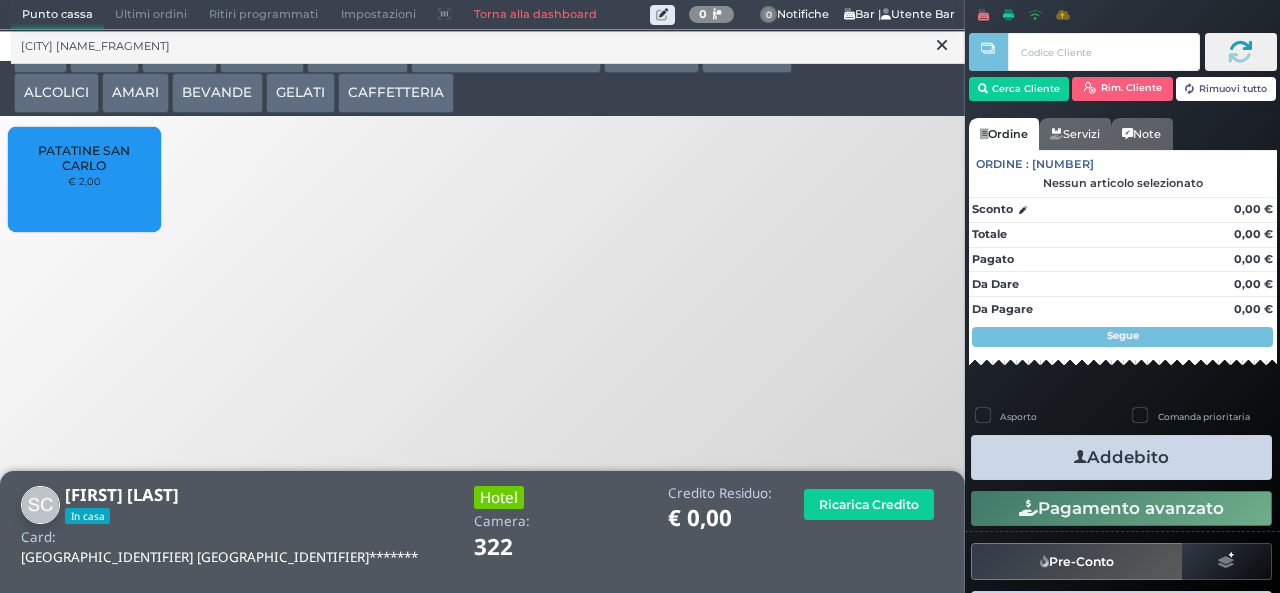 click on "PATATINE SAN CARLO" at bounding box center (84, 158) 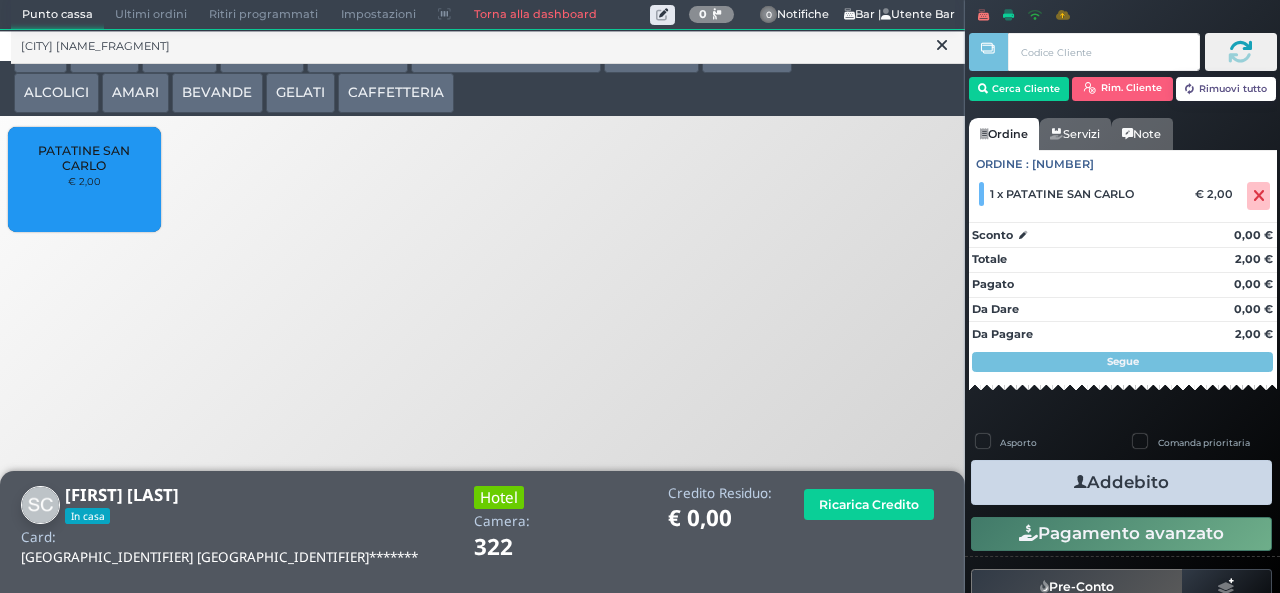 click on "Addebito" at bounding box center [1121, 482] 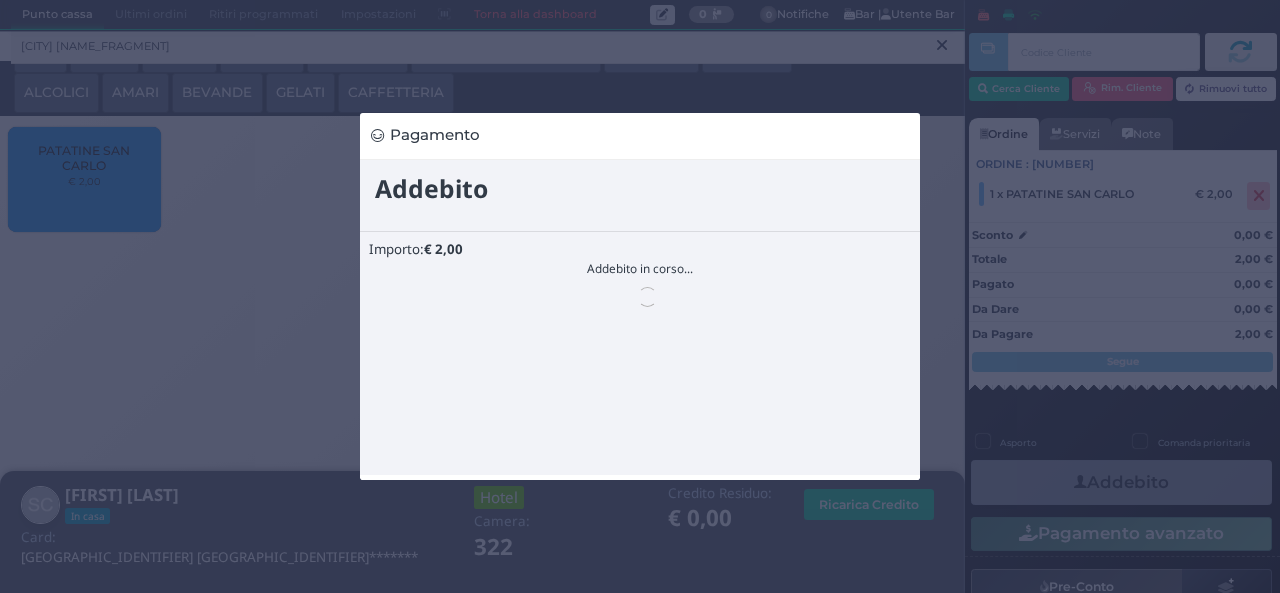 scroll, scrollTop: 0, scrollLeft: 0, axis: both 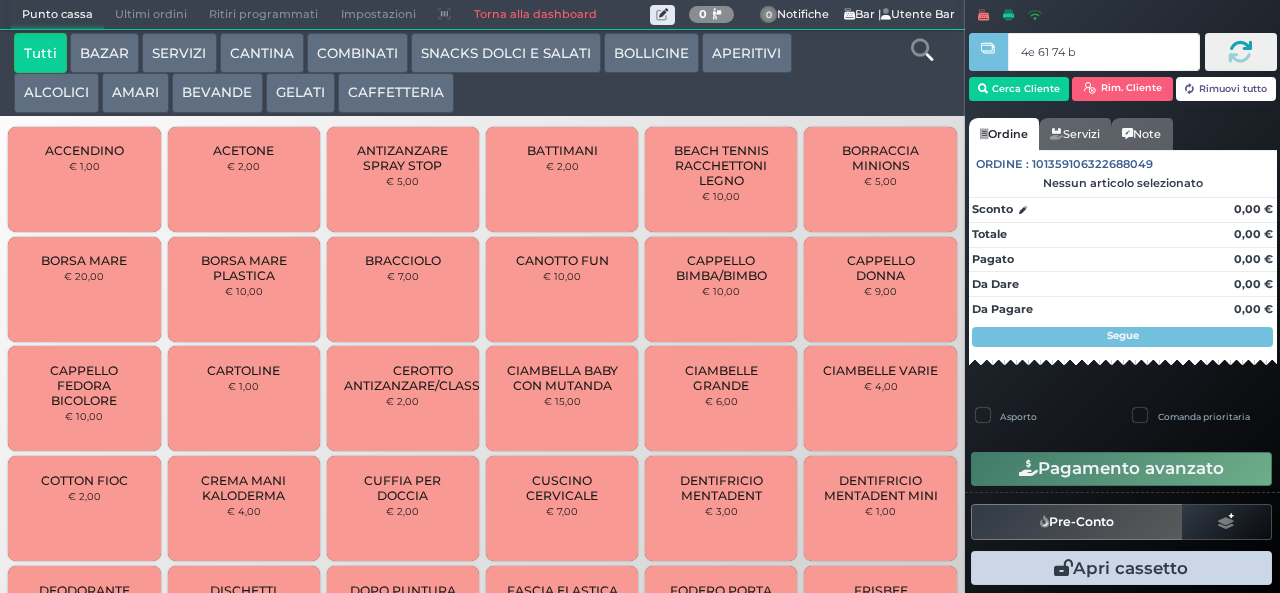 type on "4e 61 74 b9" 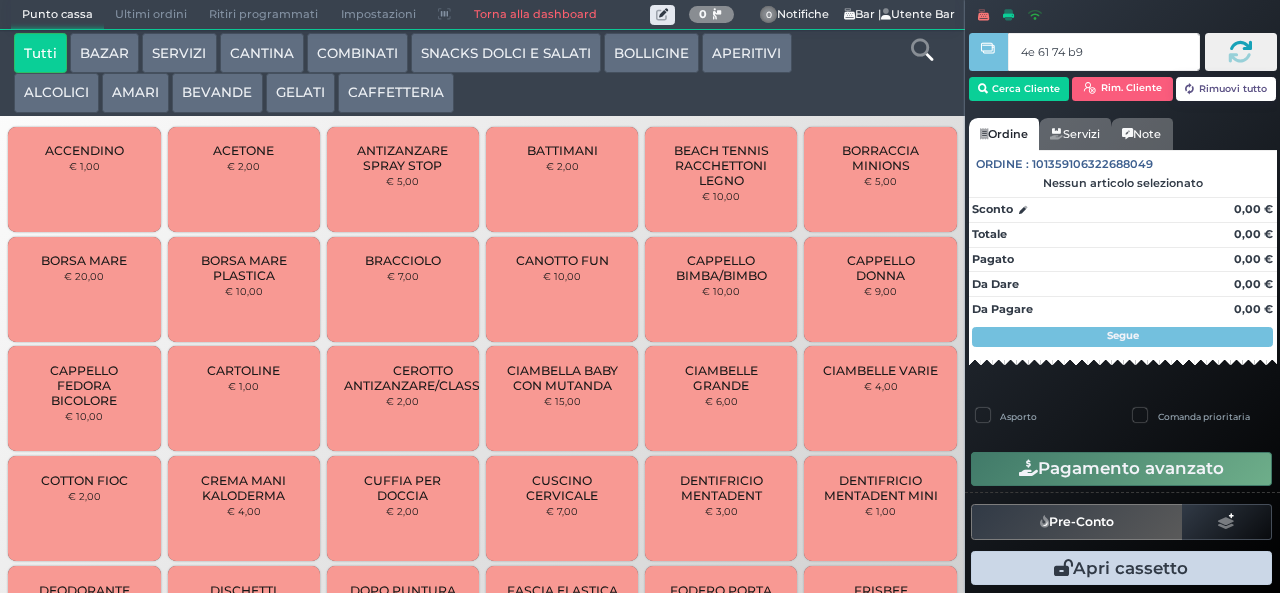 type 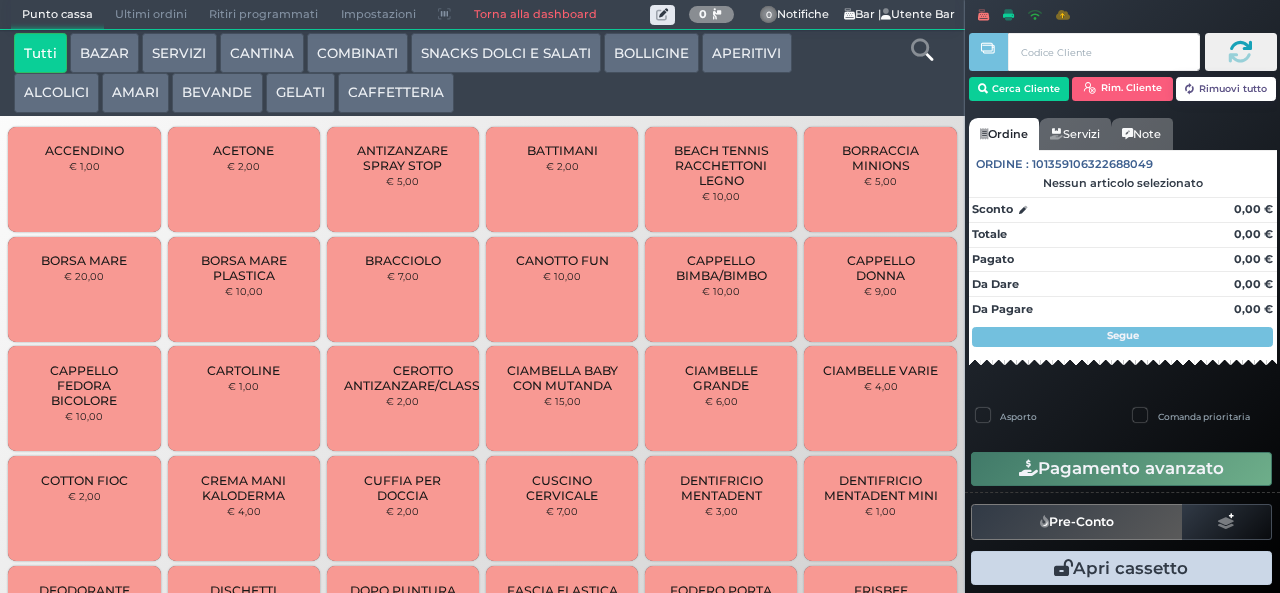 click at bounding box center (0, 0) 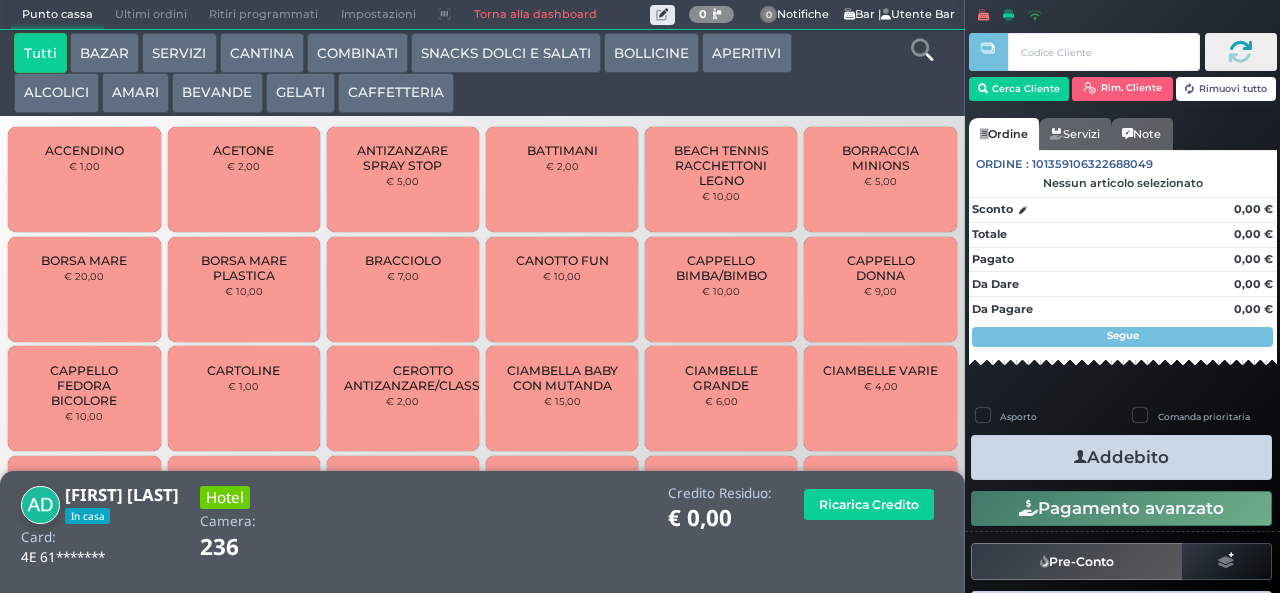 click on "GELATI" at bounding box center (300, 93) 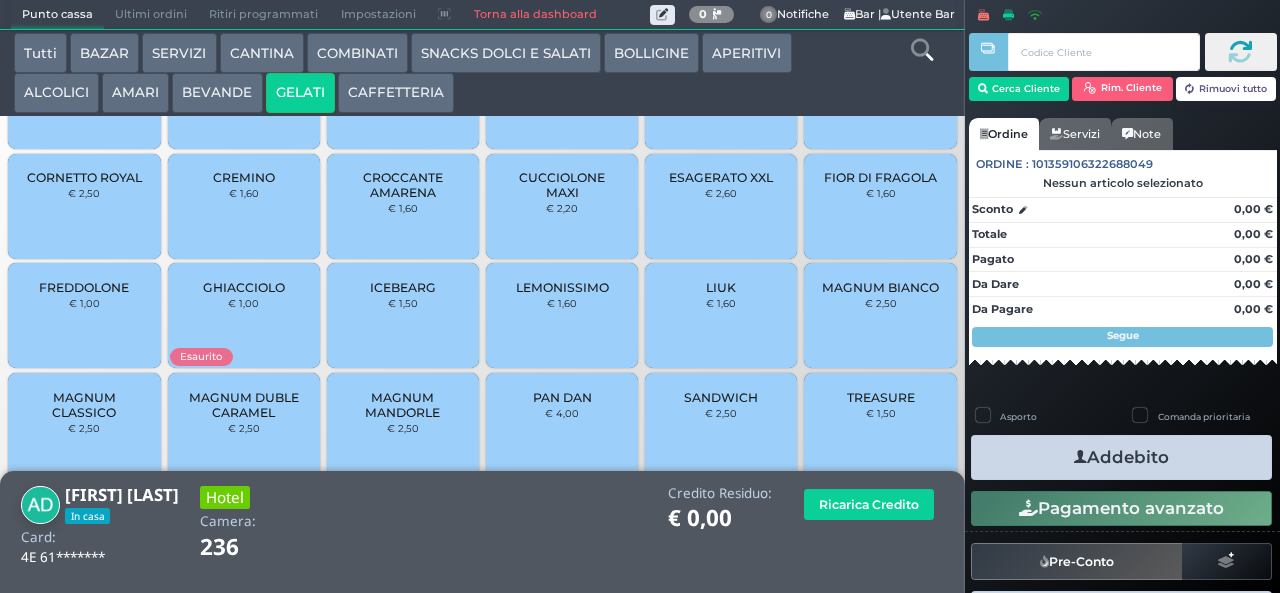 scroll, scrollTop: 133, scrollLeft: 0, axis: vertical 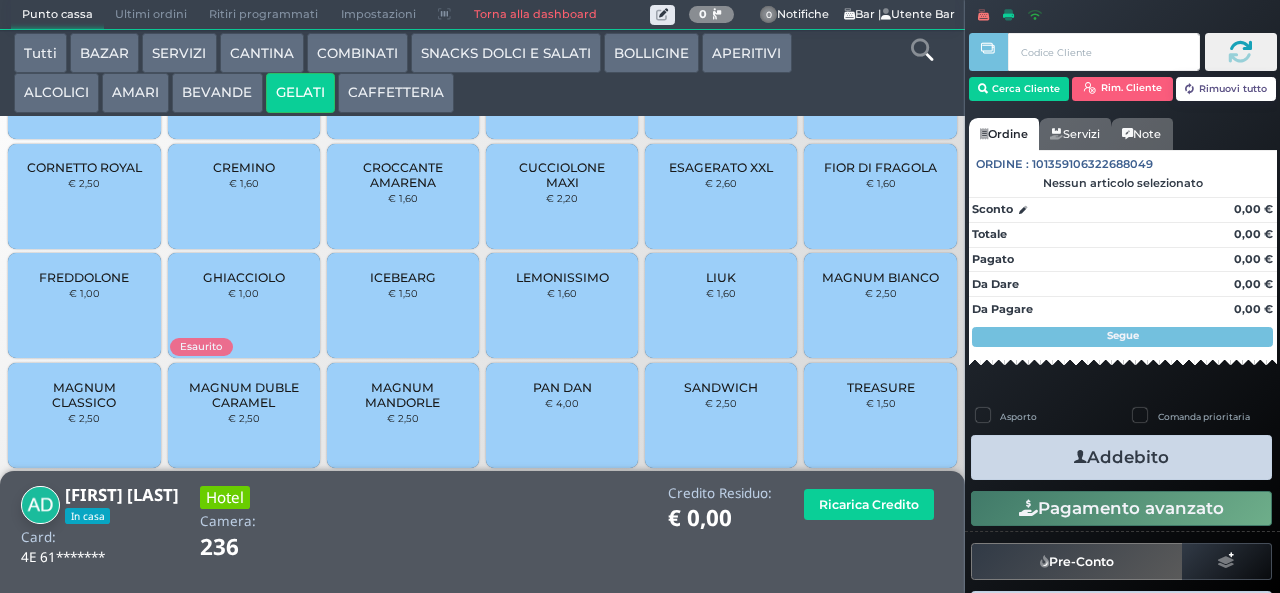 click on "MAGNUM CLASSICO" at bounding box center (84, 395) 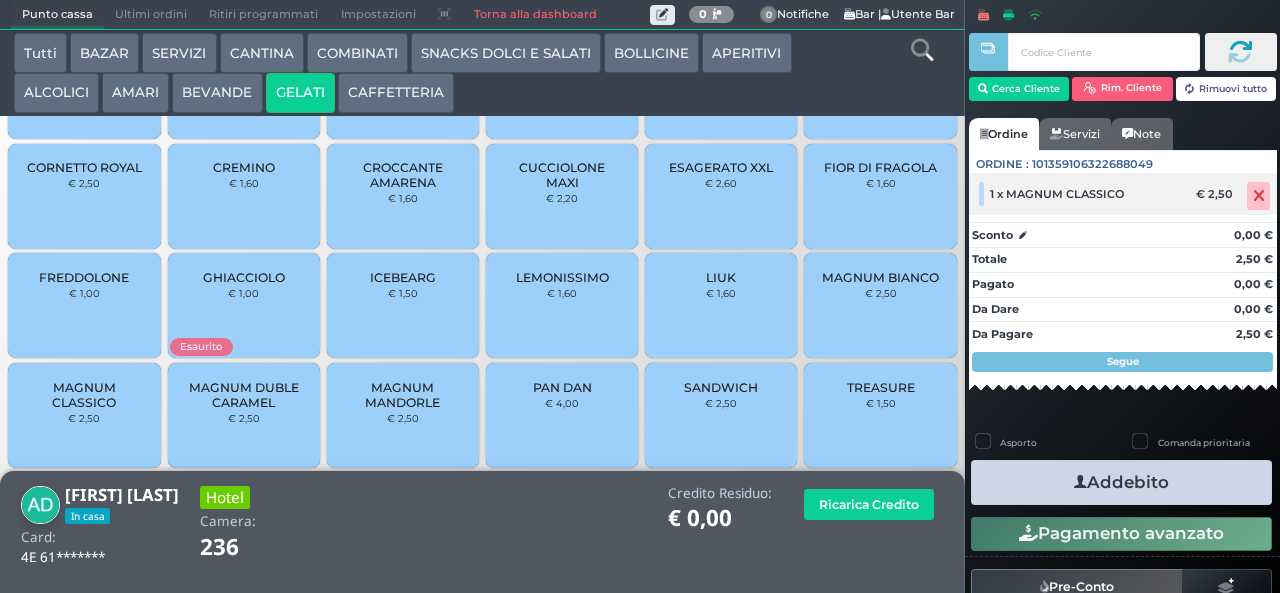 click at bounding box center (1259, 196) 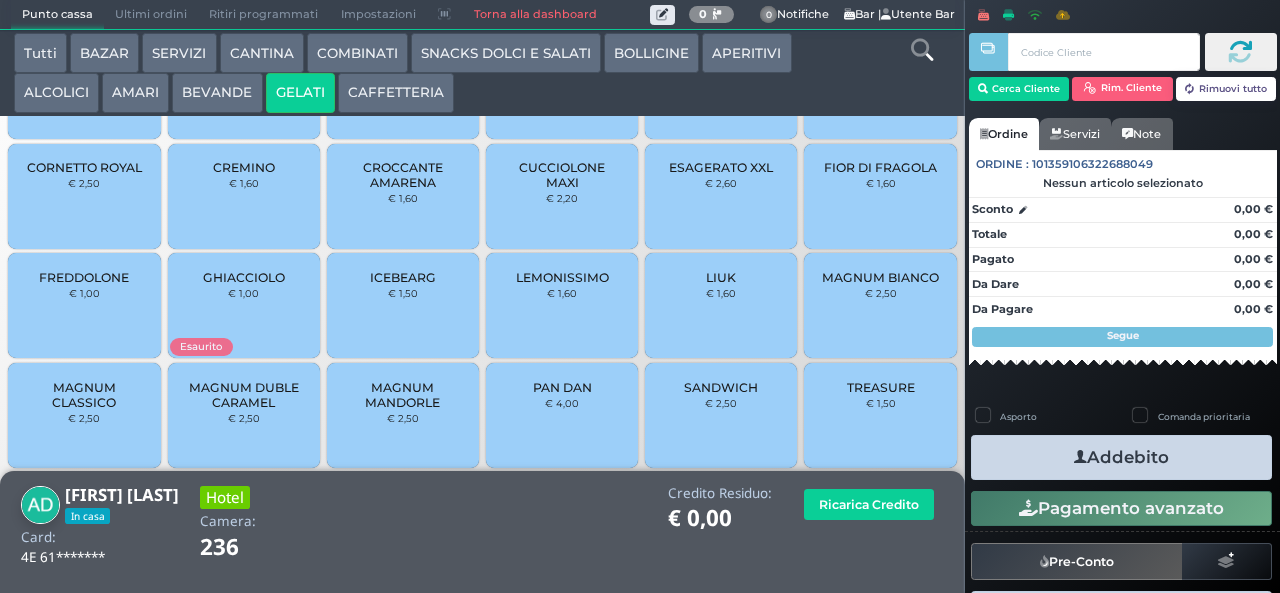 click on "MAGNUM DUBLE CARAMEL" at bounding box center [243, 395] 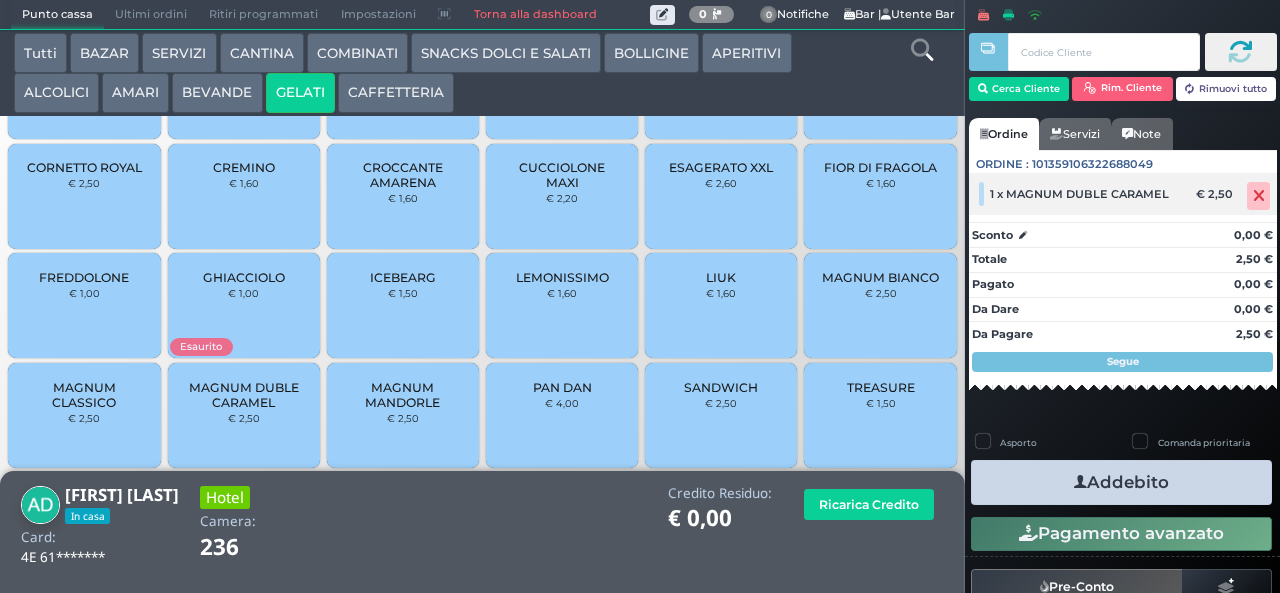 click at bounding box center (1259, 196) 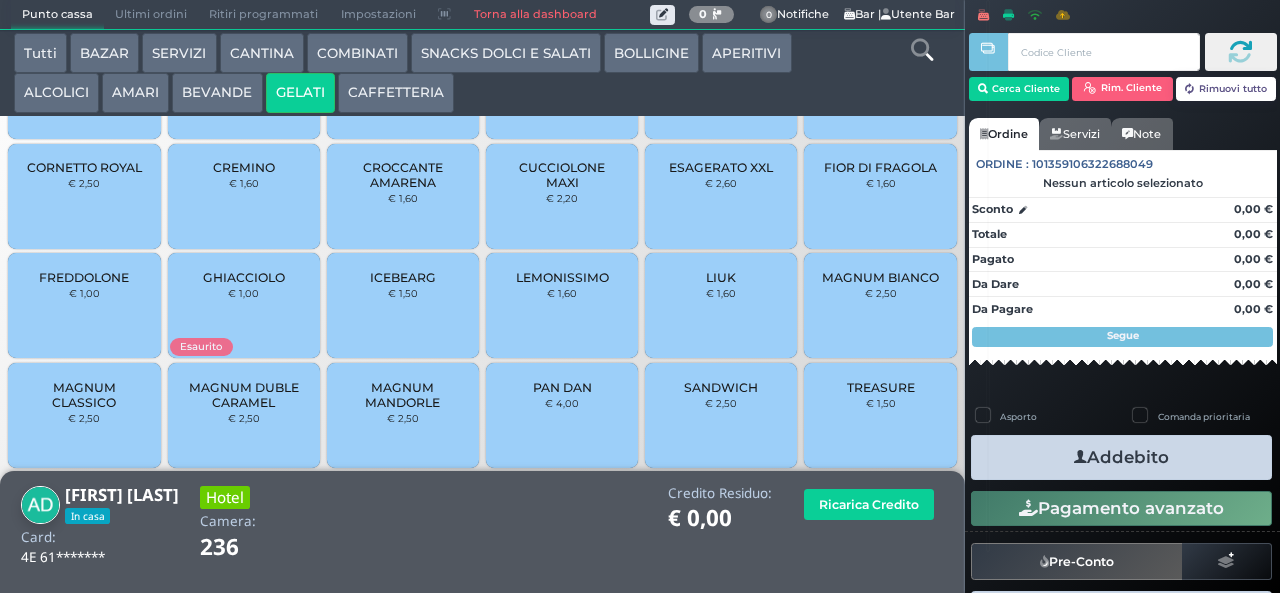 click on "MAGNUM BIANCO
€ 2,50" at bounding box center [880, 305] 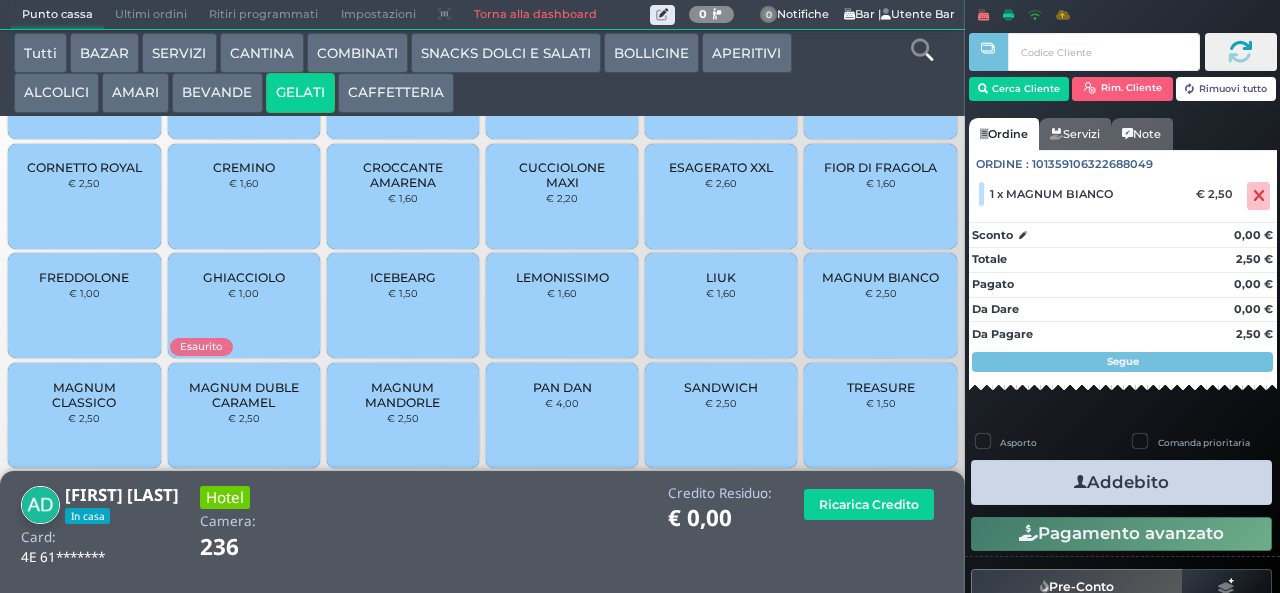 click on "FREDDOLONE
€ 1,00" at bounding box center [84, 305] 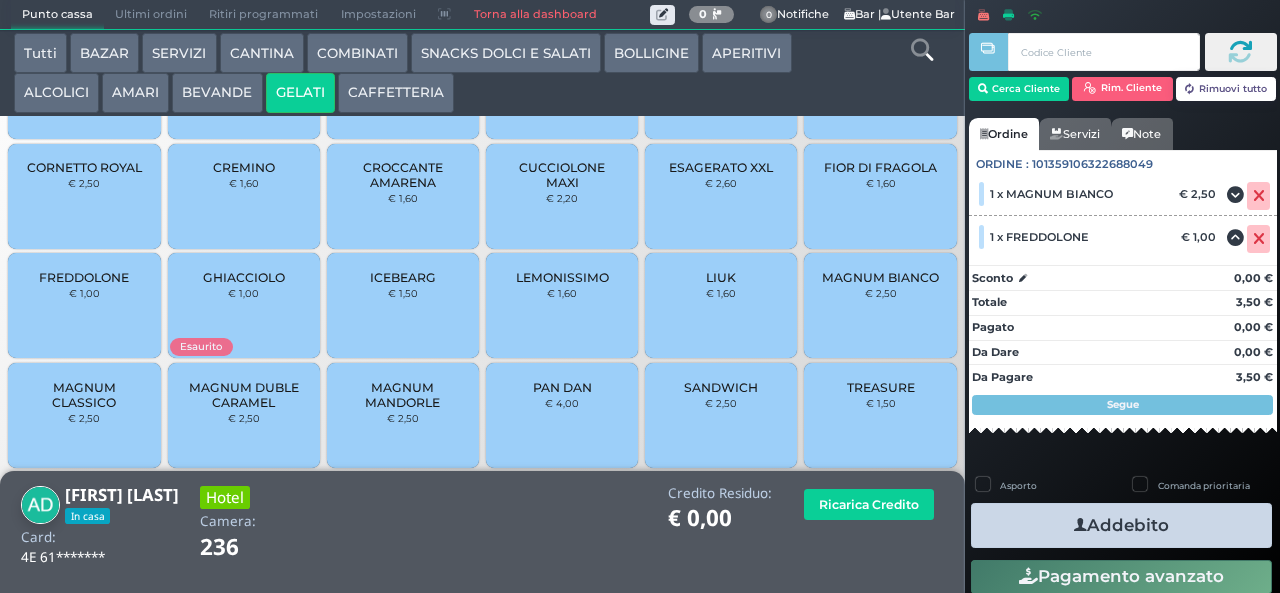 click on "Addebito" at bounding box center [1121, 525] 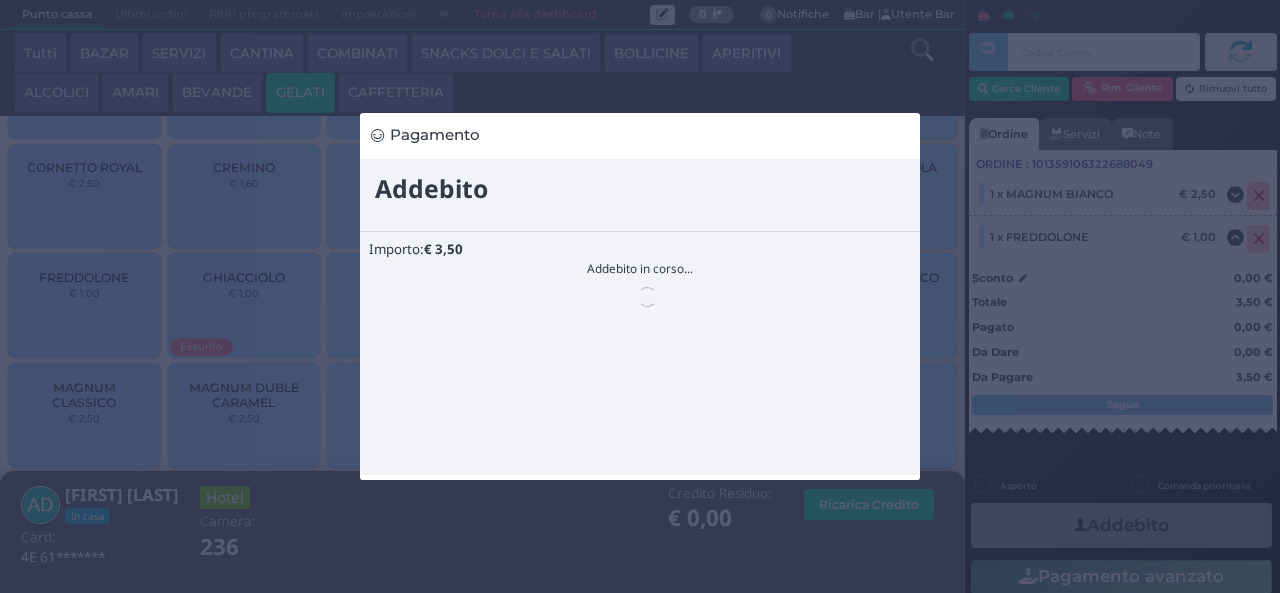 scroll, scrollTop: 0, scrollLeft: 0, axis: both 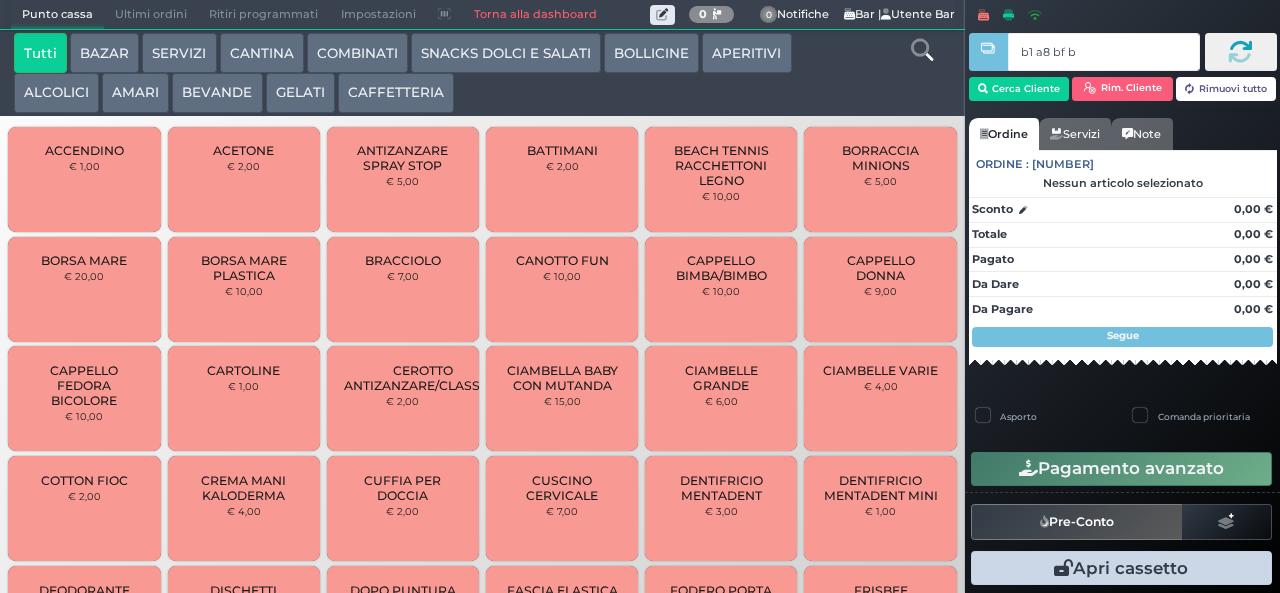 type on "b1 a8 bf b9" 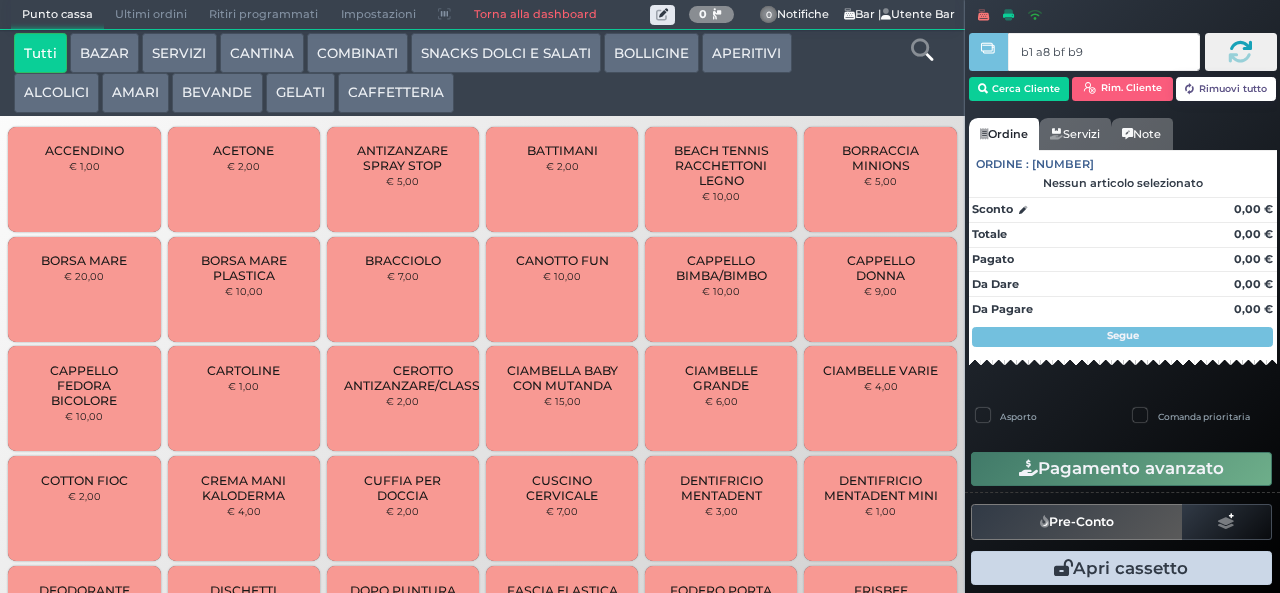 type 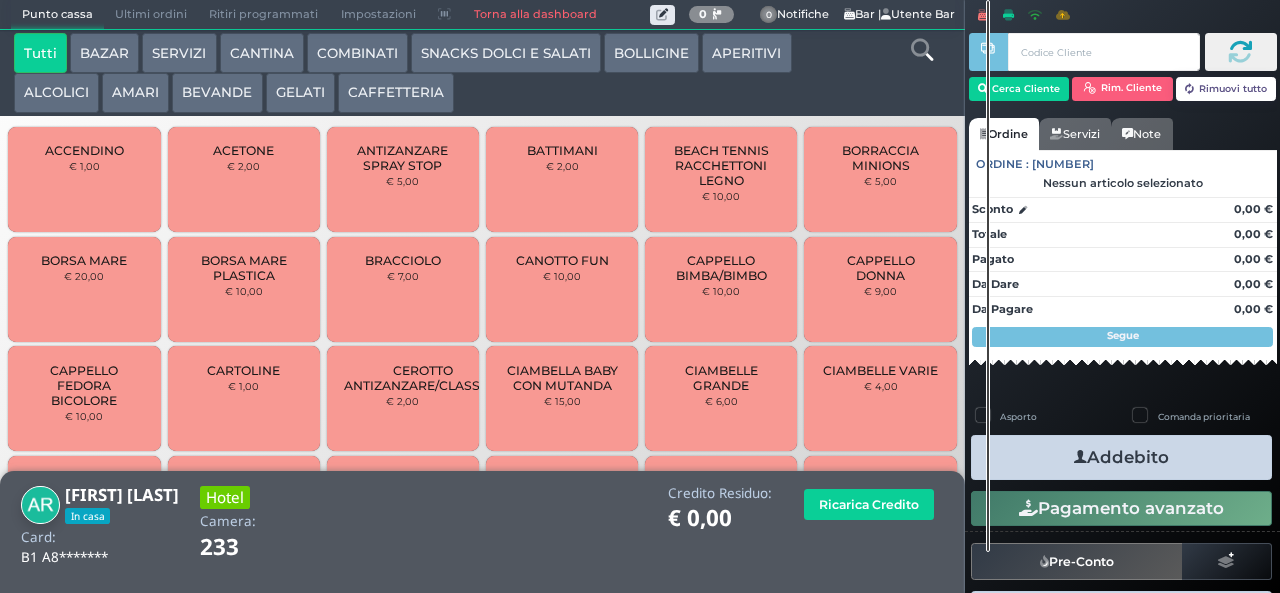 click on "GELATI" at bounding box center (300, 93) 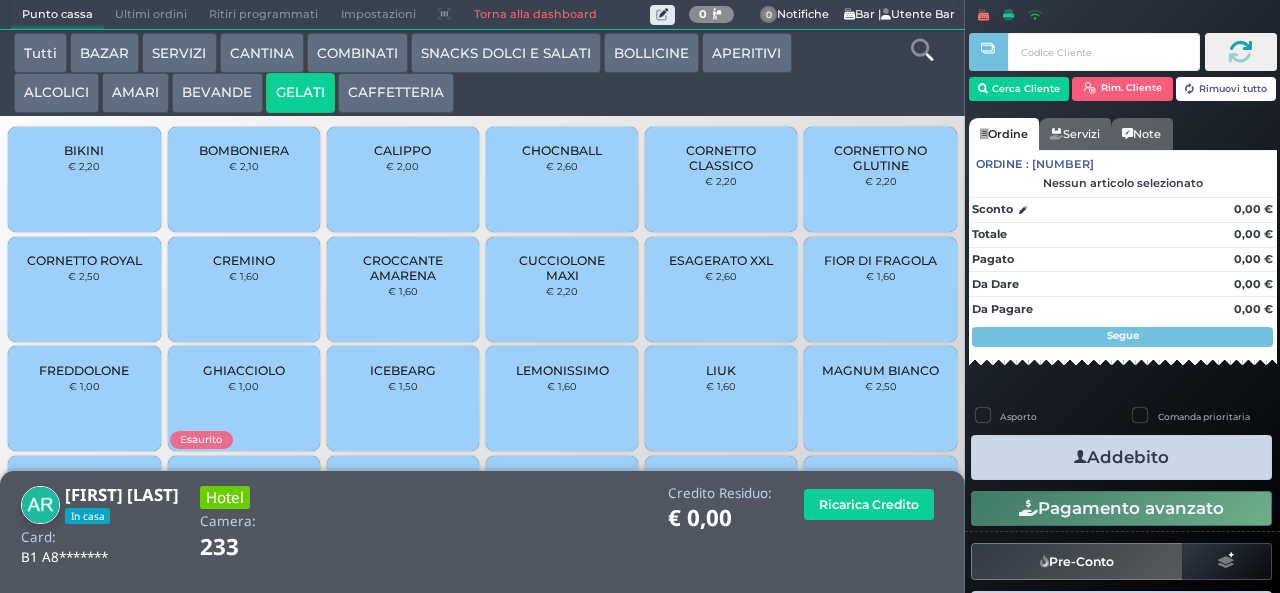 click on "CREMINO" at bounding box center (244, 260) 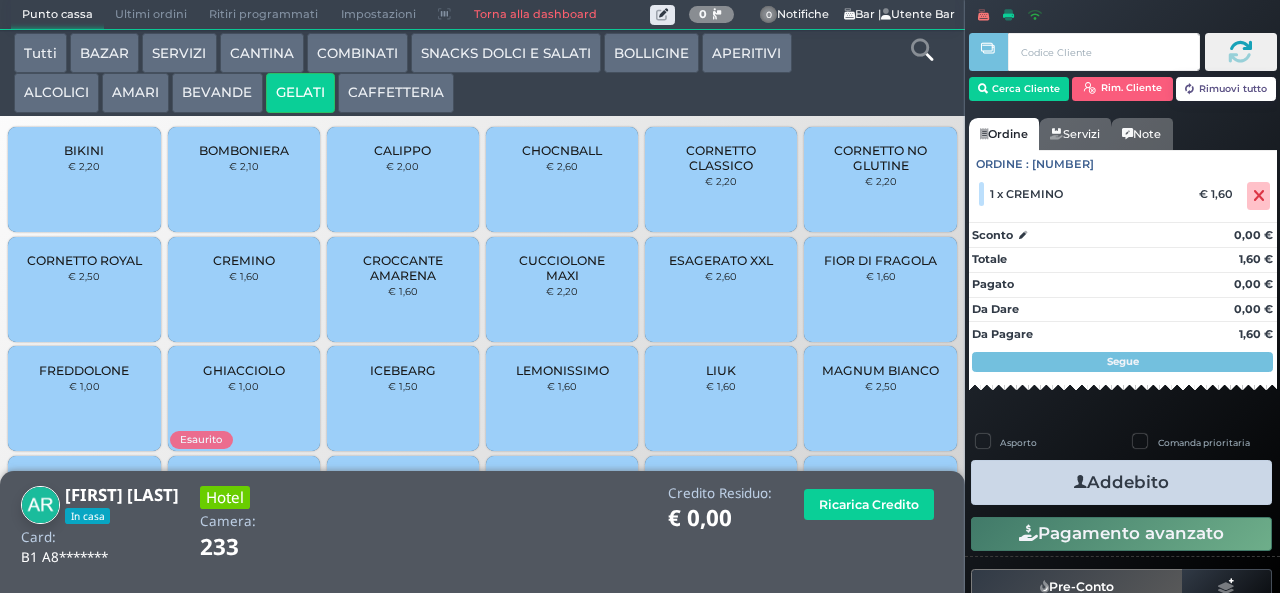 click on "CORNETTO CLASSICO" at bounding box center (721, 158) 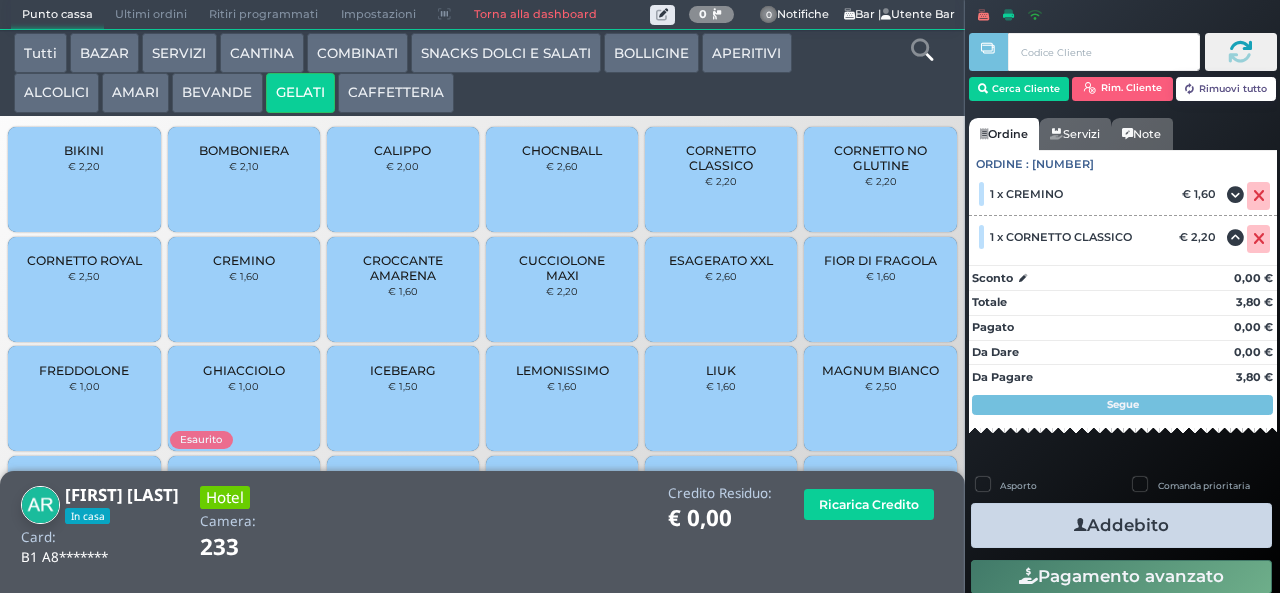 click at bounding box center (1080, 525) 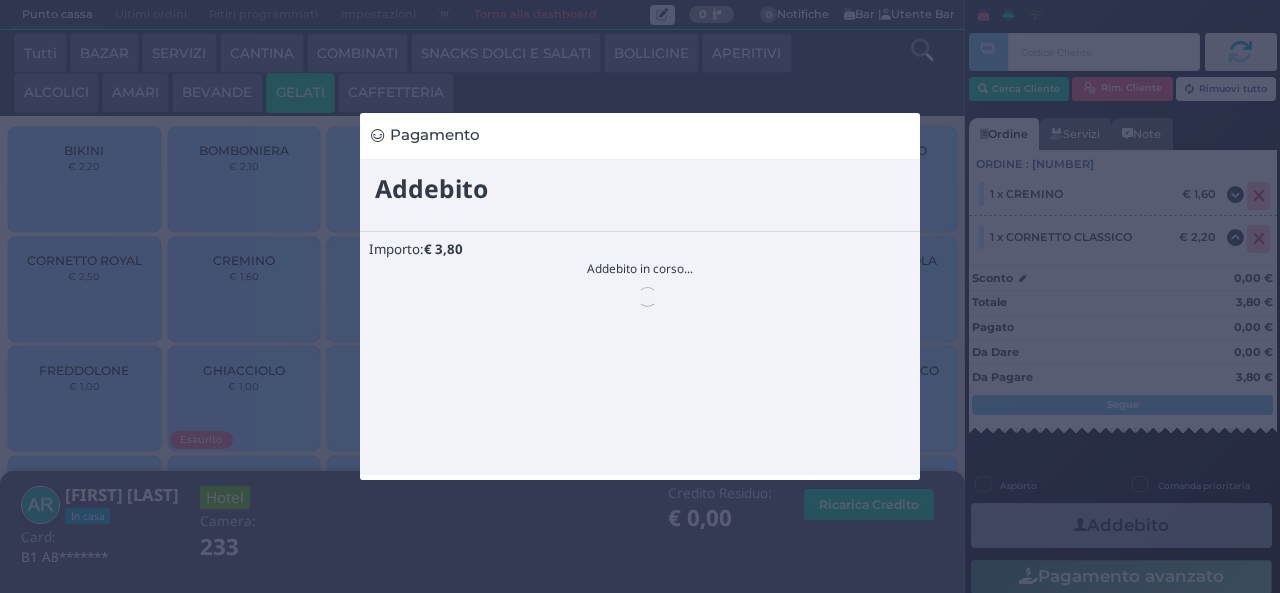 scroll, scrollTop: 0, scrollLeft: 0, axis: both 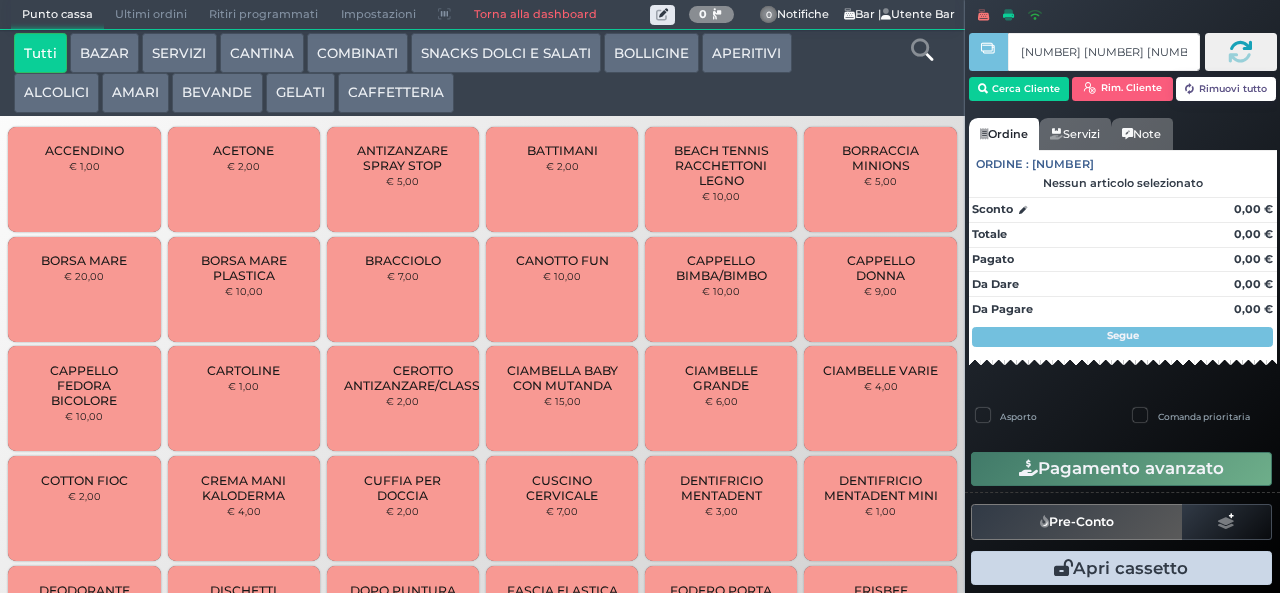 type on "[NUMBER] [NUMBER]" 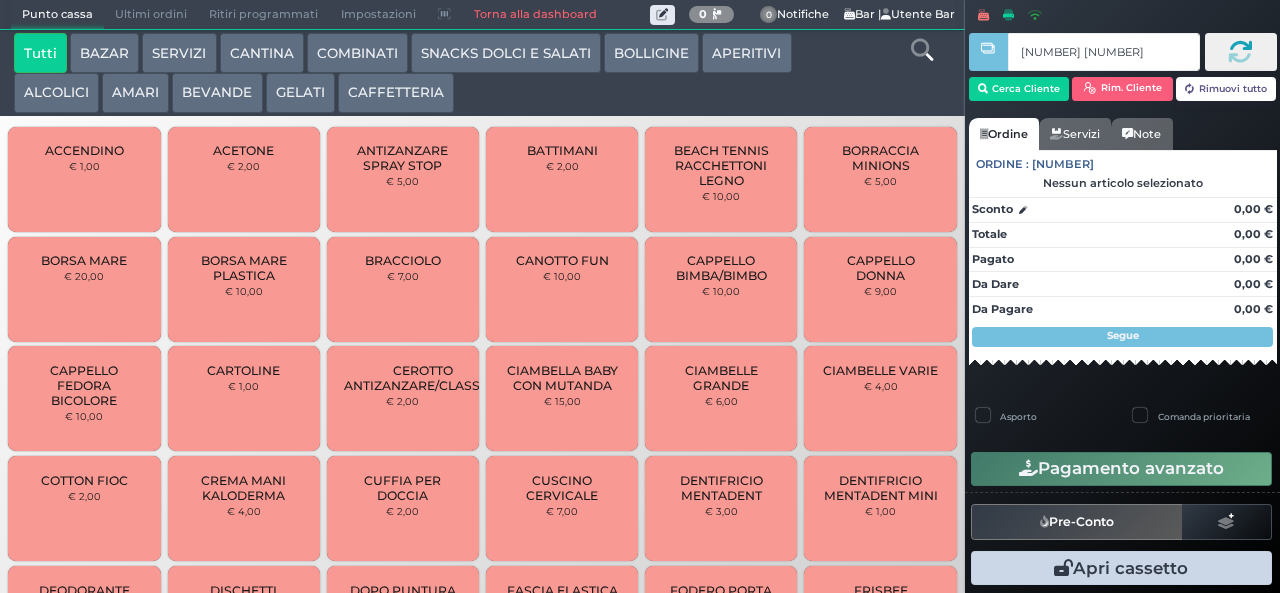 type 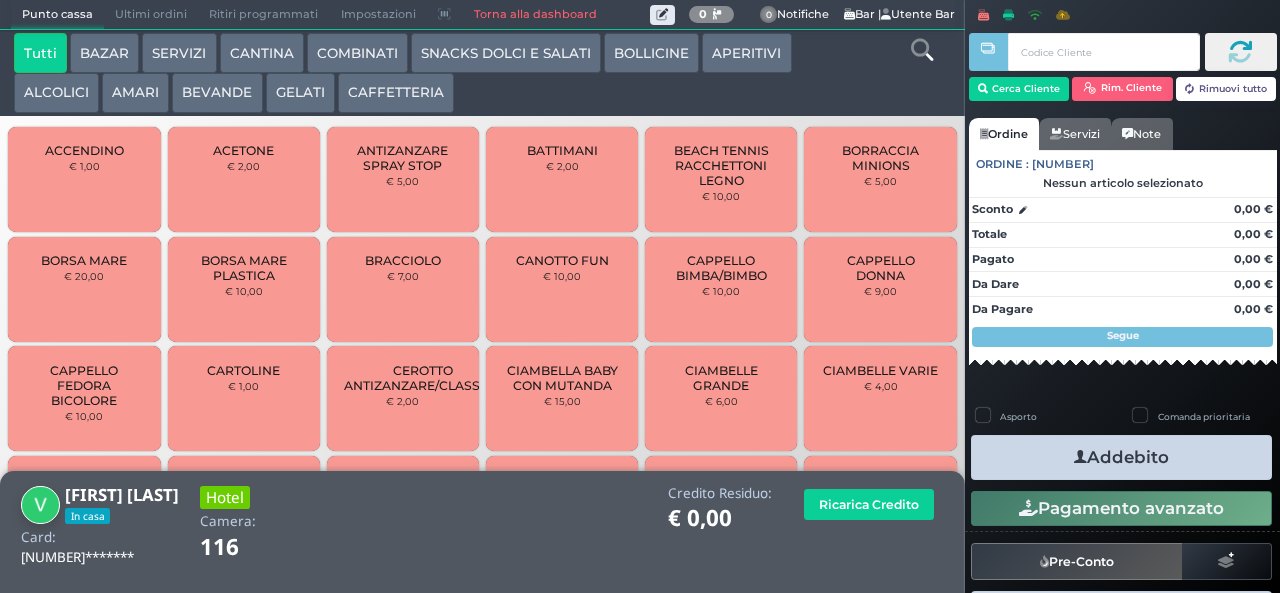 click on "GELATI" at bounding box center [300, 93] 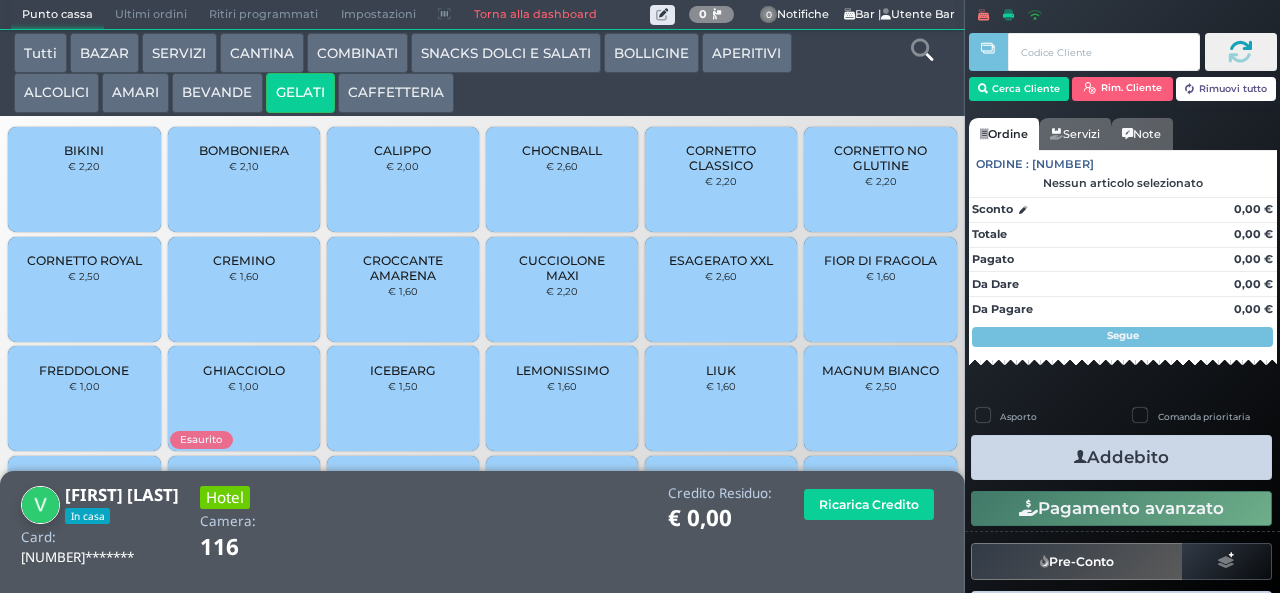 click on "CALIPPO" at bounding box center (402, 150) 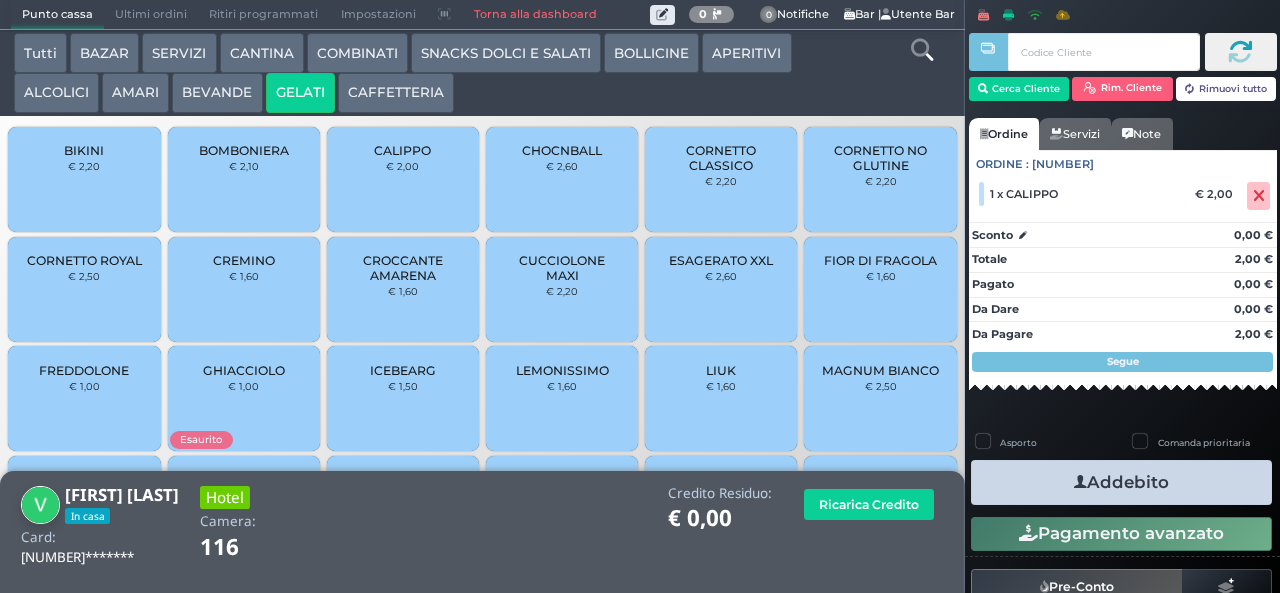 click at bounding box center (1080, 482) 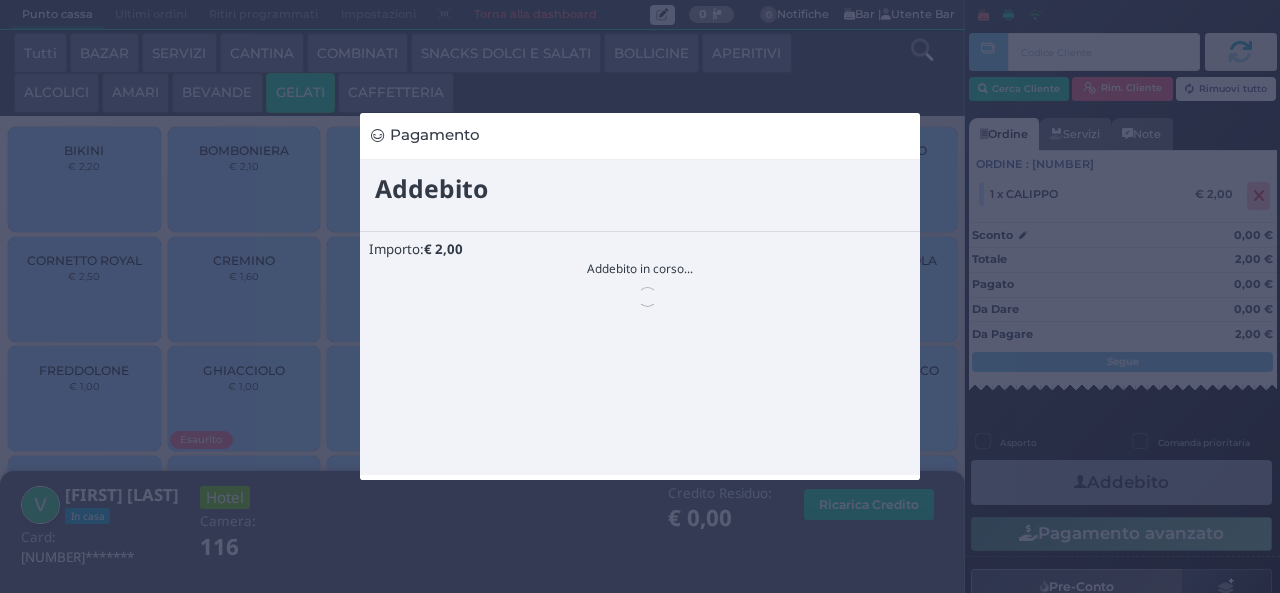 scroll, scrollTop: 0, scrollLeft: 0, axis: both 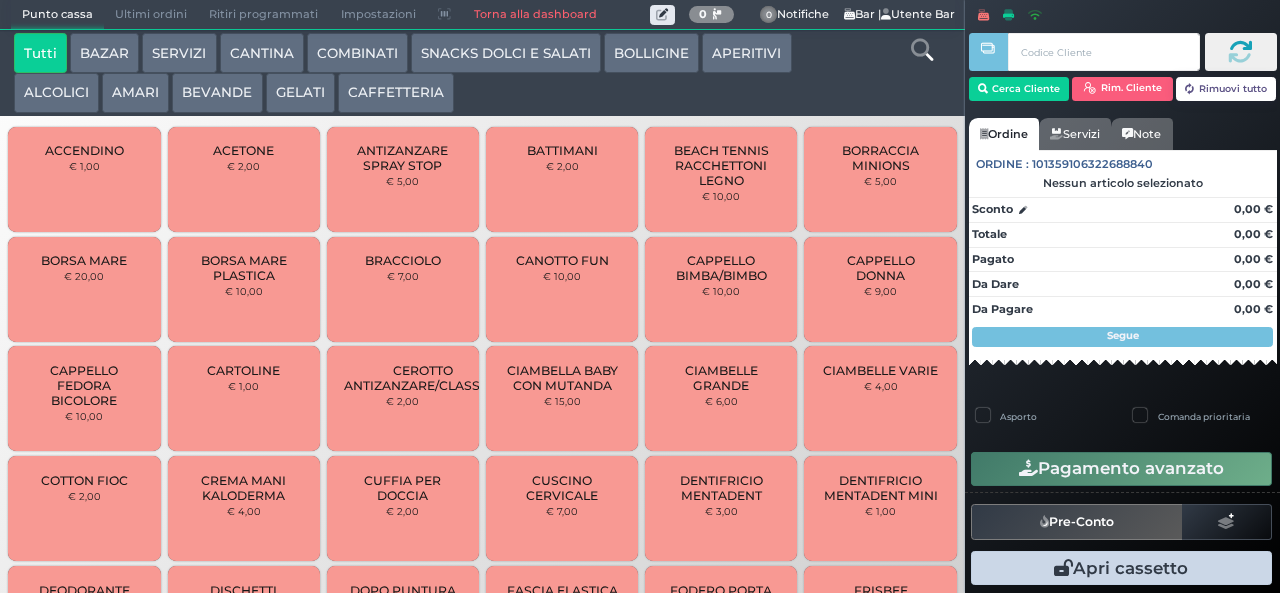 click on "GELATI" at bounding box center (300, 93) 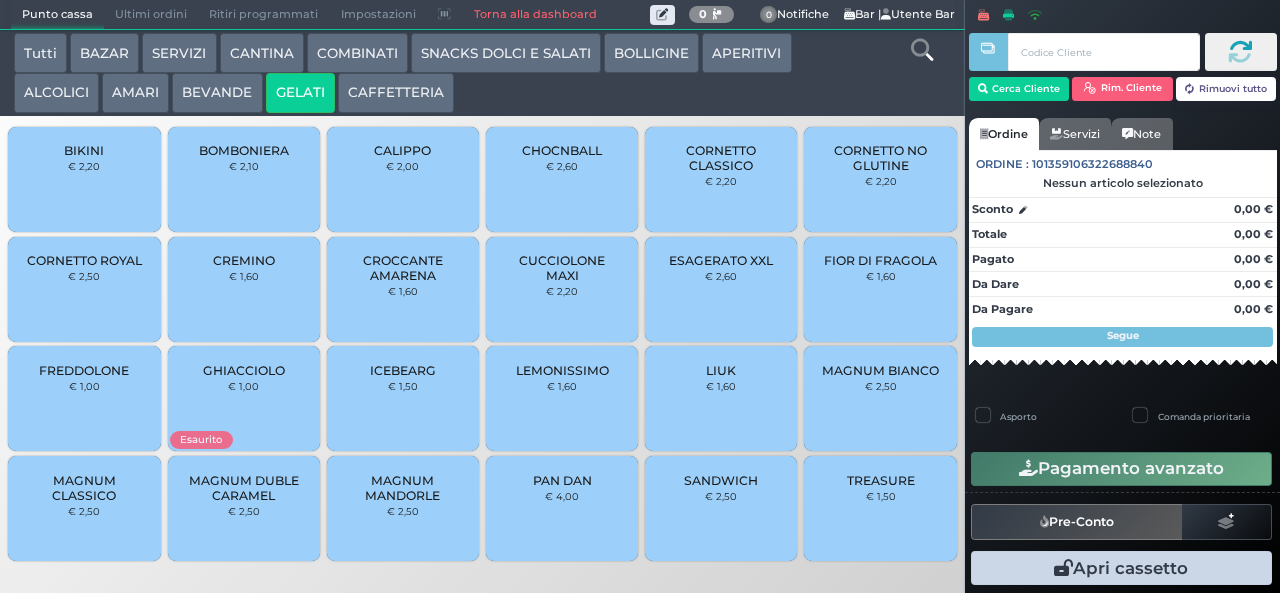 click on "FREDDOLONE
€ 1,00" at bounding box center [84, 398] 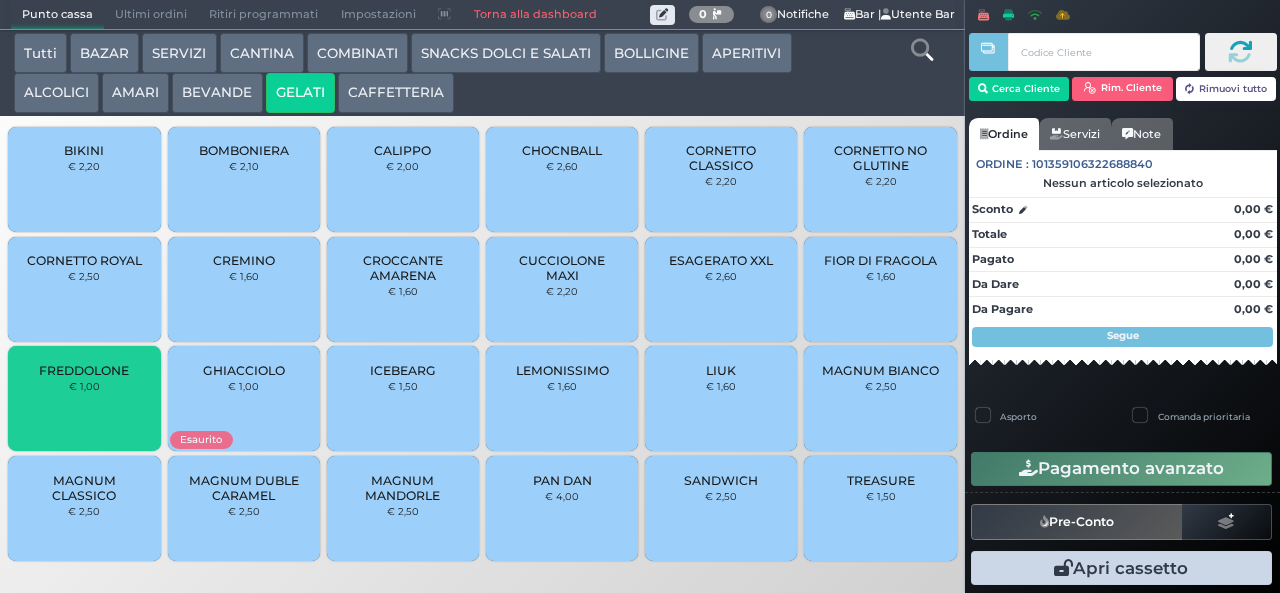 click on "FREDDOLONE" at bounding box center [84, 370] 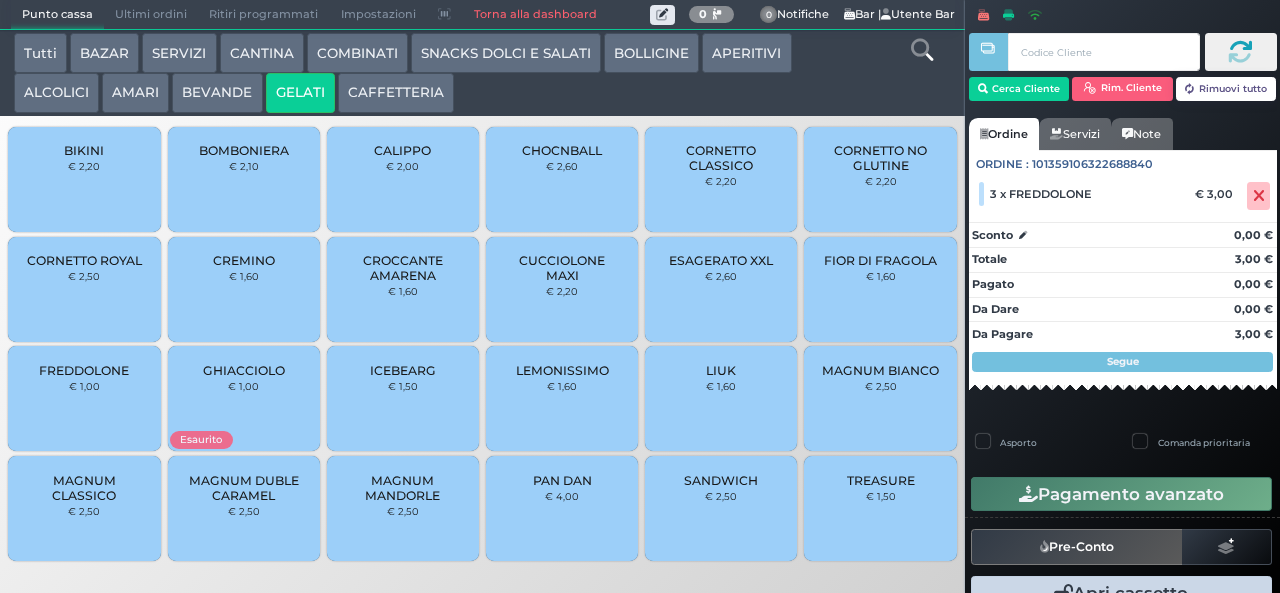 click on "TREASURE" at bounding box center [881, 480] 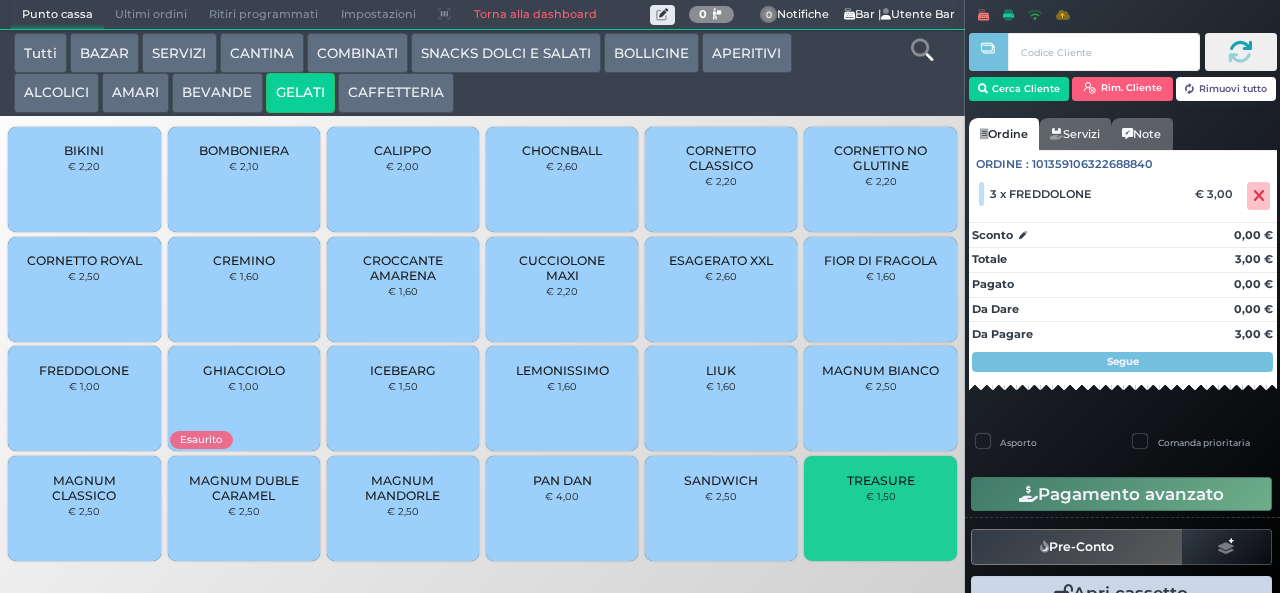 click at bounding box center (988, 282) 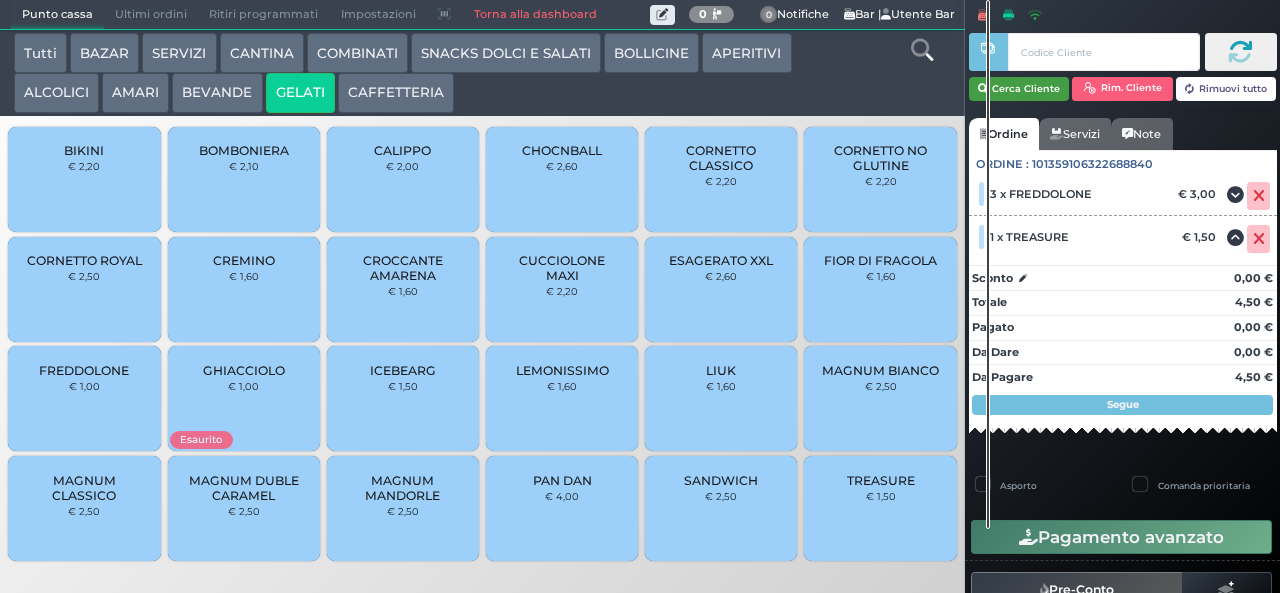 click on "Cerca Cliente" at bounding box center (1019, 89) 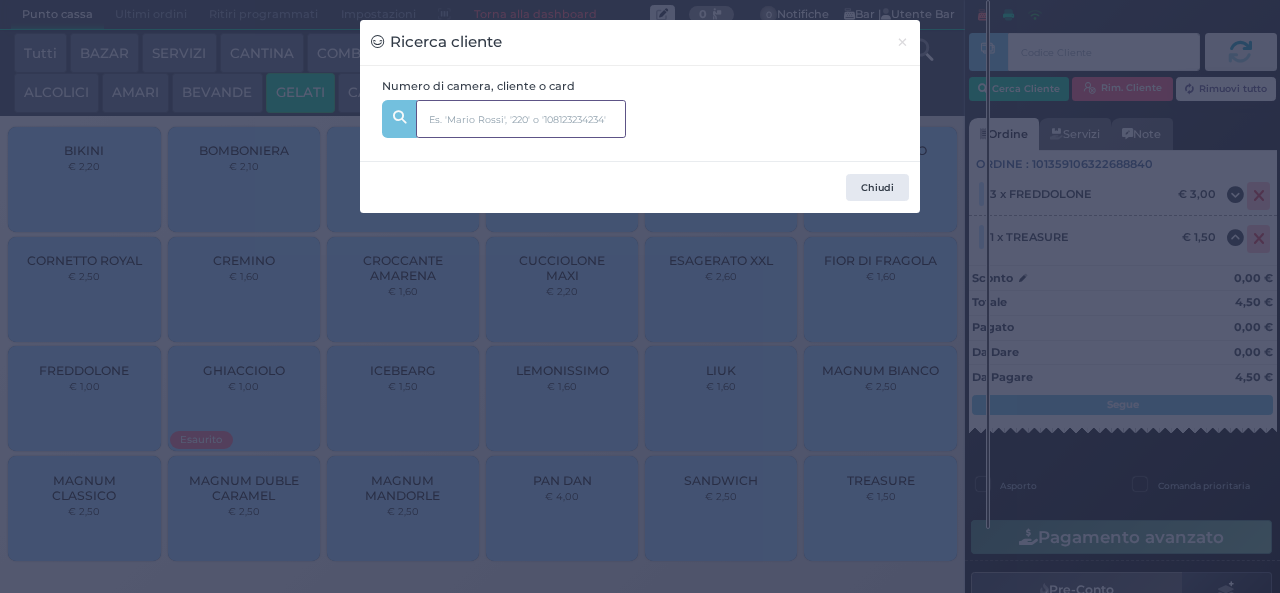 click at bounding box center (521, 119) 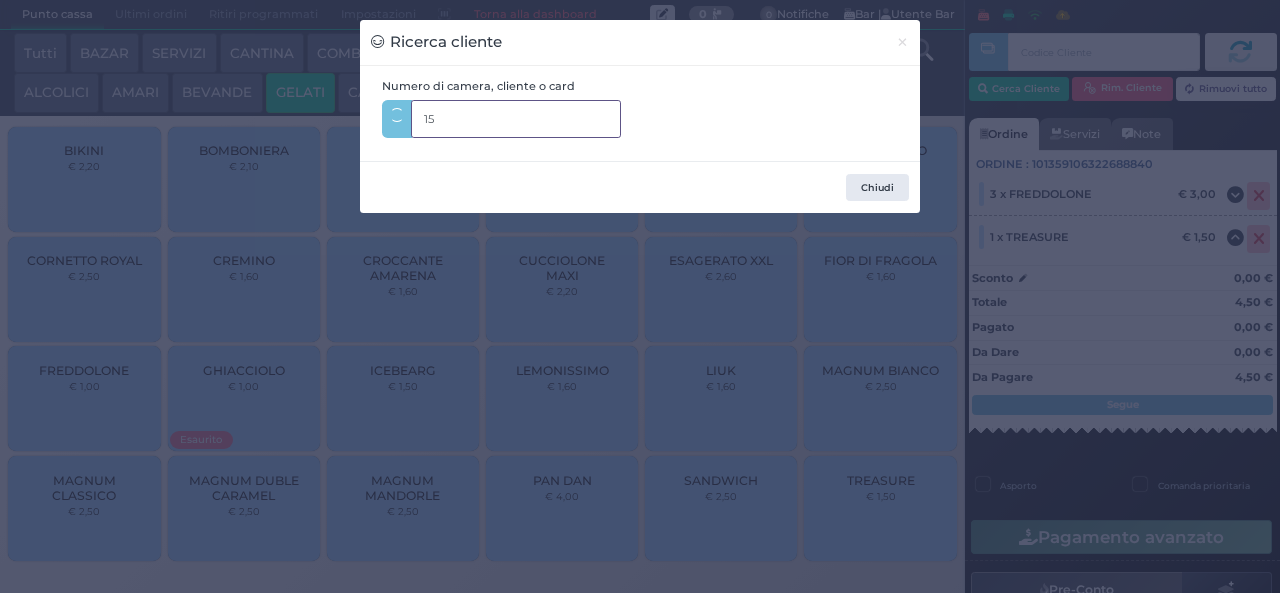 type on "152" 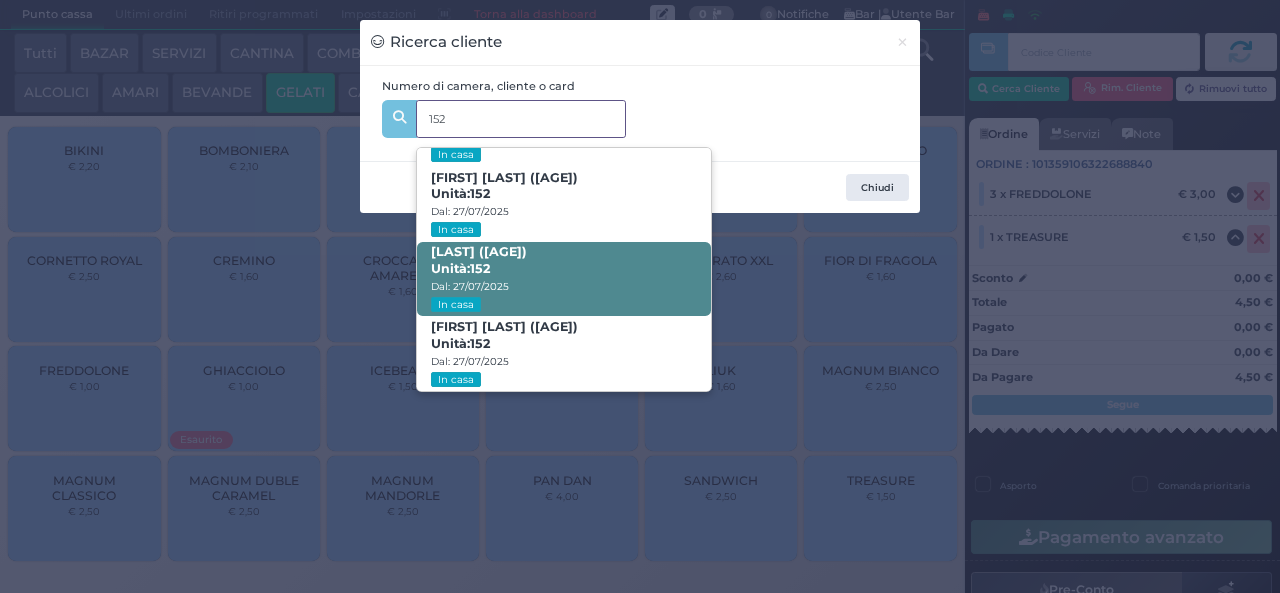scroll, scrollTop: 197, scrollLeft: 0, axis: vertical 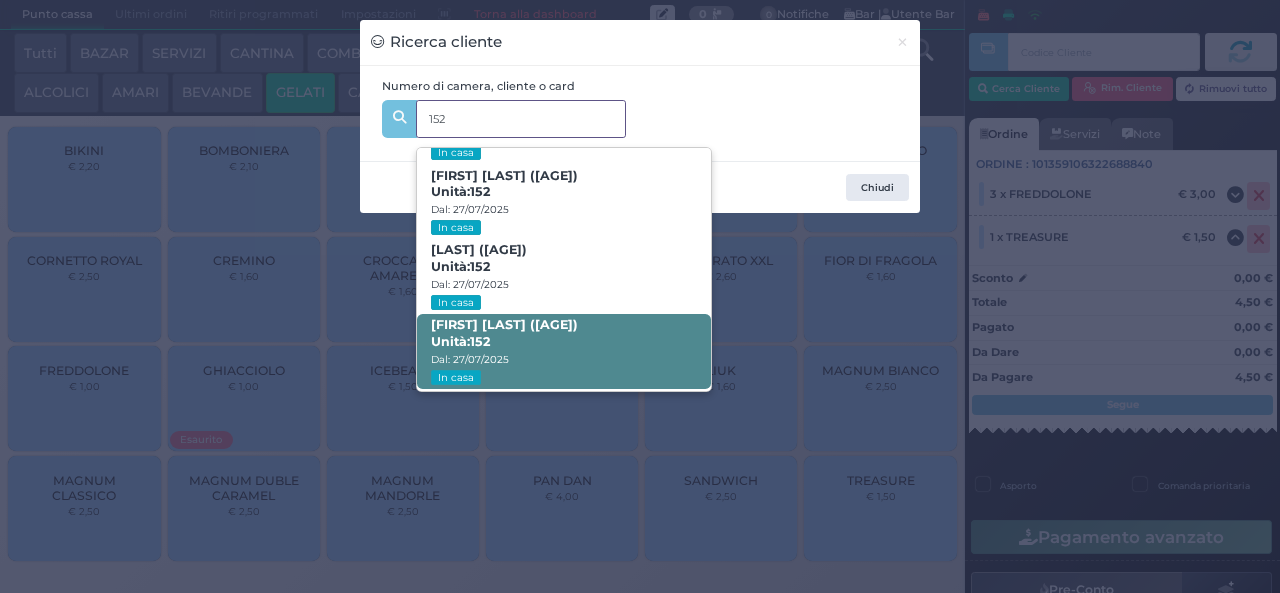 click on "Michele  Colavito (46) Unità:  152 Dal: 27/07/2025 In casa" at bounding box center [563, 351] 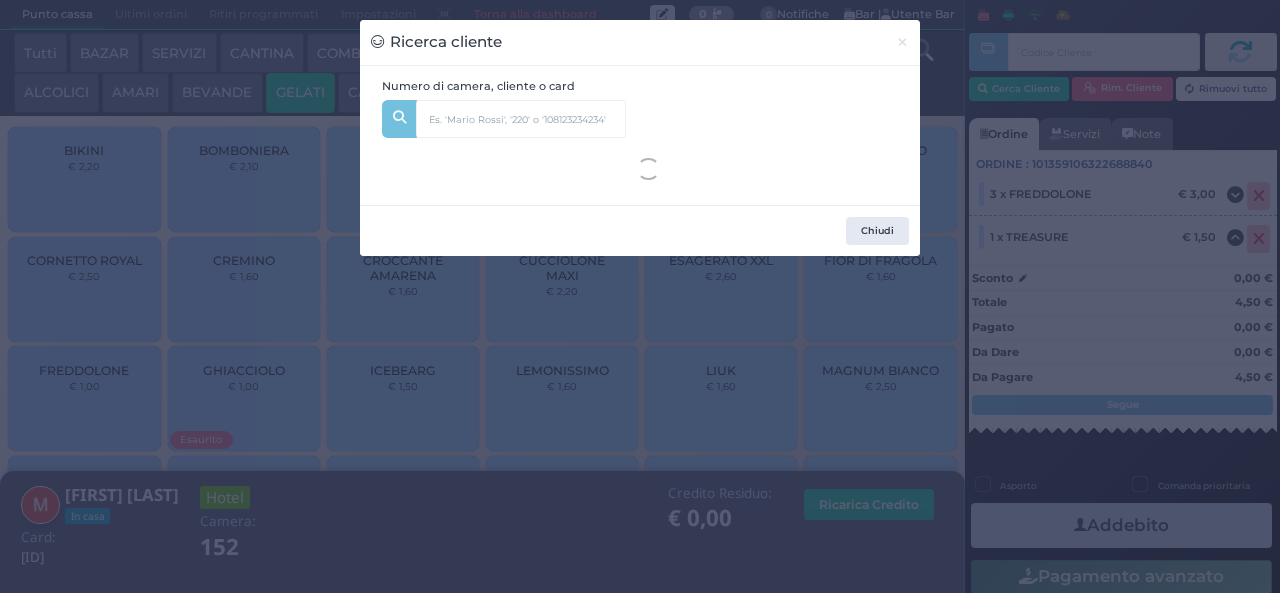 click on "Ricerca cliente
×
Numero di camera, cliente o card
152 Clelia Colavito (2) Unità:  152 Dal: 27/07/2025 In casa Gaia Colavito (3) Unità:  152 Dal: 27/07/2025 In casa Giulia  Colavito (5) Unità:  152 Dal: 27/07/2025 In casa Vincenza  Mitarotonda (43) Unità:  152 Dal: 27/07/2025 In casa Michele  Colavito (46) Unità:  152 Dal: 27/07/2025 In casa
Chiudi" at bounding box center [640, 296] 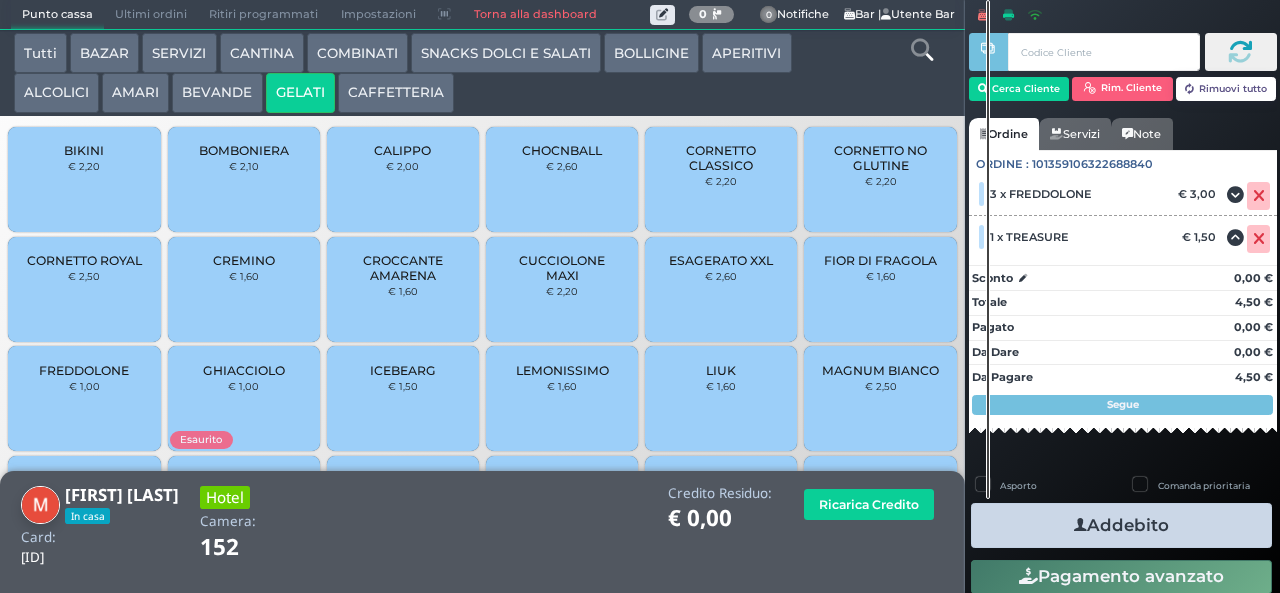 click on "Addebito" at bounding box center (1121, 525) 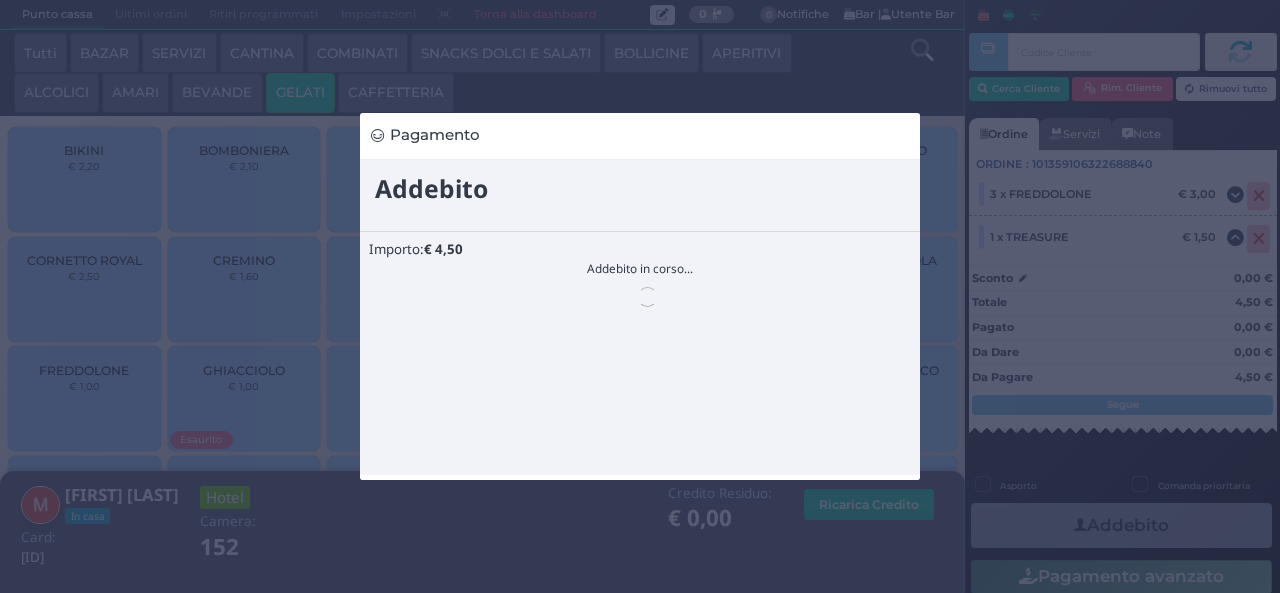 scroll, scrollTop: 0, scrollLeft: 0, axis: both 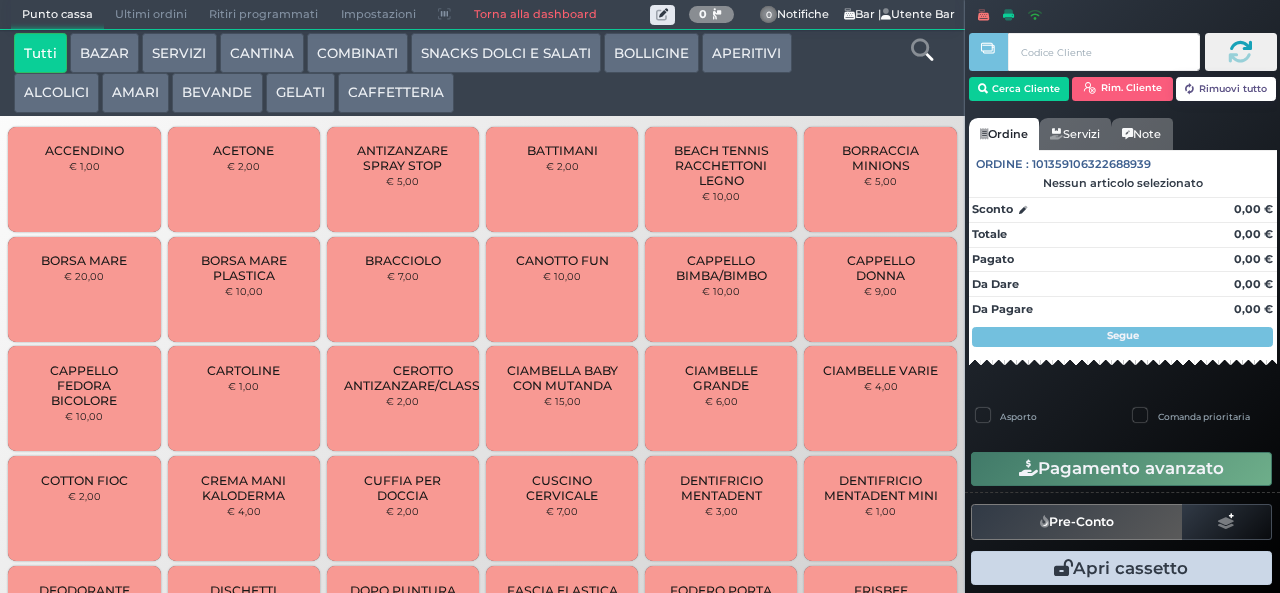 click on "GELATI" at bounding box center (300, 93) 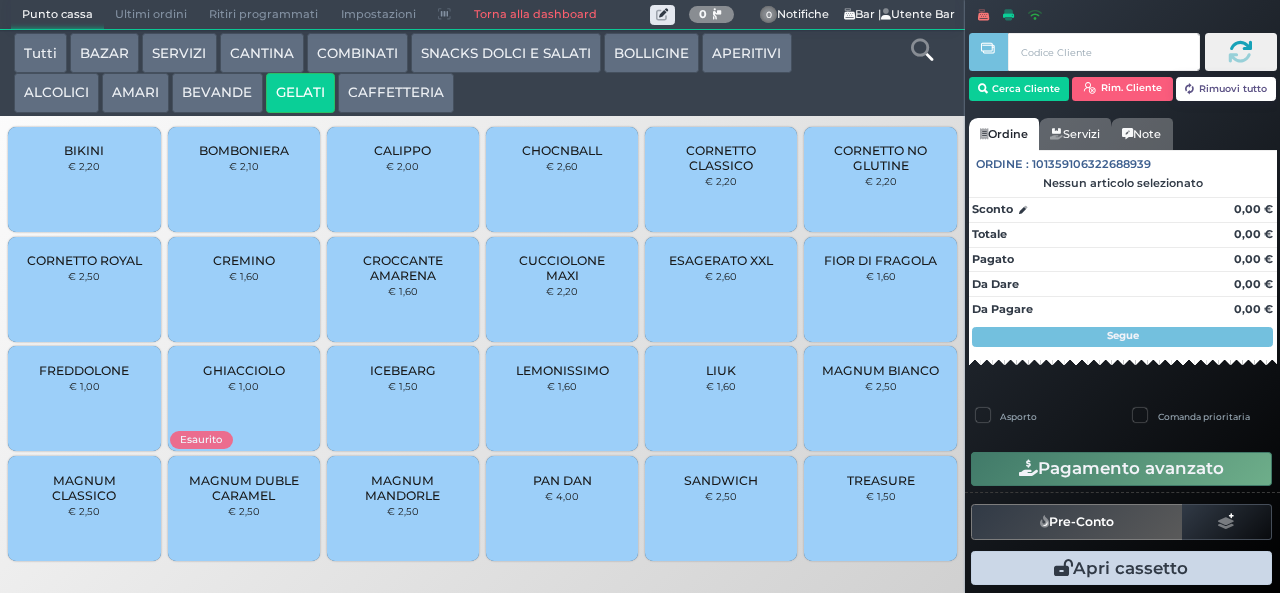 click on "FREDDOLONE
€ 1,00" at bounding box center (84, 398) 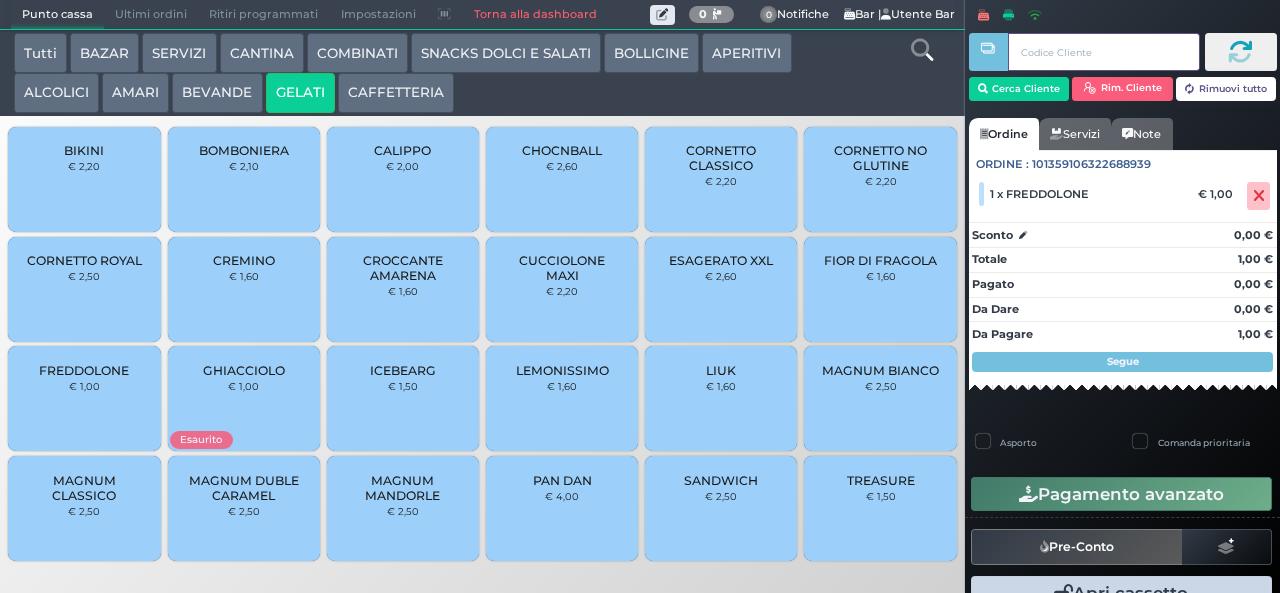 type 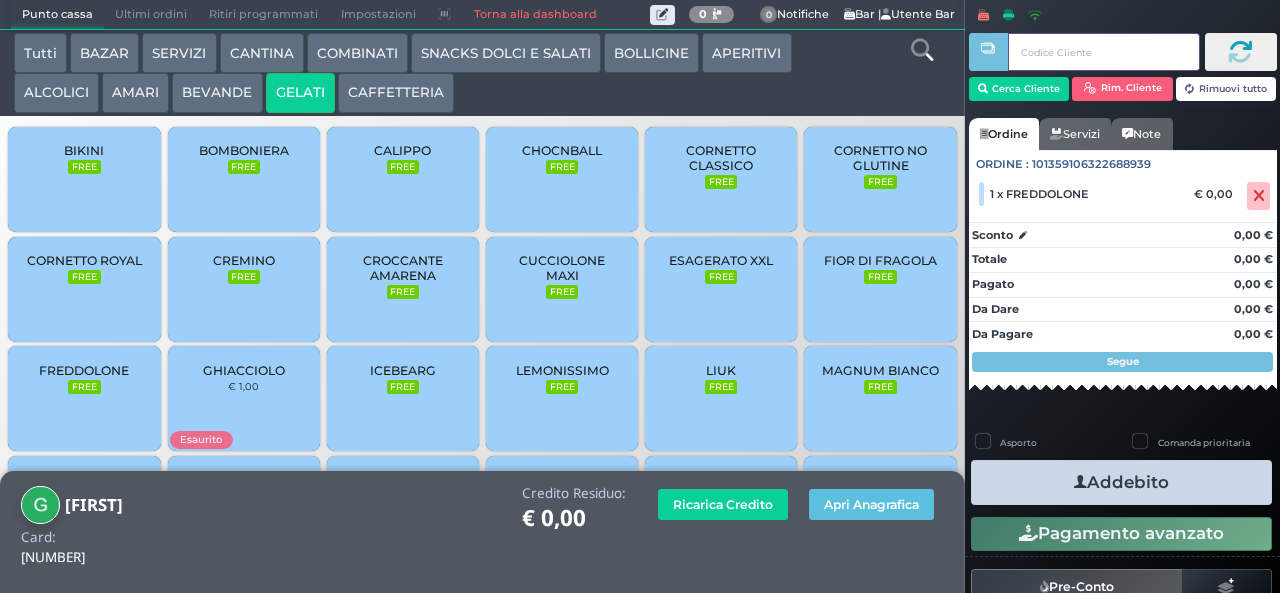 click at bounding box center [988, 282] 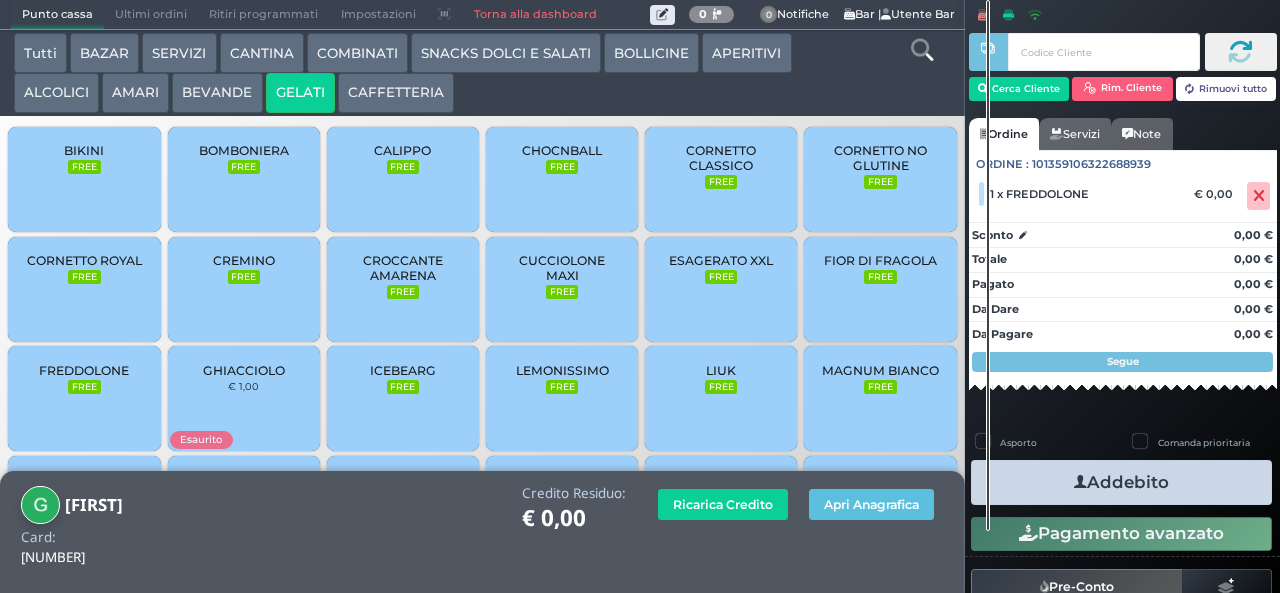 click on "Addebito" at bounding box center [1121, 482] 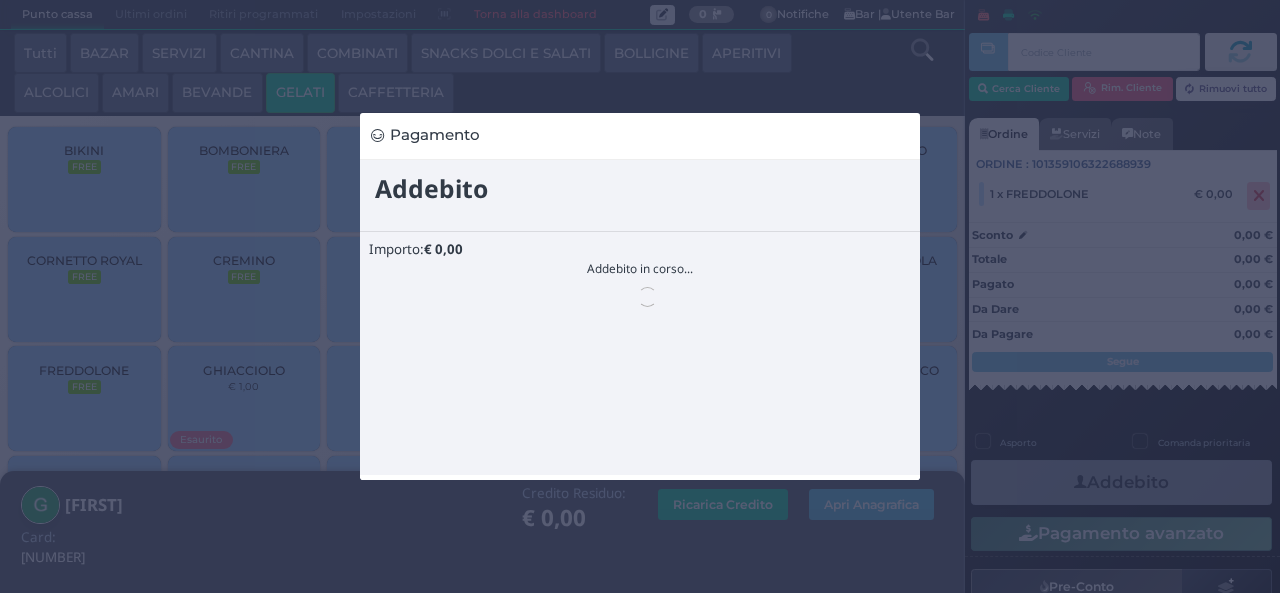 scroll, scrollTop: 0, scrollLeft: 0, axis: both 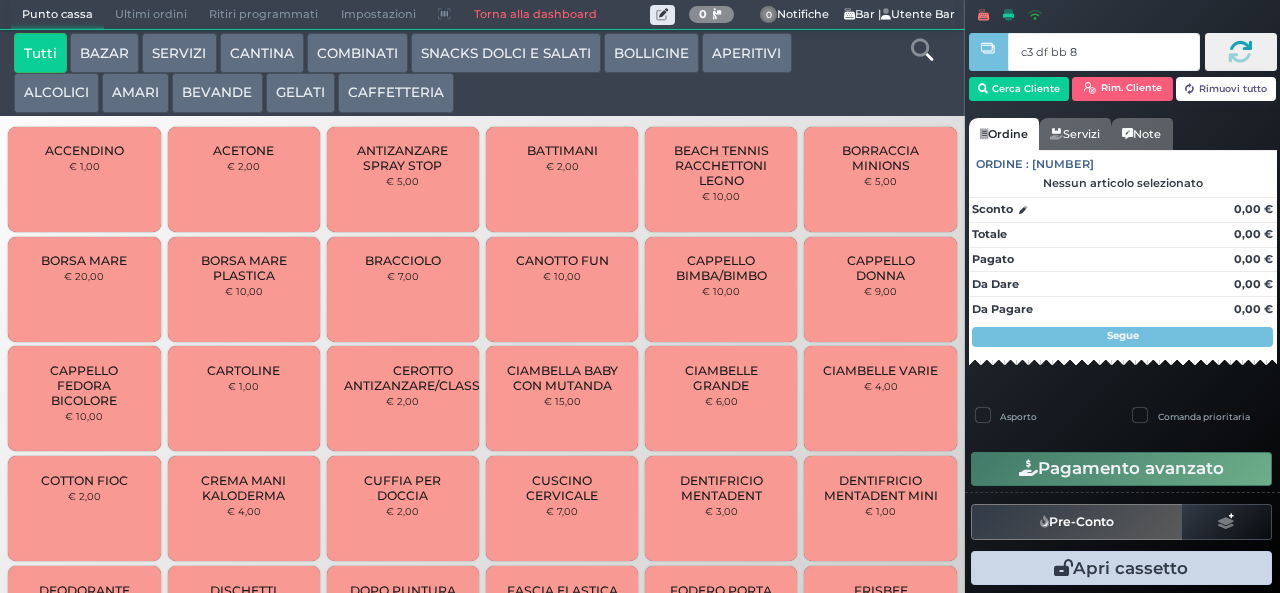 type on "c3 df bb 8b" 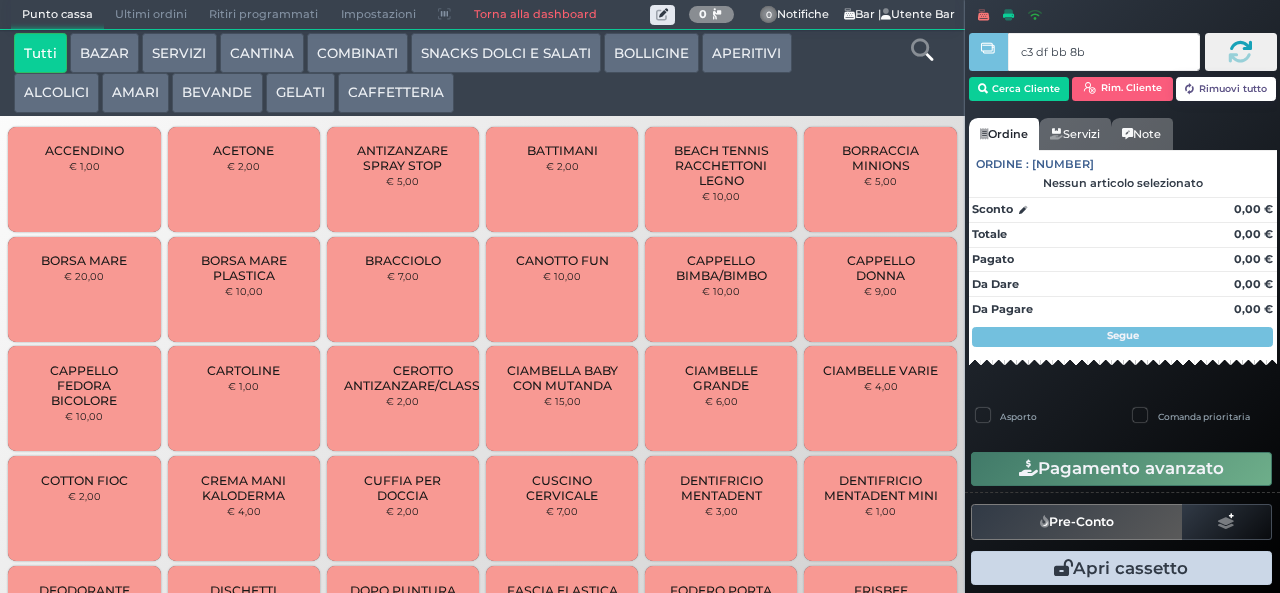 type 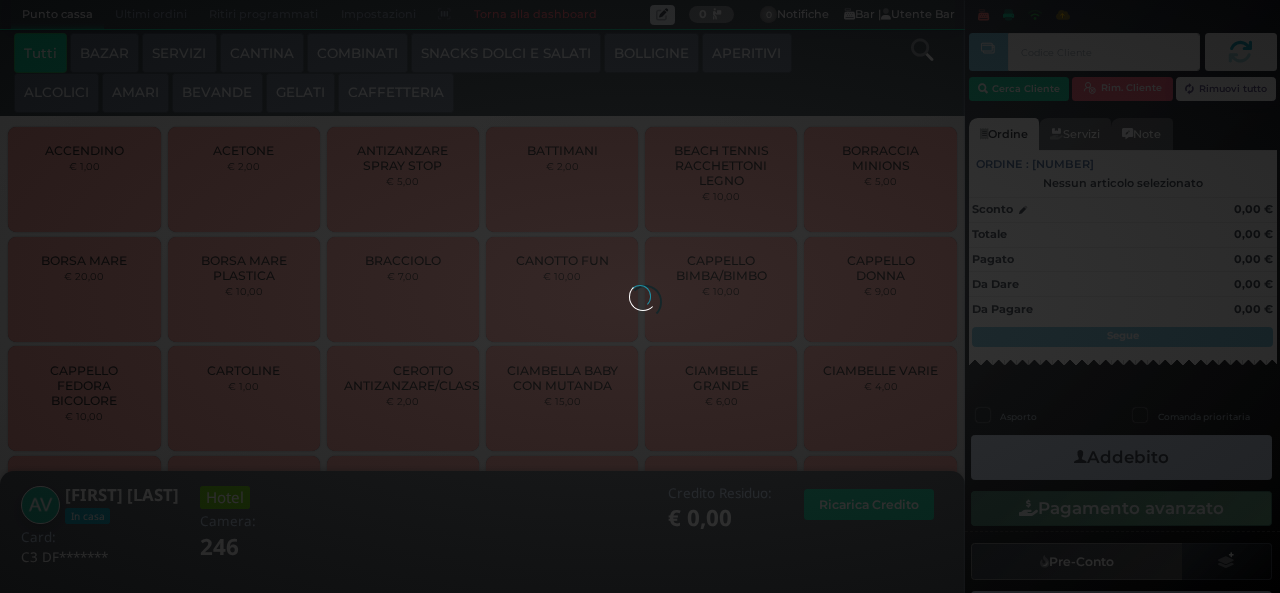 click on "BEVANDE" at bounding box center (217, 93) 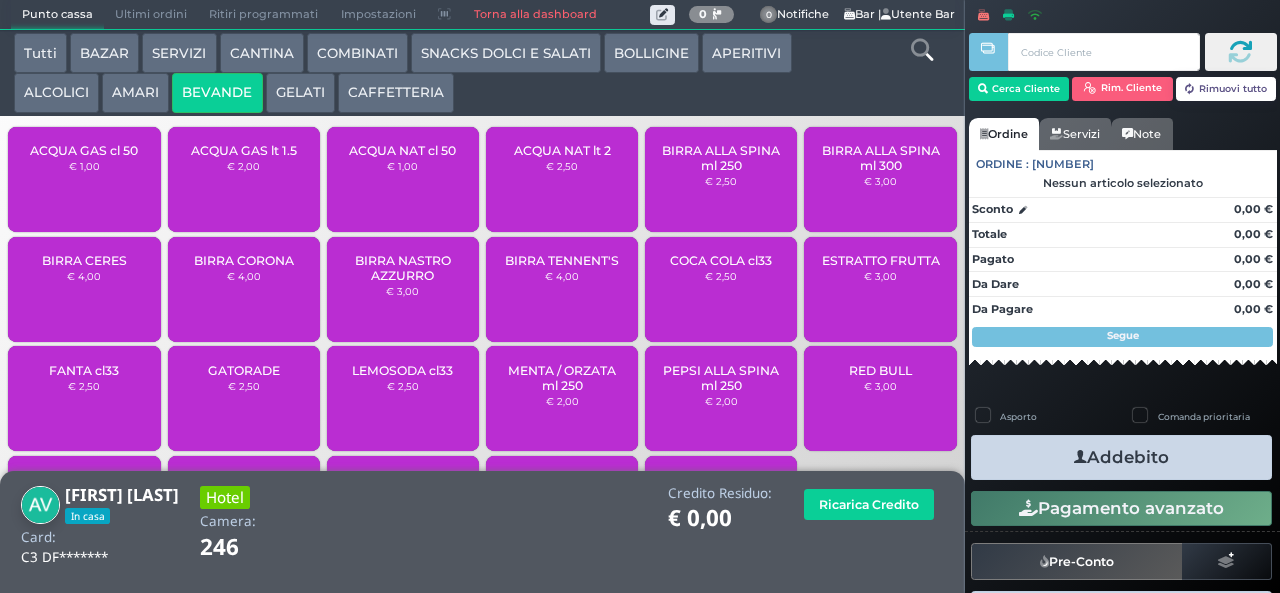 click on "ACQUA GAS cl 50" at bounding box center [84, 150] 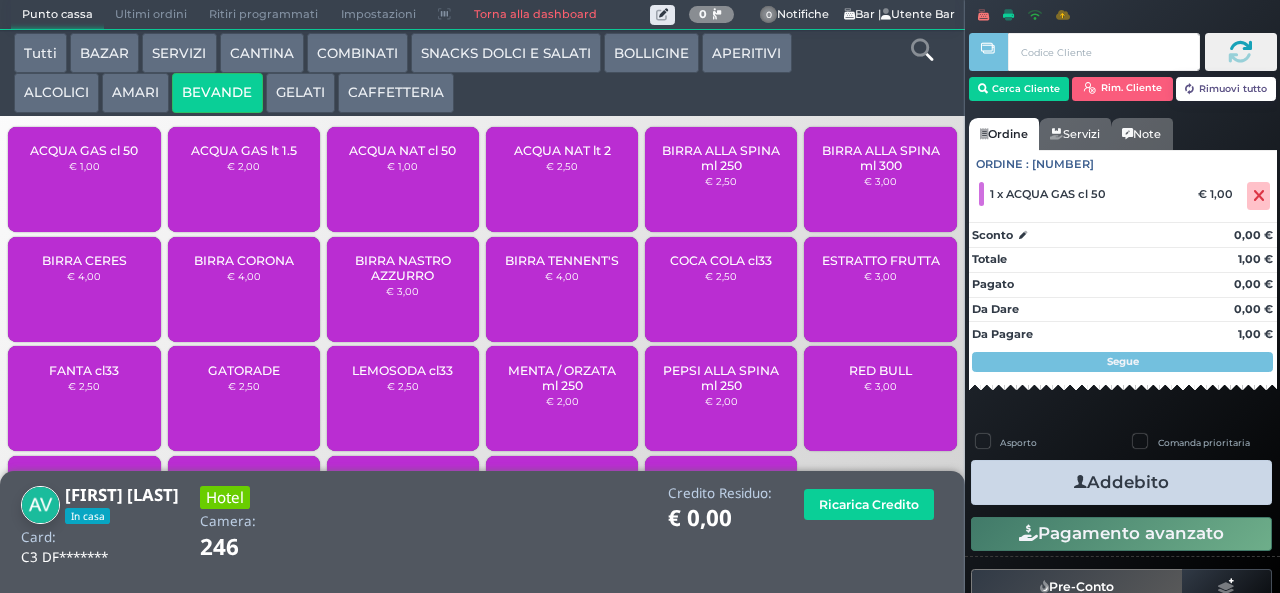 click on "Addebito" at bounding box center (1121, 482) 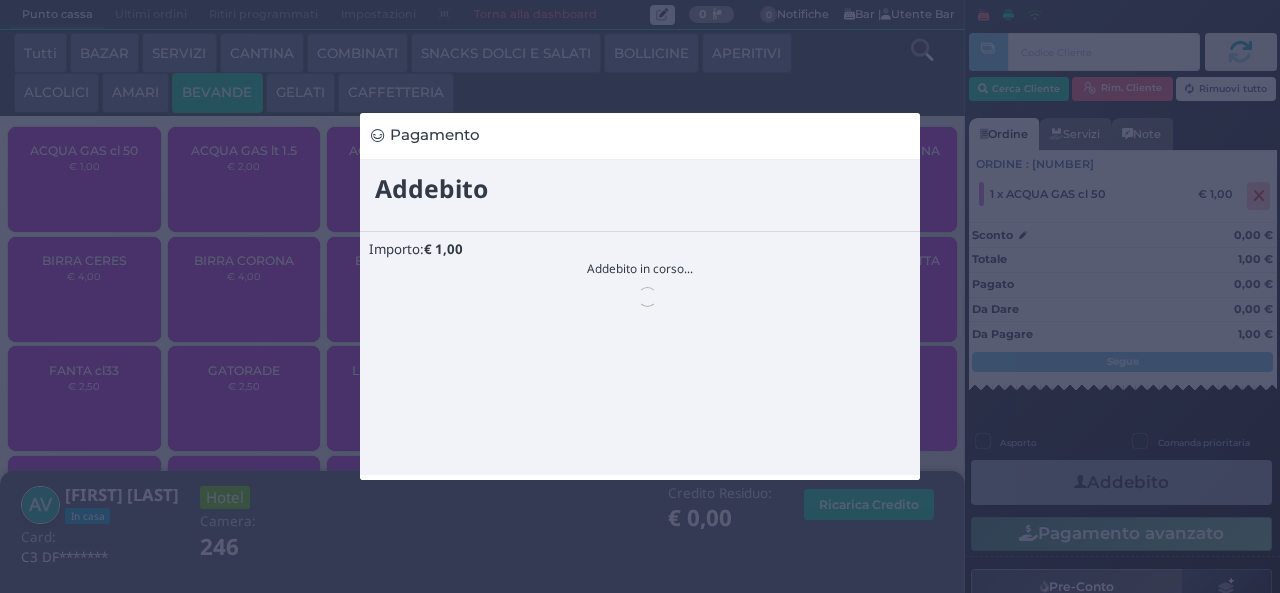scroll, scrollTop: 0, scrollLeft: 0, axis: both 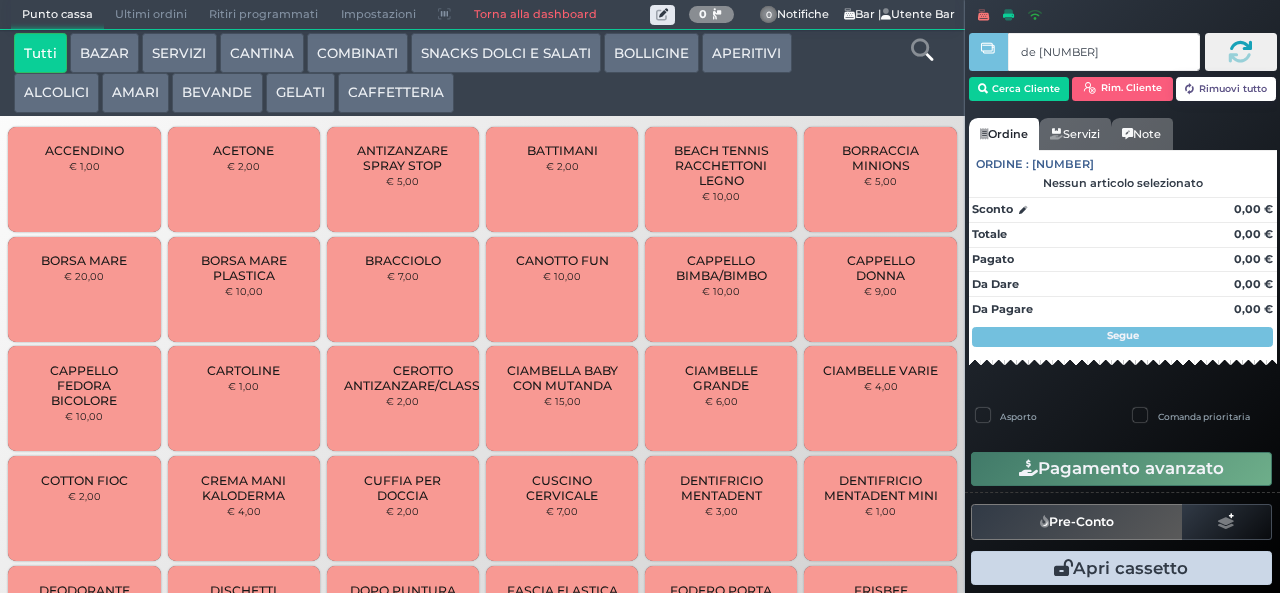 type on "de [NUMBER]" 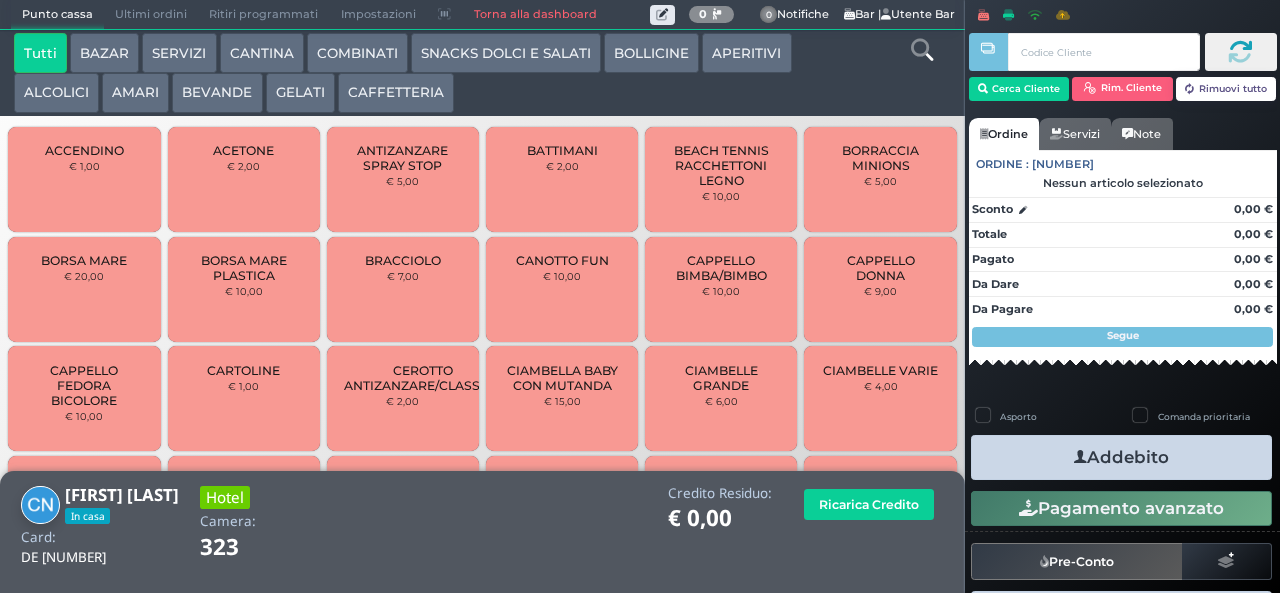 click on "SNACKS DOLCI E SALATI" at bounding box center [506, 53] 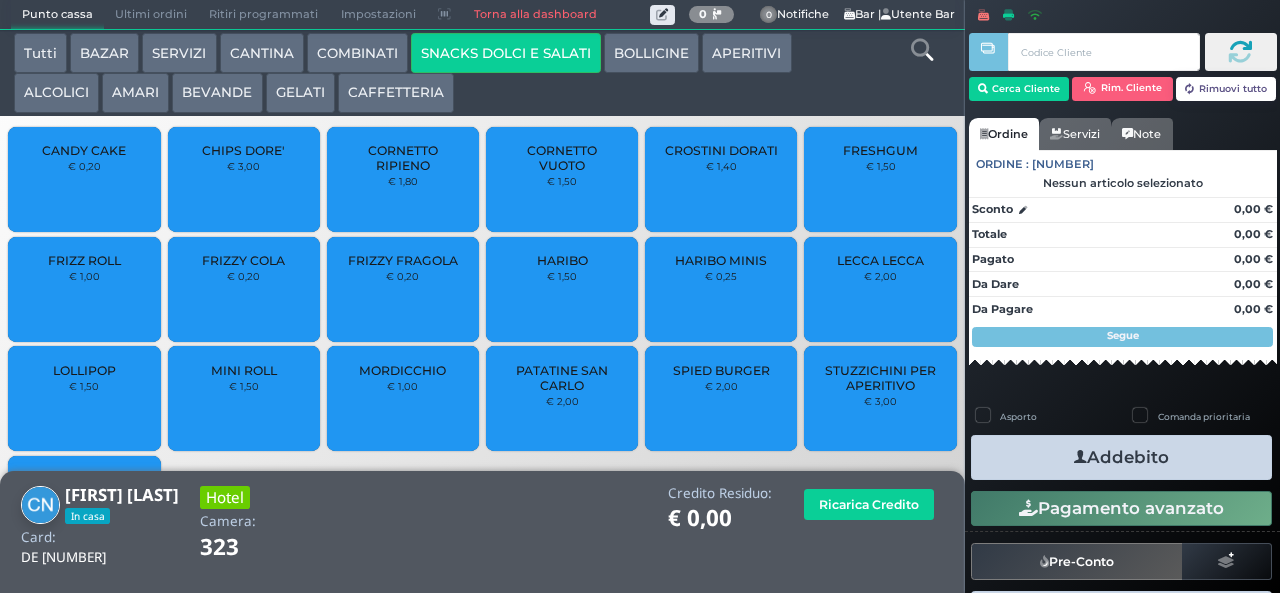 scroll, scrollTop: 133, scrollLeft: 0, axis: vertical 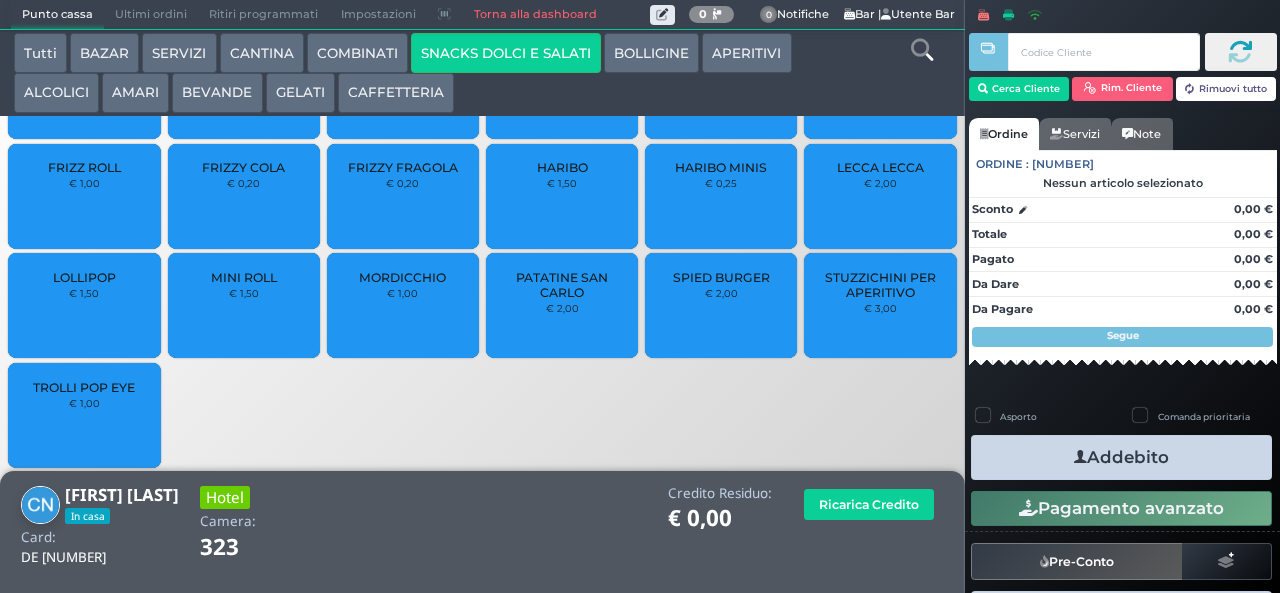 click on "FRIZZY FRAGOLA" at bounding box center (403, 167) 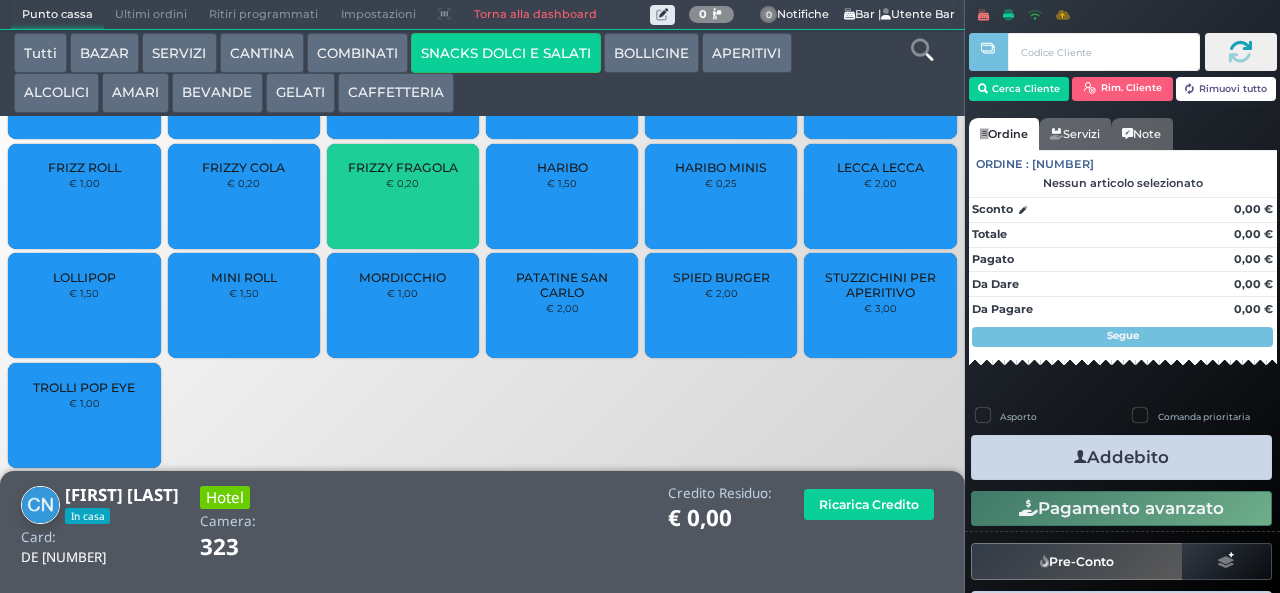 click on "Addebito" at bounding box center (1121, 457) 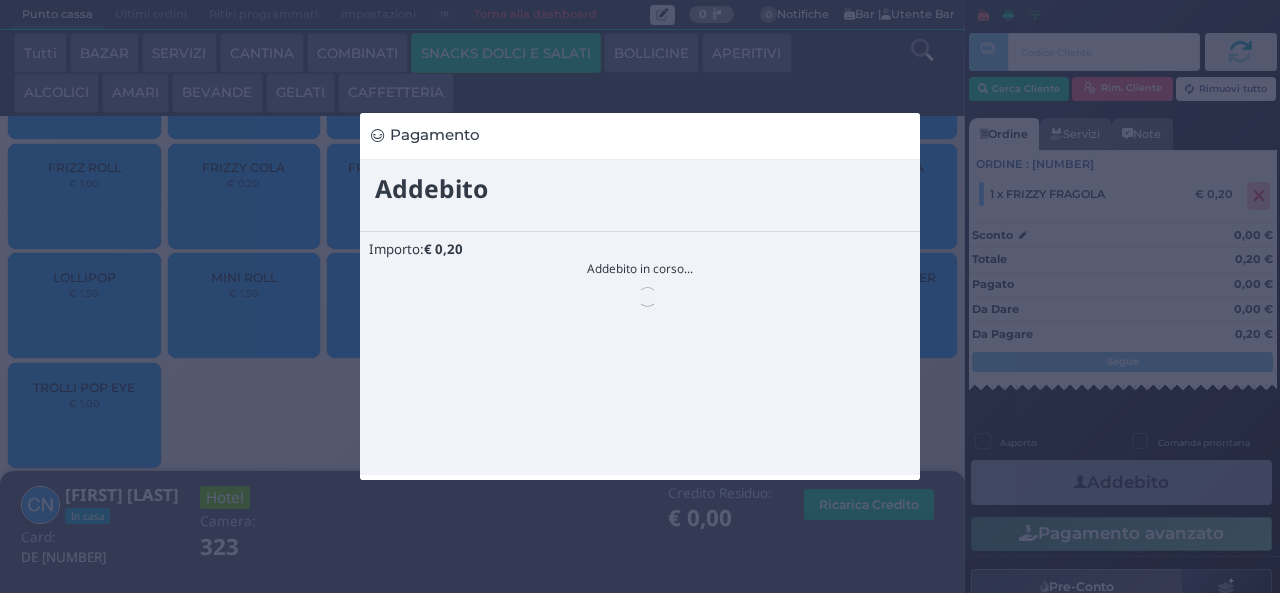 scroll, scrollTop: 0, scrollLeft: 0, axis: both 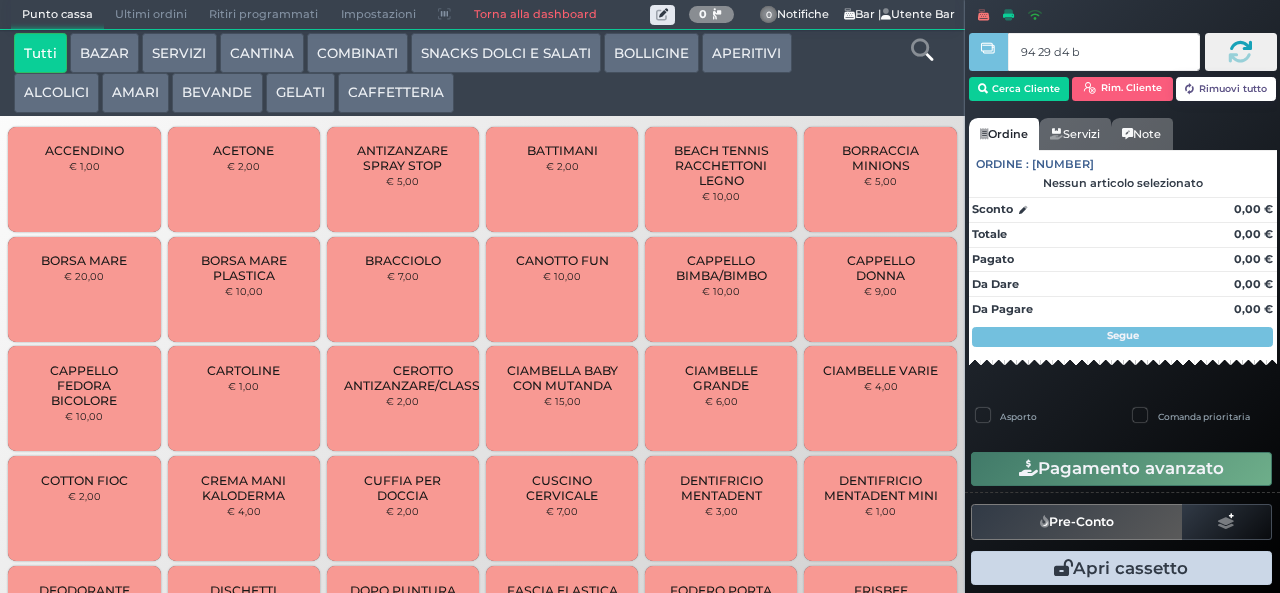 type on "94 29 d4 b2" 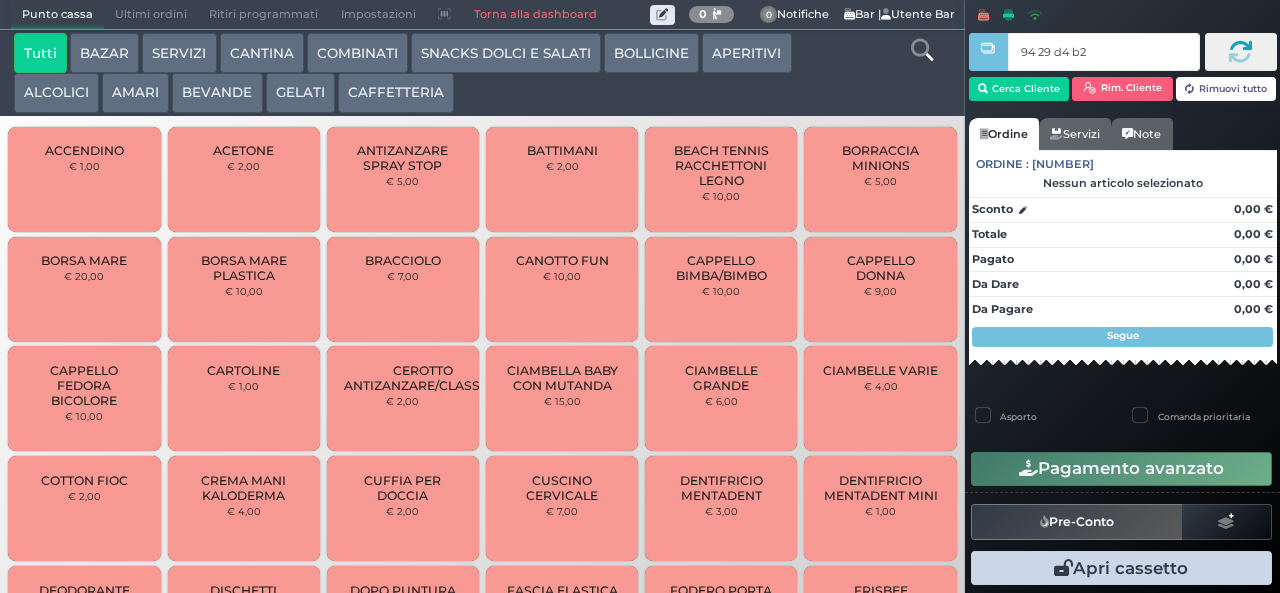 type 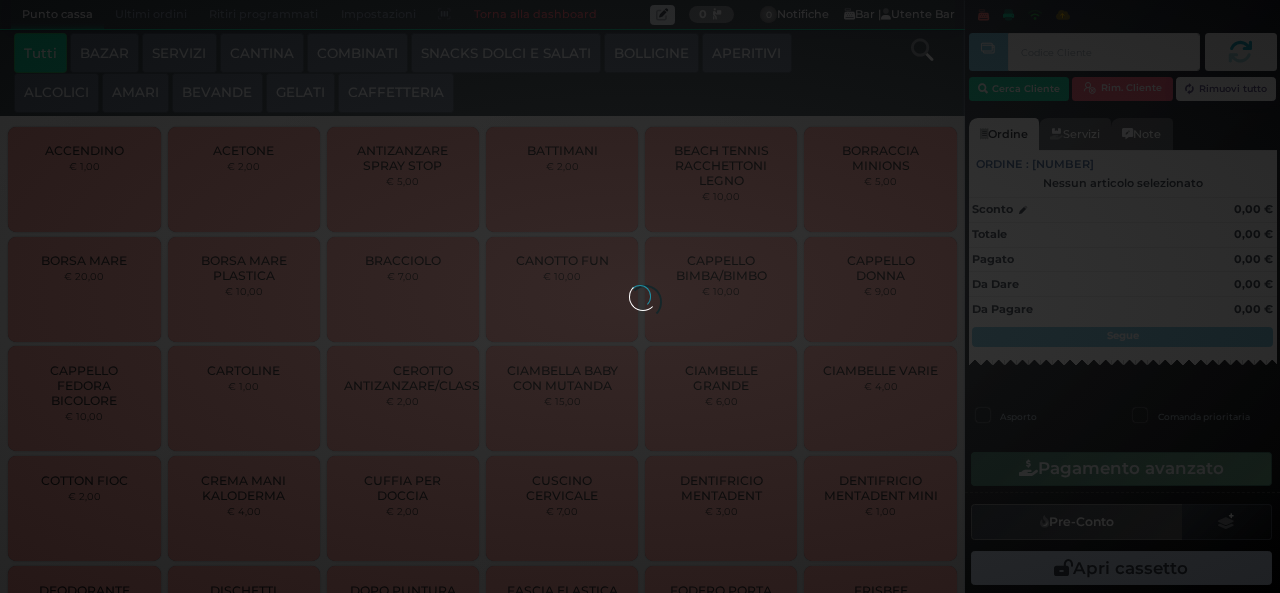click on "GELATI" at bounding box center (300, 93) 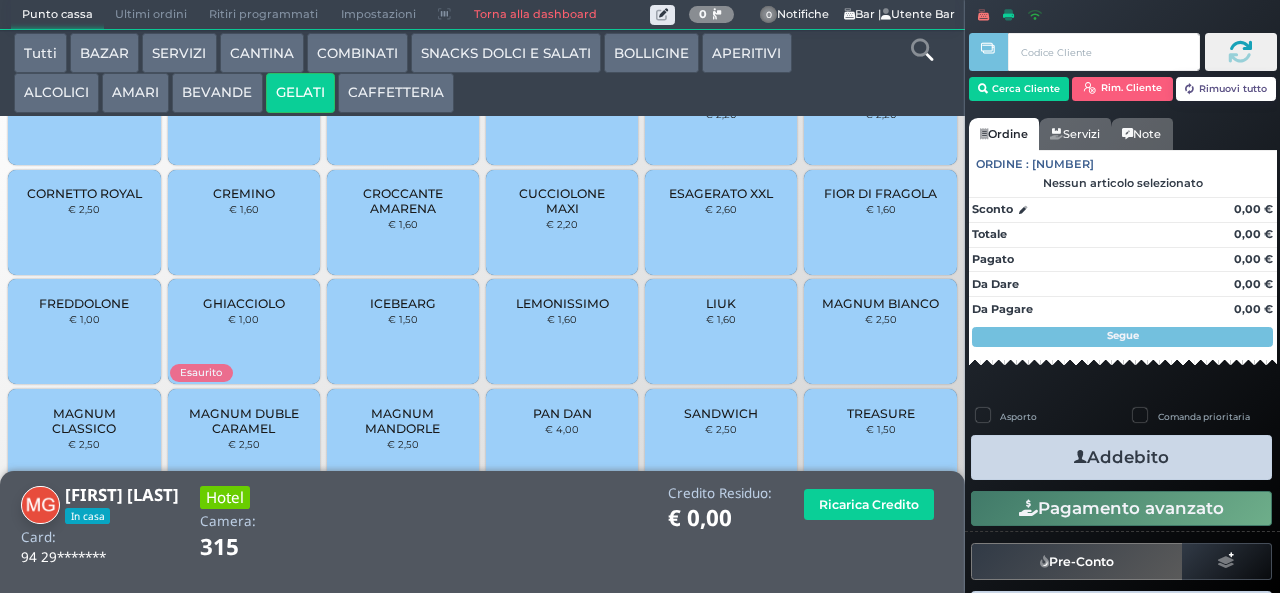 scroll, scrollTop: 133, scrollLeft: 0, axis: vertical 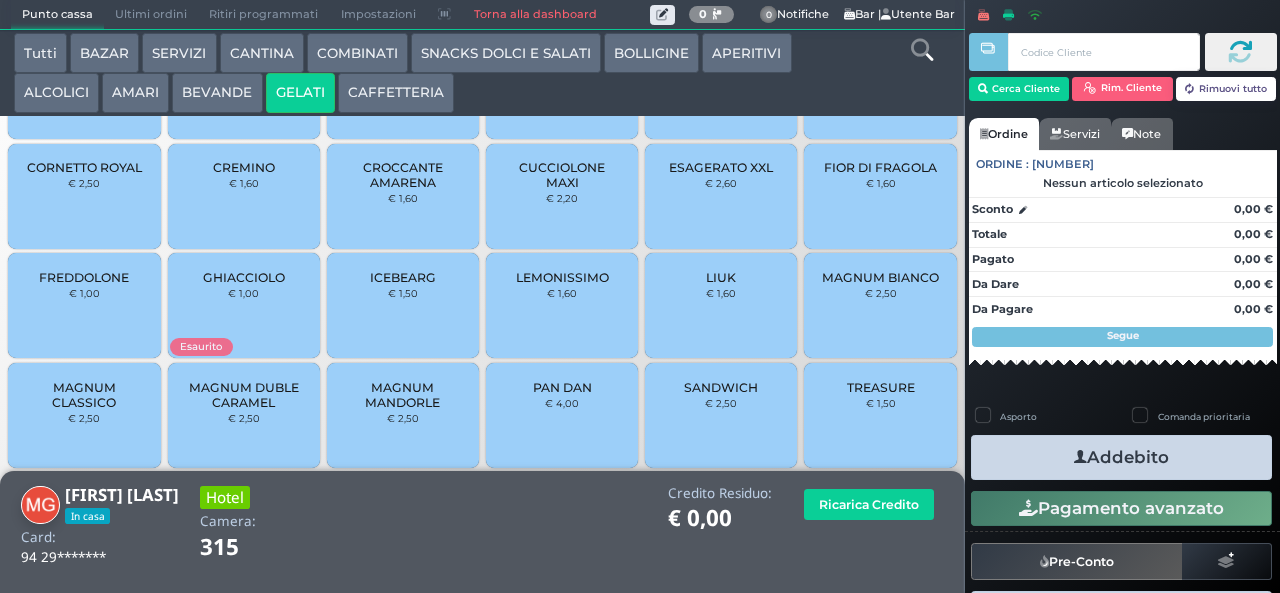 click on "CREMINO" at bounding box center [244, 167] 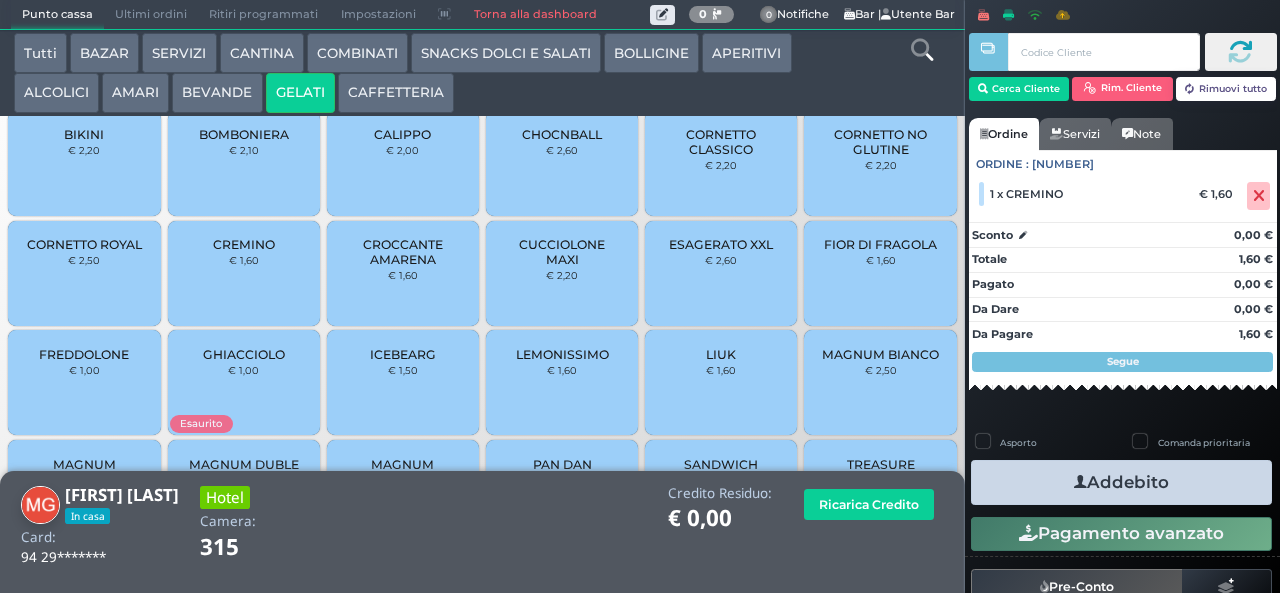 scroll, scrollTop: 0, scrollLeft: 0, axis: both 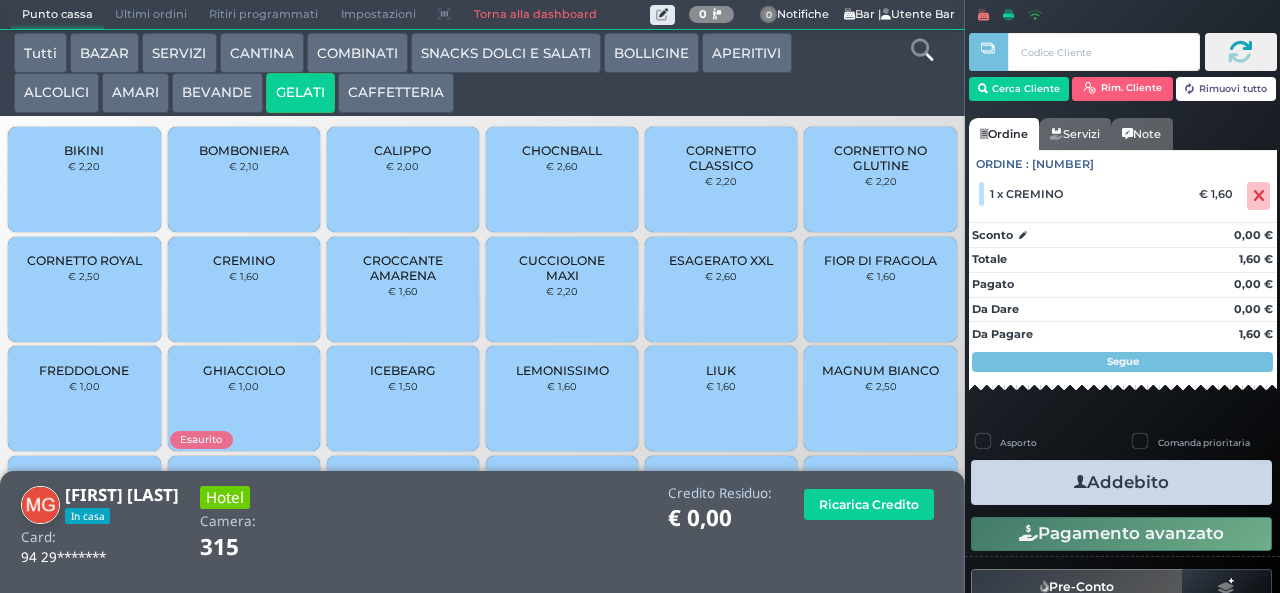 click on "CALIPPO" at bounding box center (402, 150) 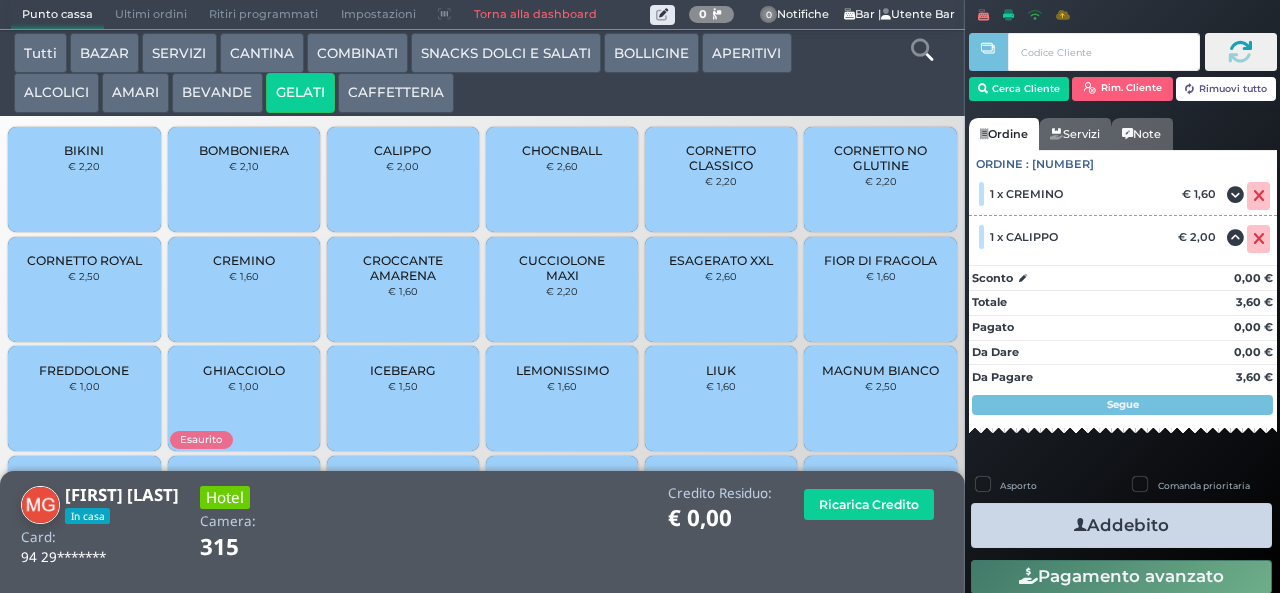 scroll, scrollTop: 133, scrollLeft: 0, axis: vertical 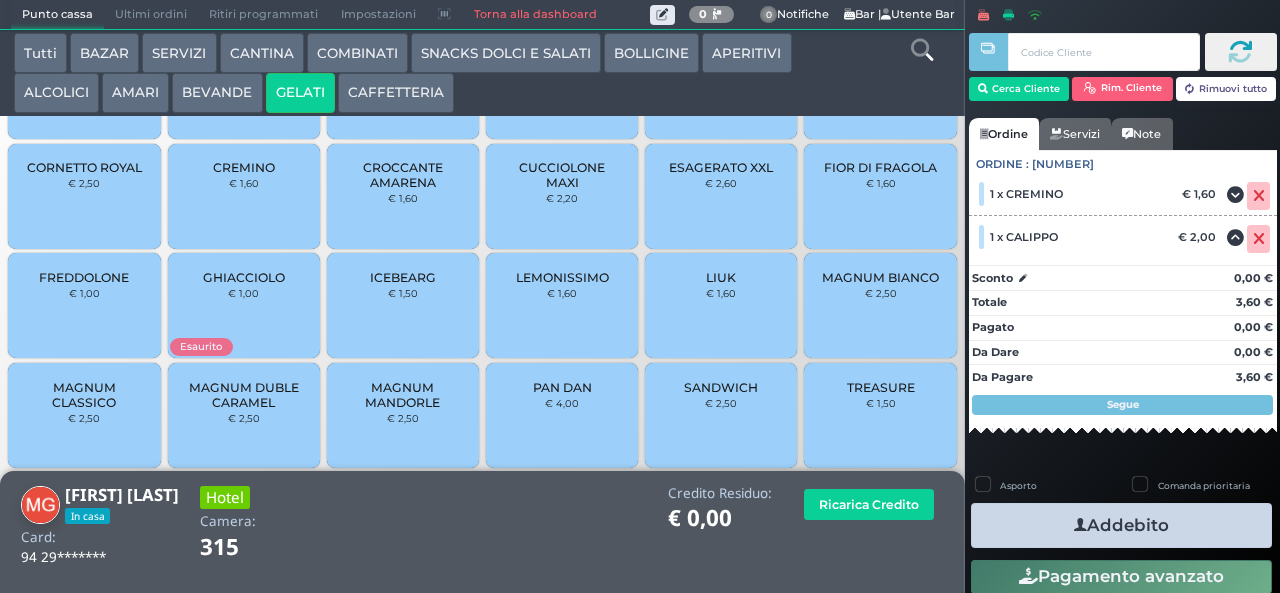 click on "MAGNUM MANDORLE" at bounding box center [403, 395] 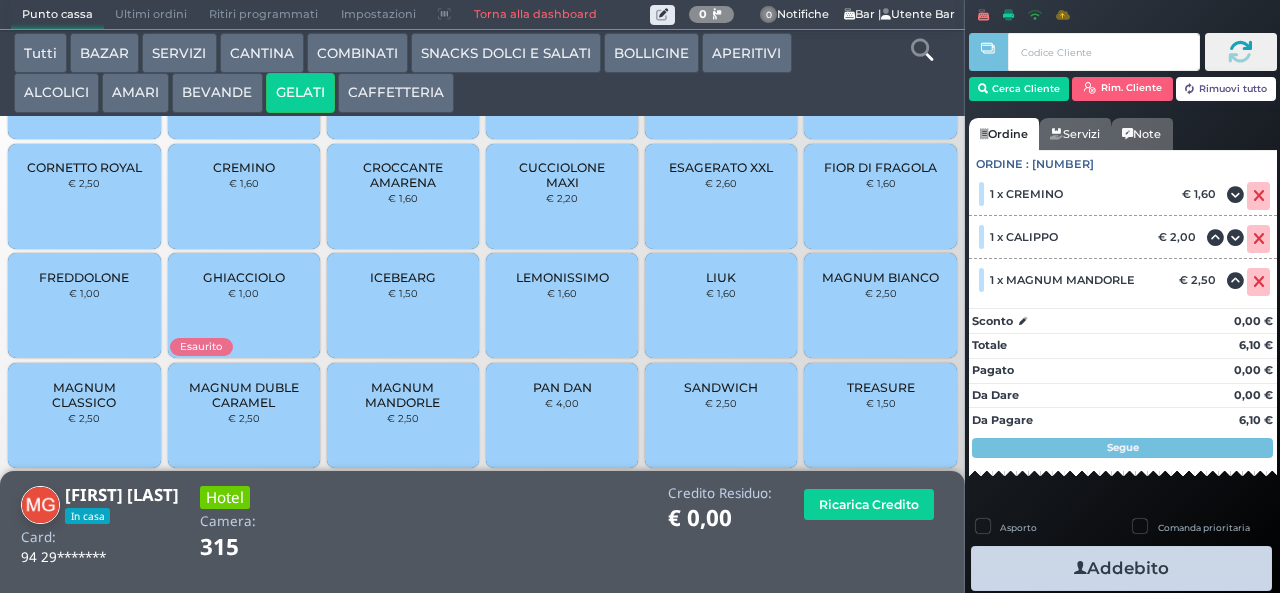 click on "Addebito" at bounding box center [1121, 568] 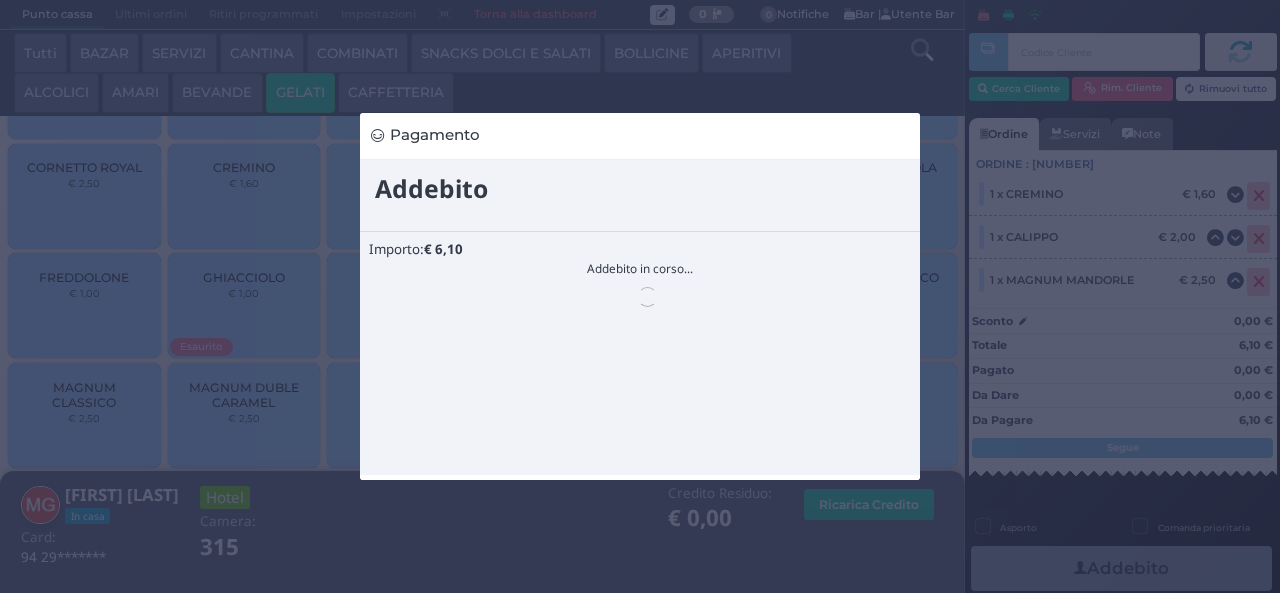 scroll, scrollTop: 0, scrollLeft: 0, axis: both 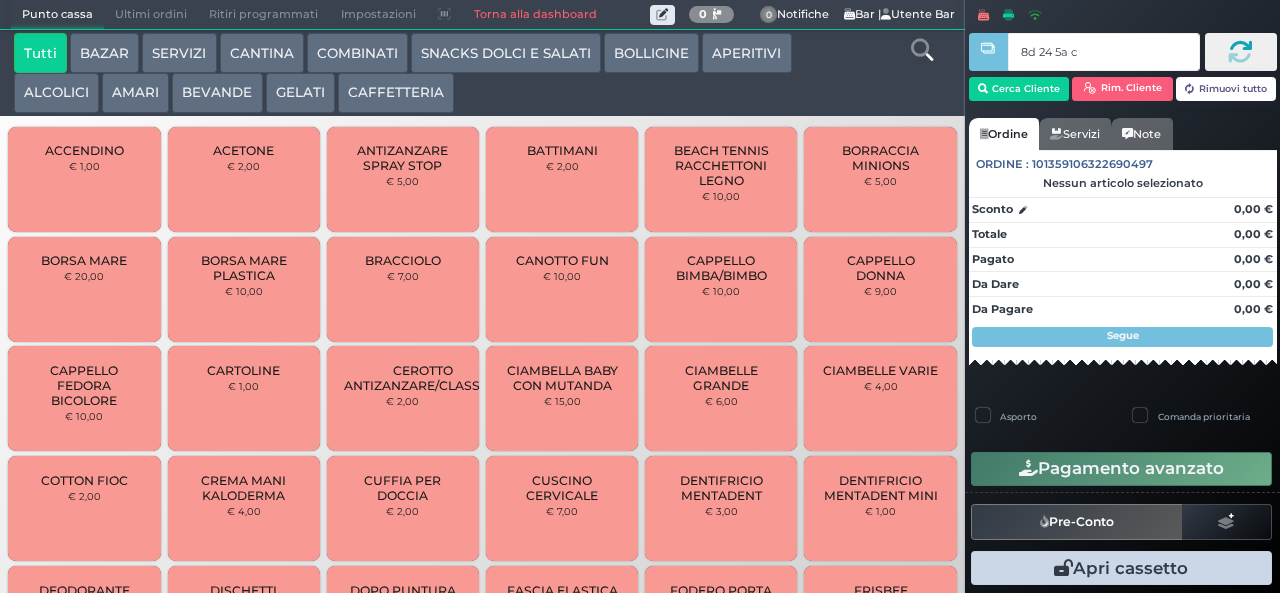 type on "8d 24 5a c3" 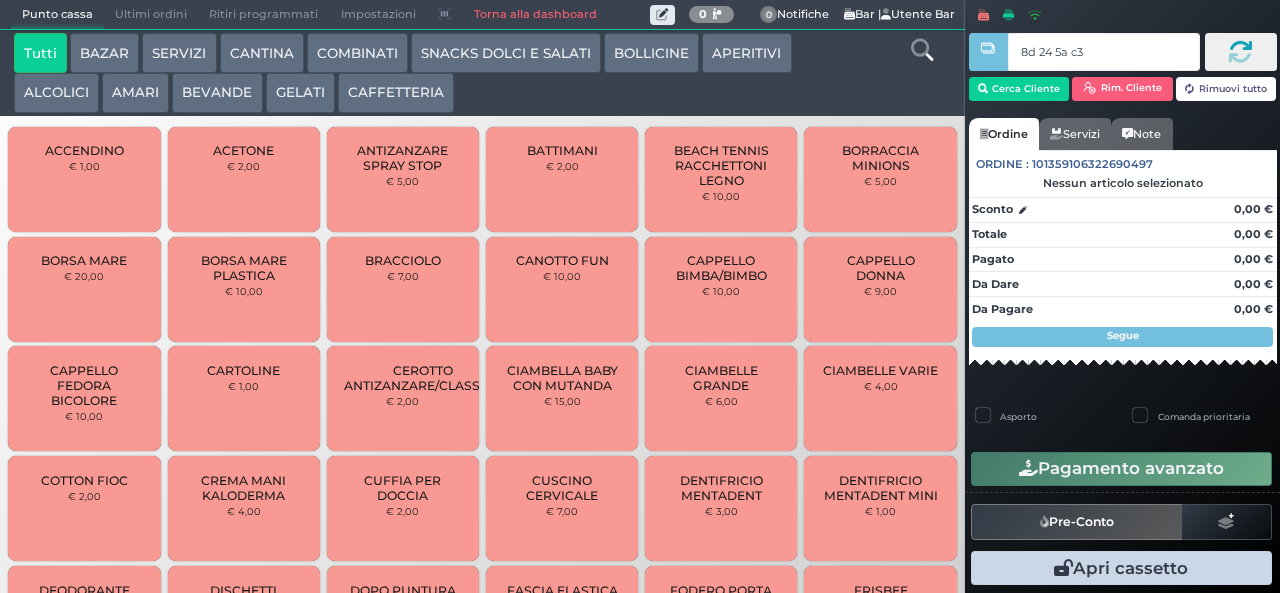 type 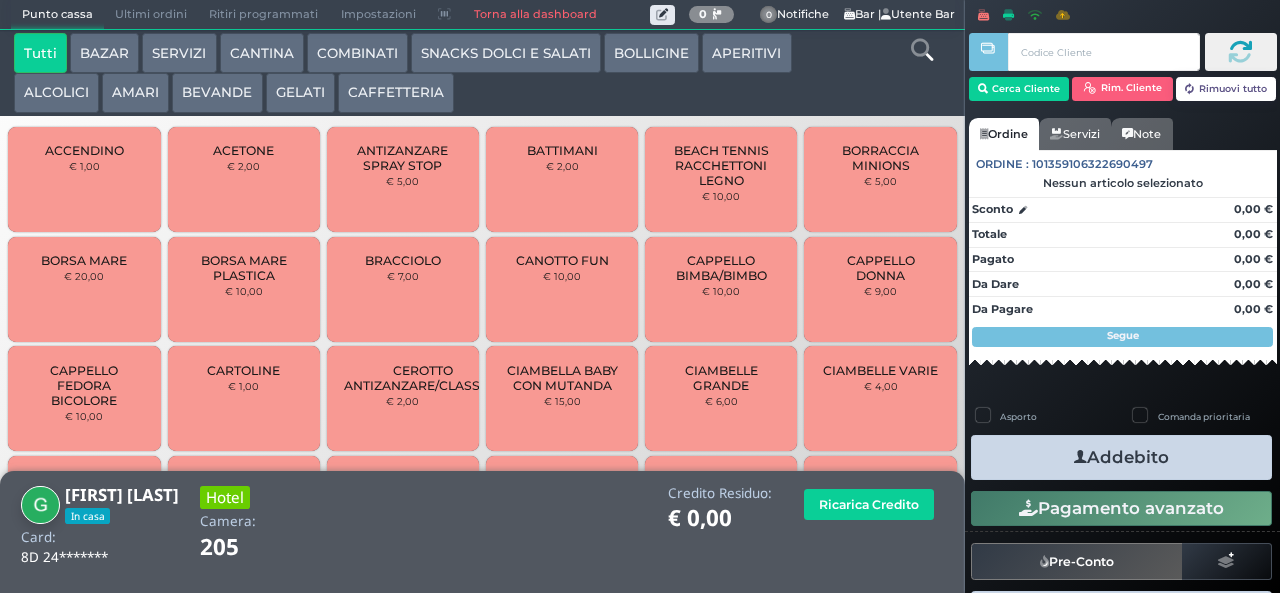 click on "SNACKS DOLCI E SALATI" at bounding box center [506, 53] 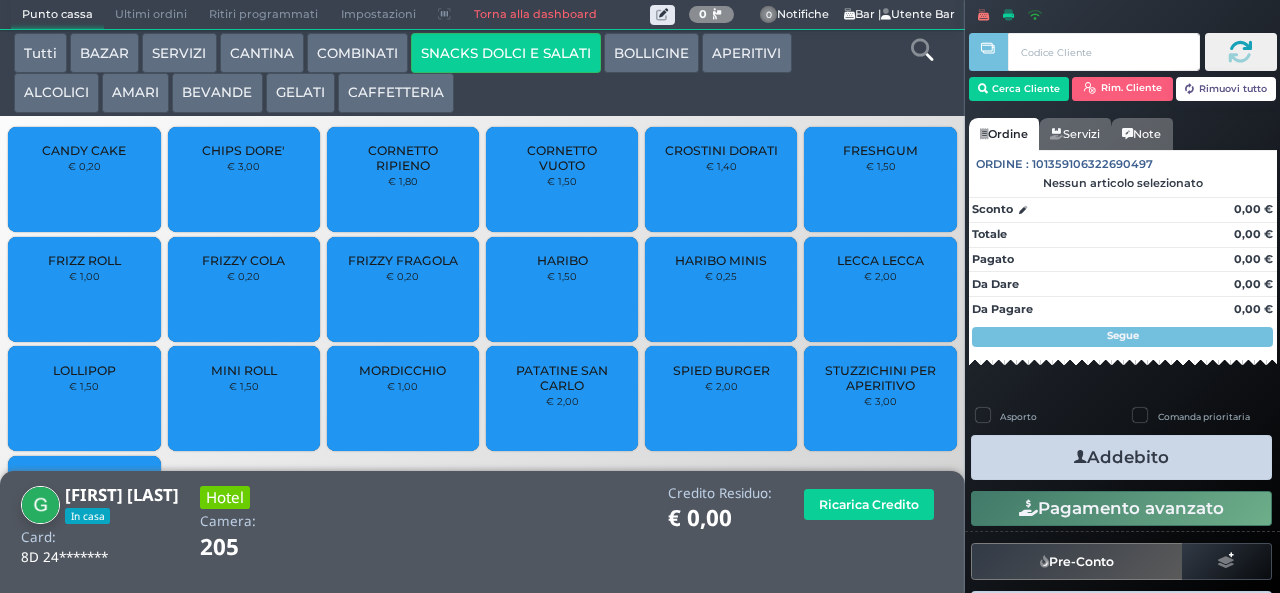 click on "HARIBO MINIS" at bounding box center [721, 260] 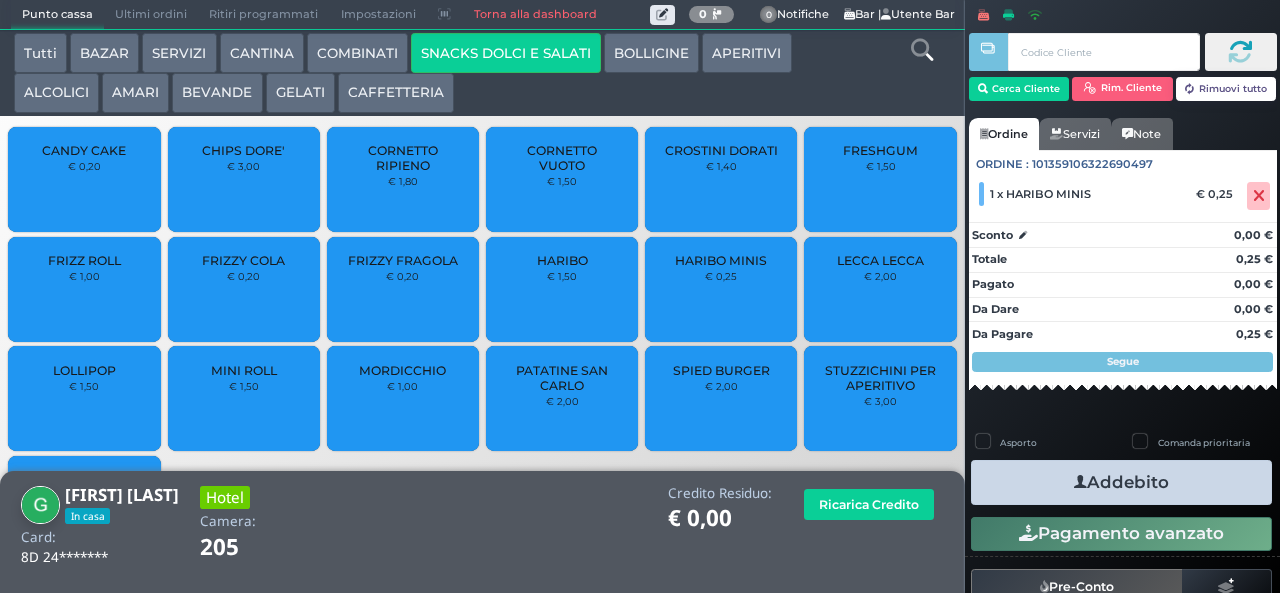 click on "Addebito" at bounding box center (1121, 482) 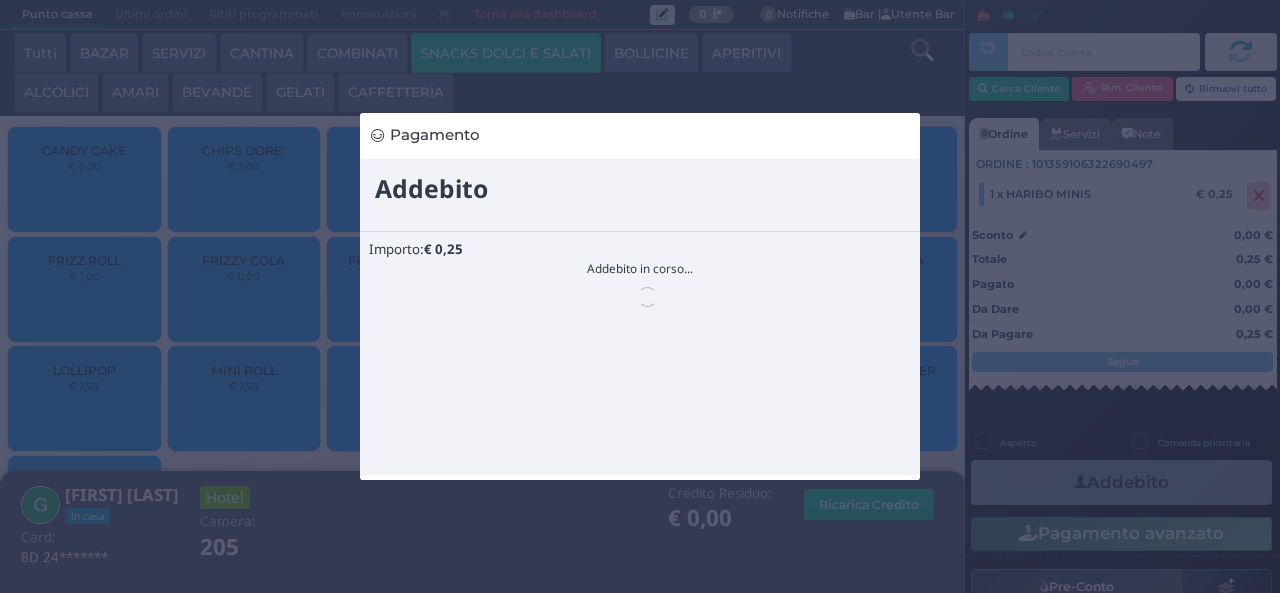 scroll, scrollTop: 0, scrollLeft: 0, axis: both 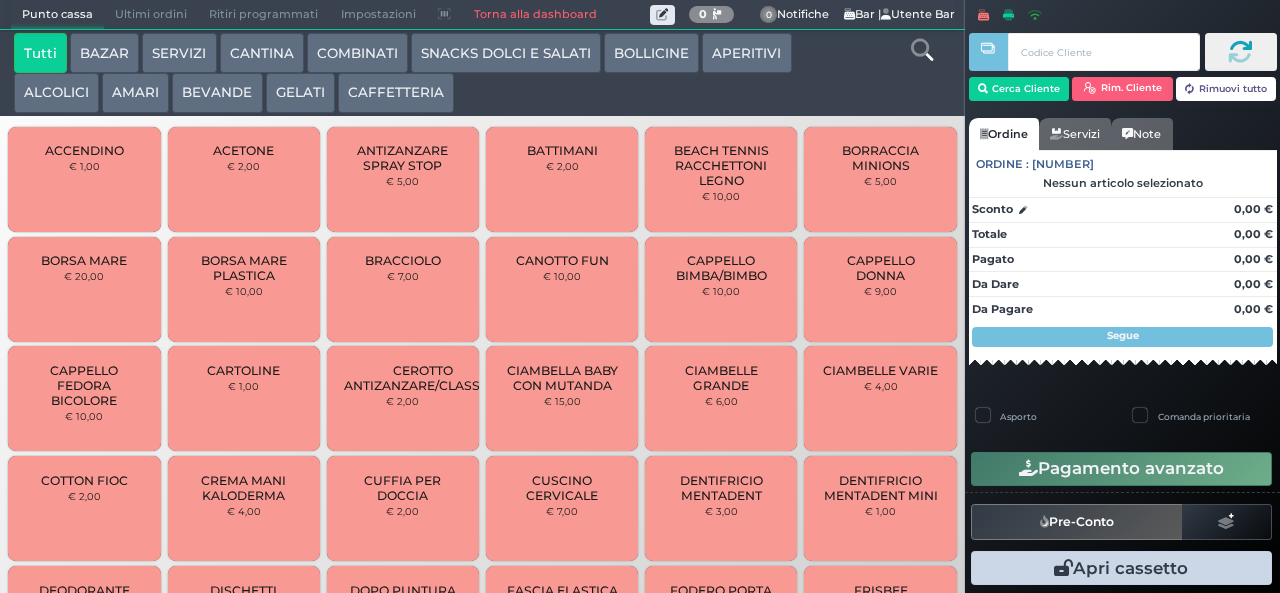 click on "SNACKS DOLCI E SALATI" at bounding box center [506, 53] 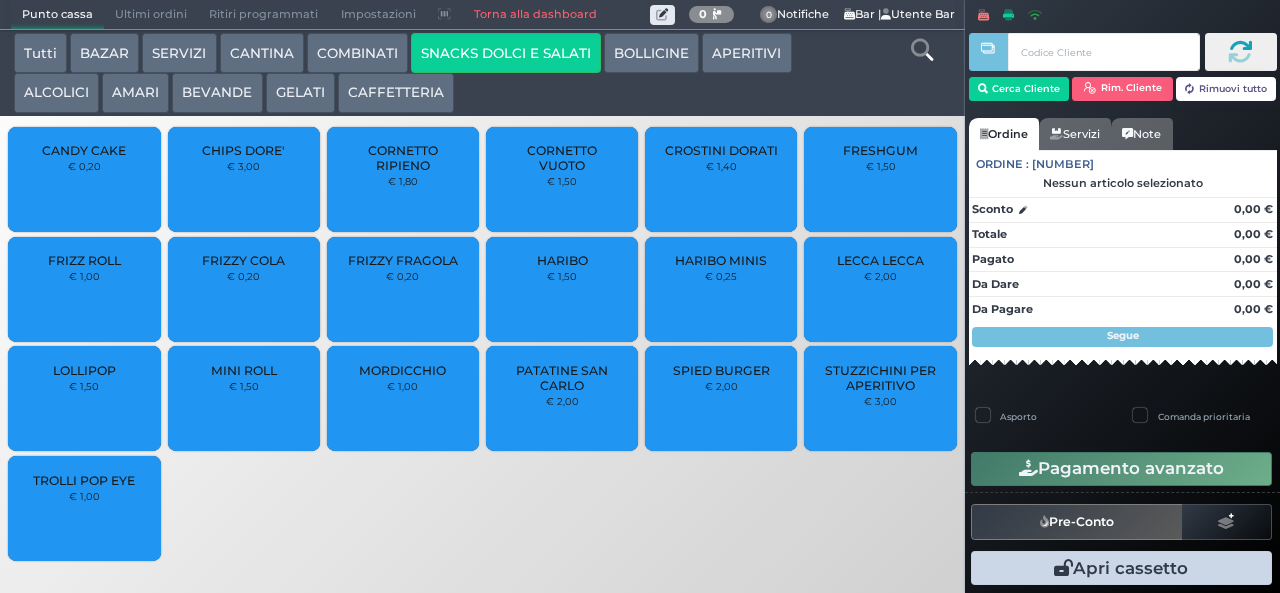 click on "PATATINE SAN CARLO" at bounding box center [562, 378] 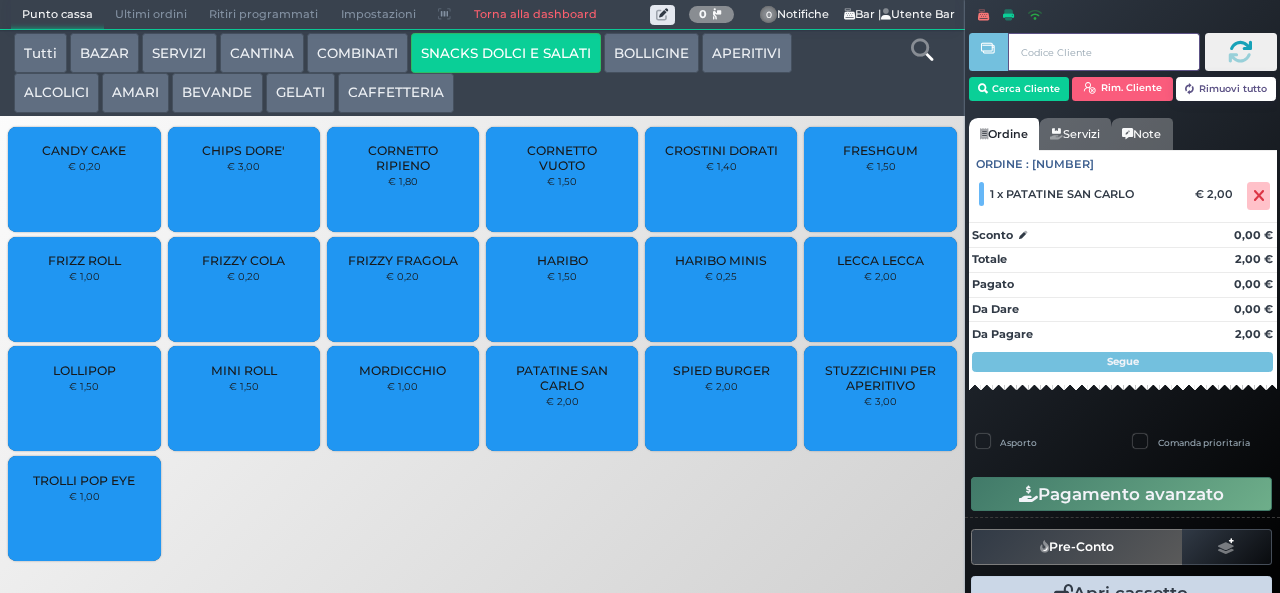 type 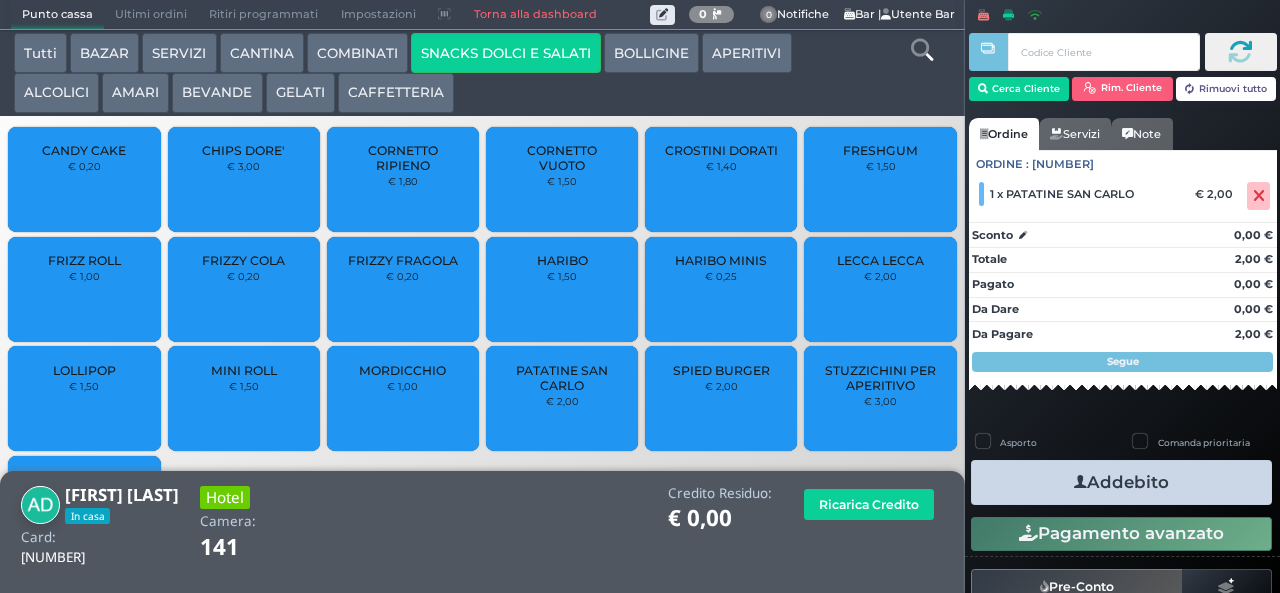 click on "Addebito" at bounding box center [1121, 482] 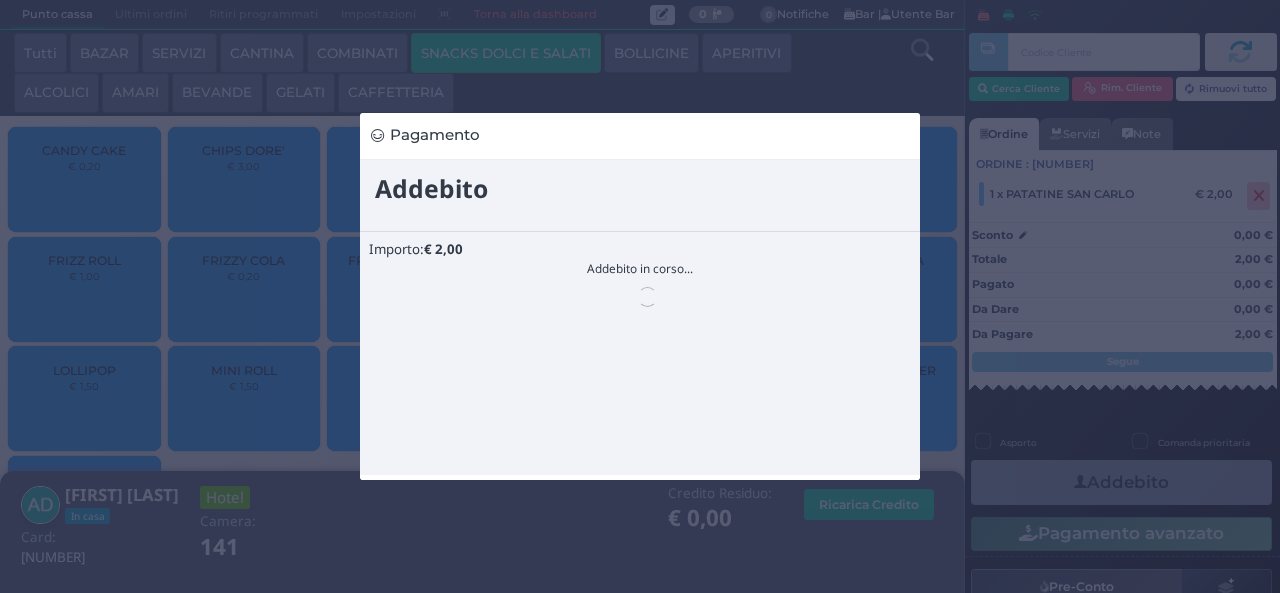 scroll, scrollTop: 0, scrollLeft: 0, axis: both 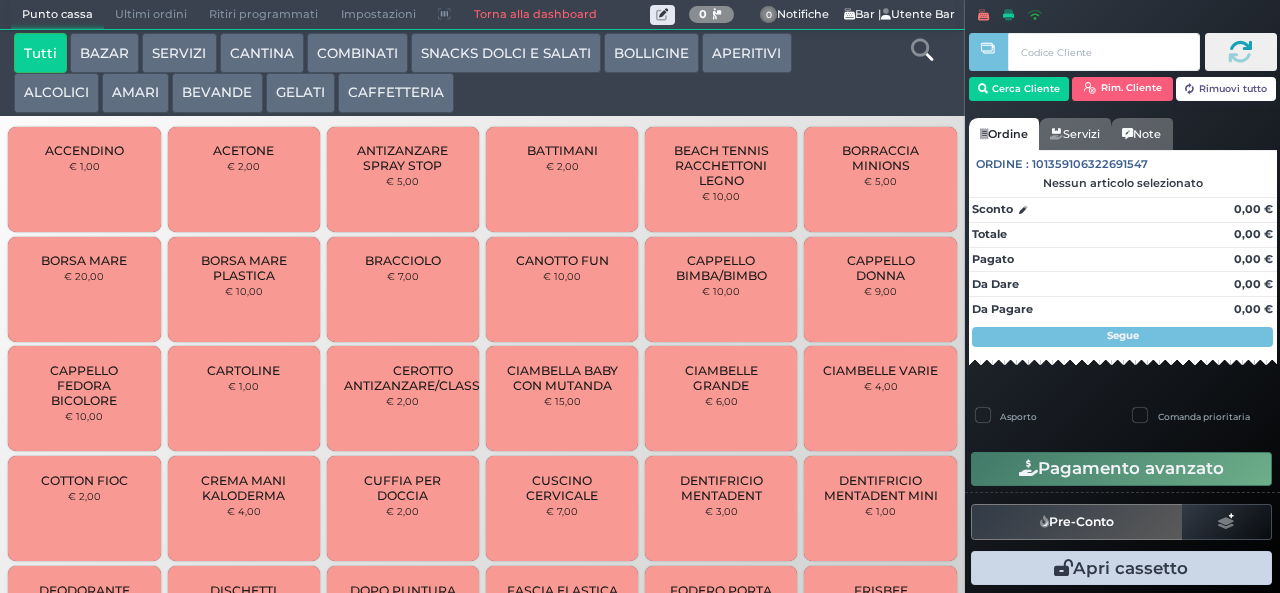 click on "COMBINATI" at bounding box center (357, 53) 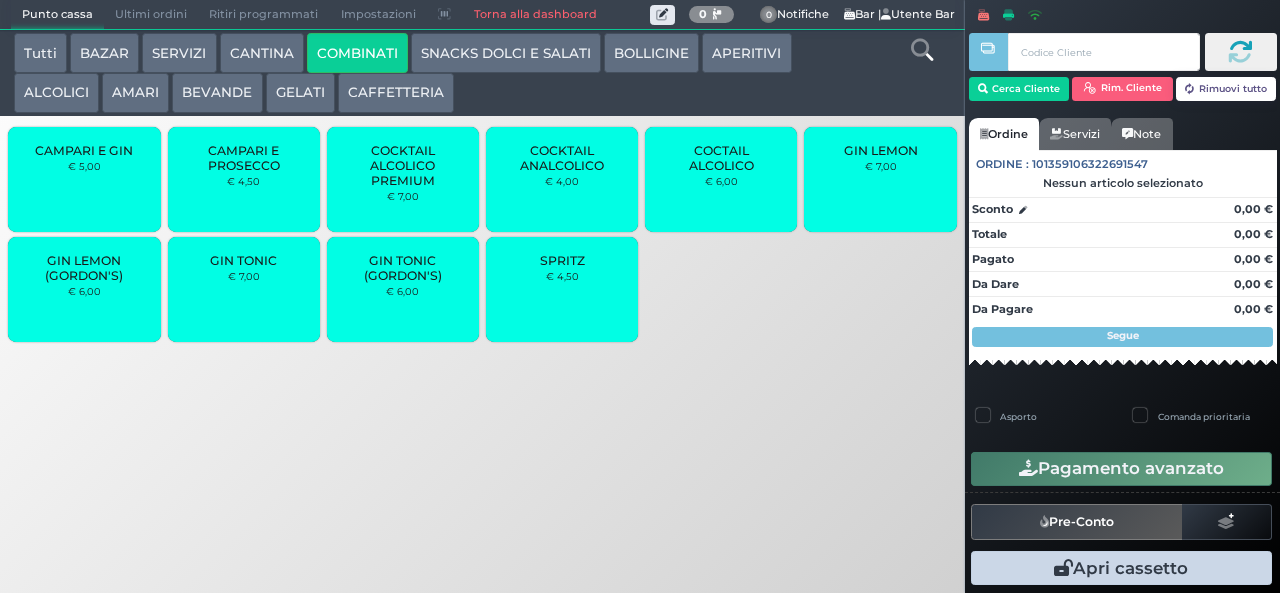 click on "€ 4,50" at bounding box center [562, 276] 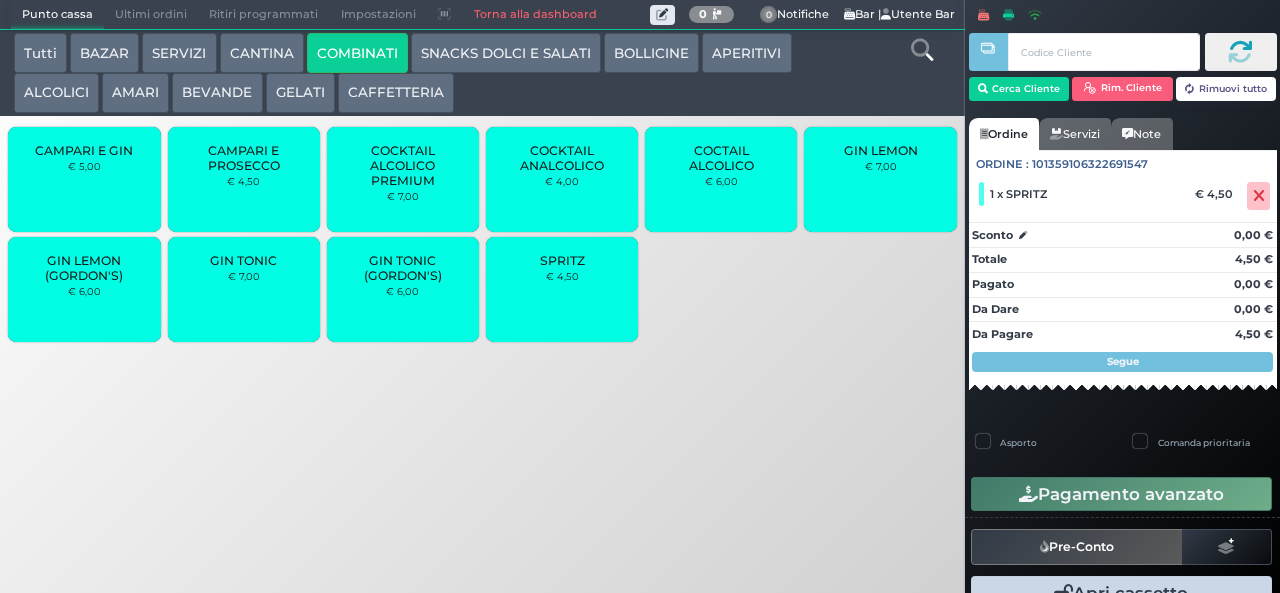 click on "SPRITZ" at bounding box center [562, 260] 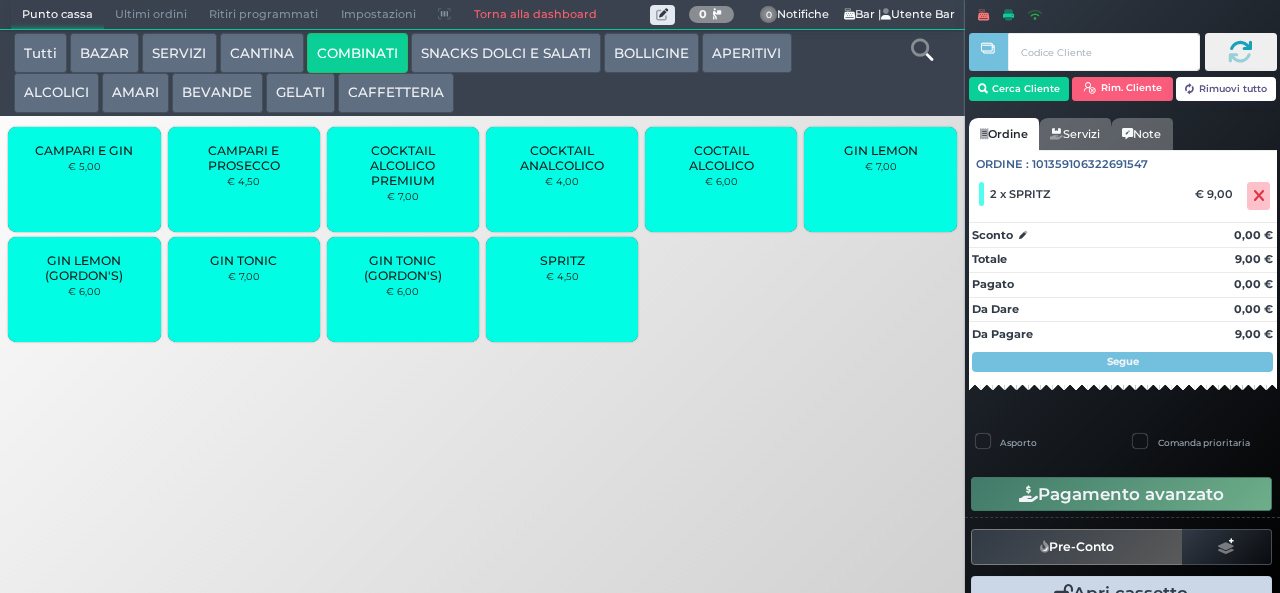 click on "GIN LEMON (GORDON'S)" at bounding box center (84, 268) 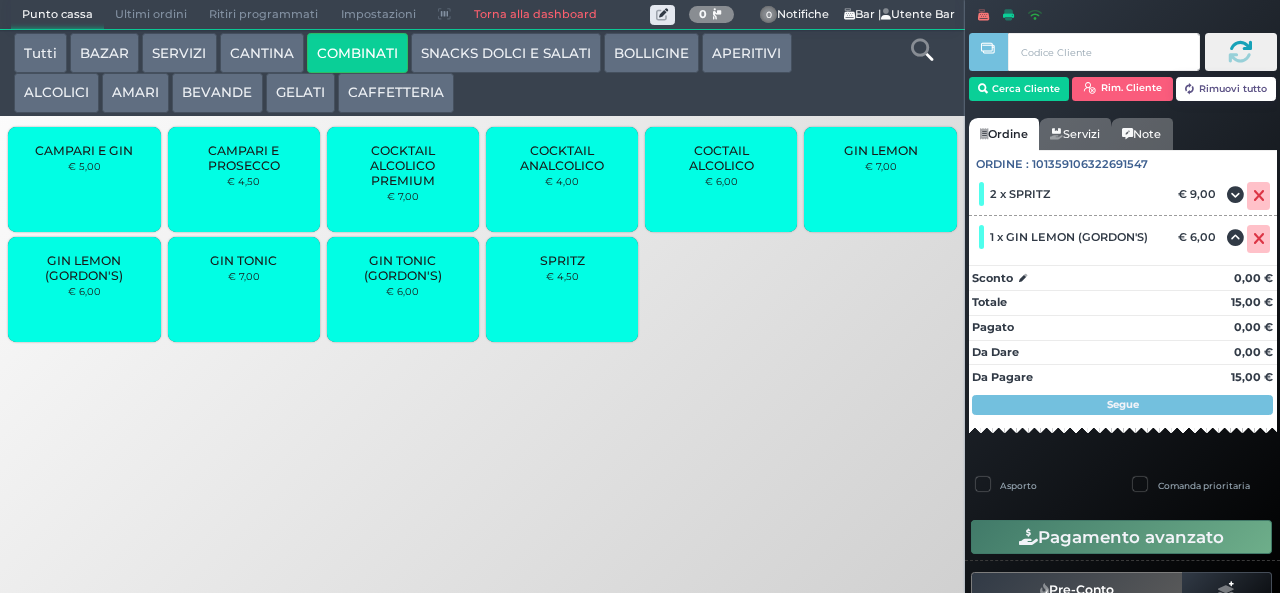 click on "BOLLICINE" at bounding box center (651, 53) 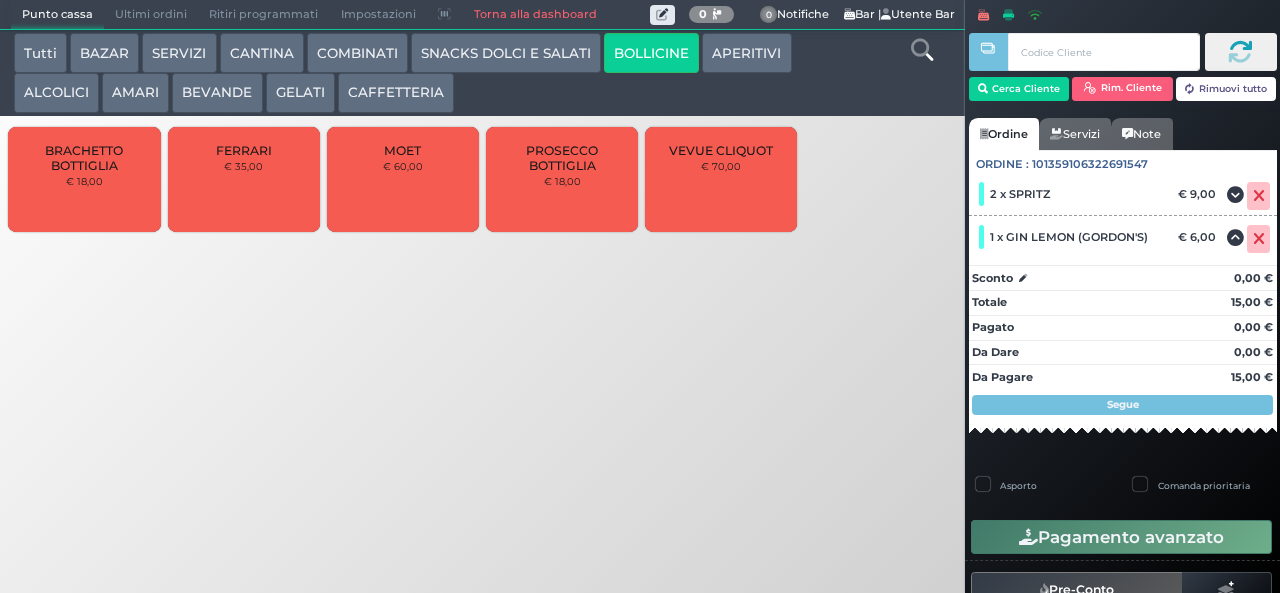 click on "APERITIVI" at bounding box center [746, 53] 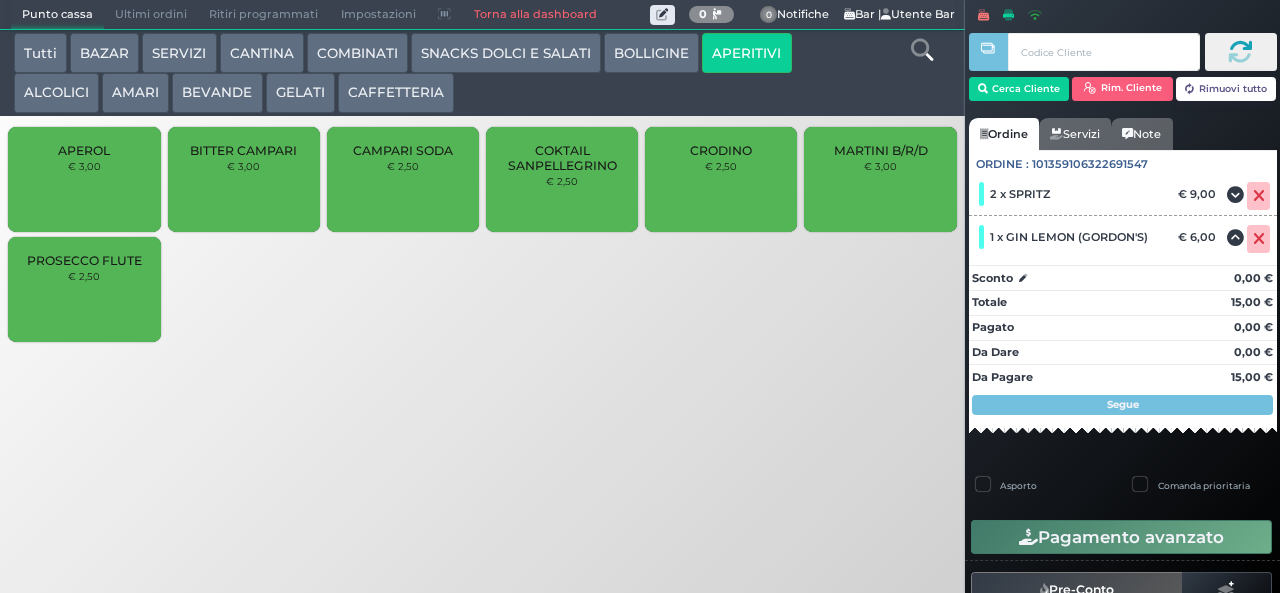 click on "PROSECCO FLUTE
€ 2,50" at bounding box center (84, 289) 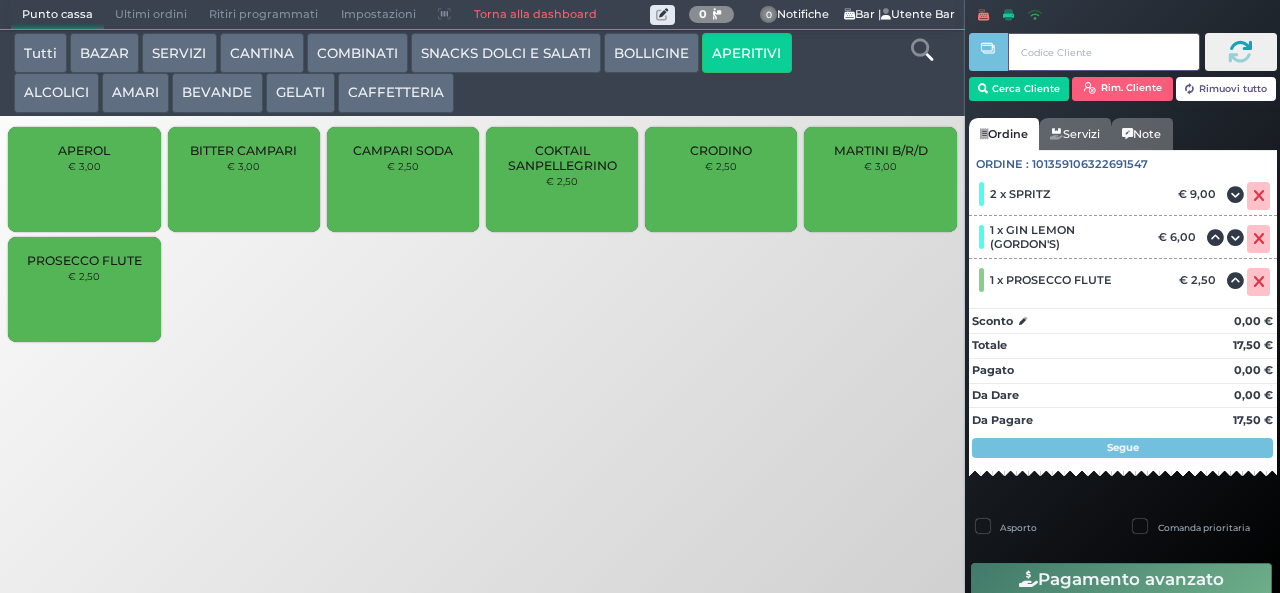 type 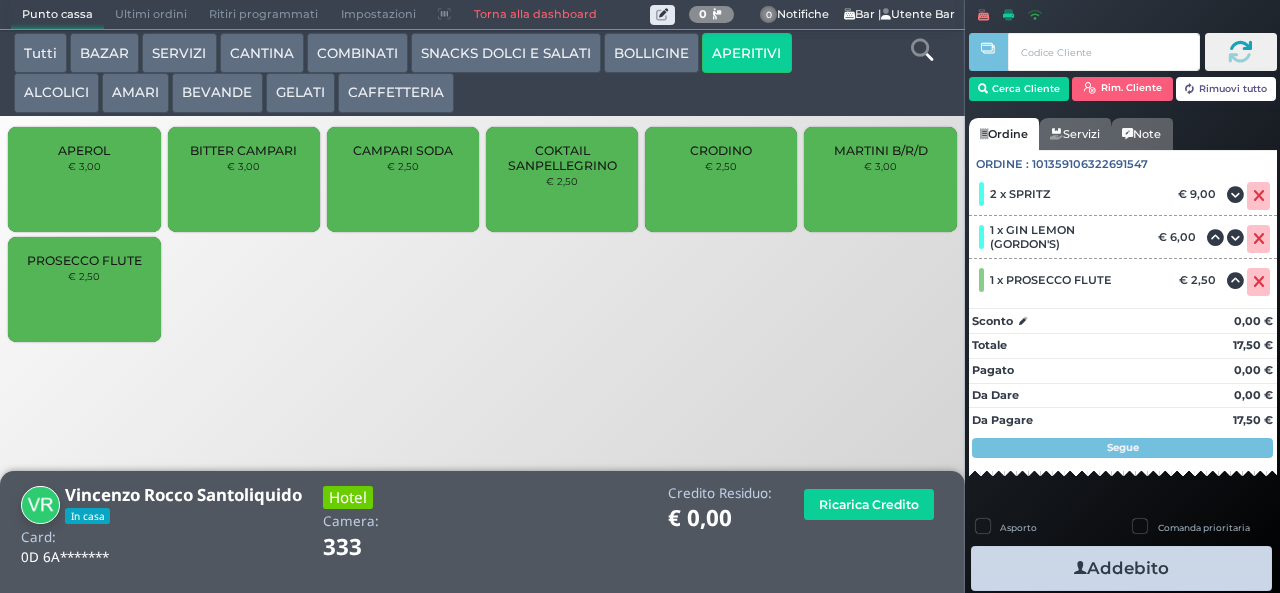 click on "Addebito" at bounding box center [1121, 568] 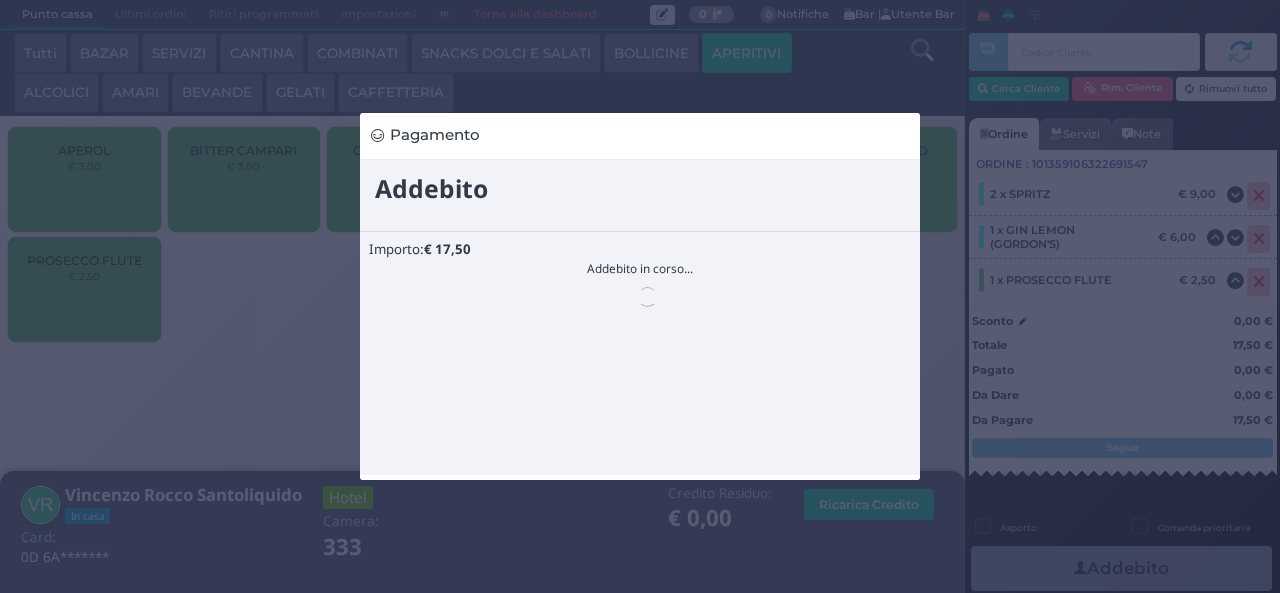 scroll, scrollTop: 0, scrollLeft: 0, axis: both 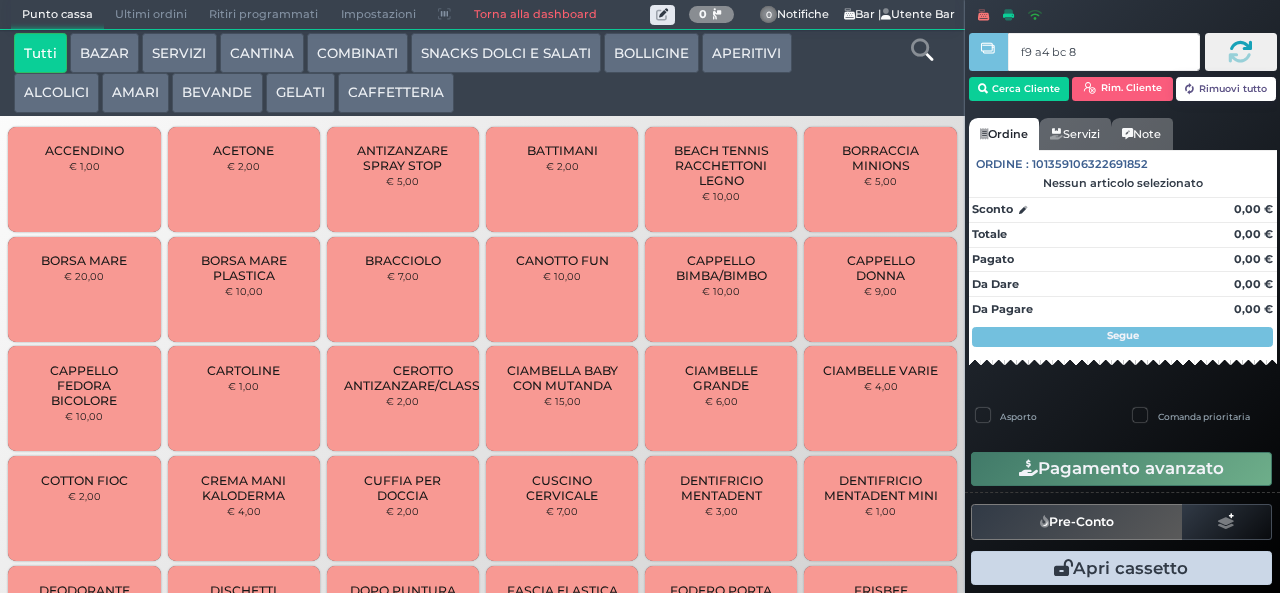 type on "f9 a4 bc 8b" 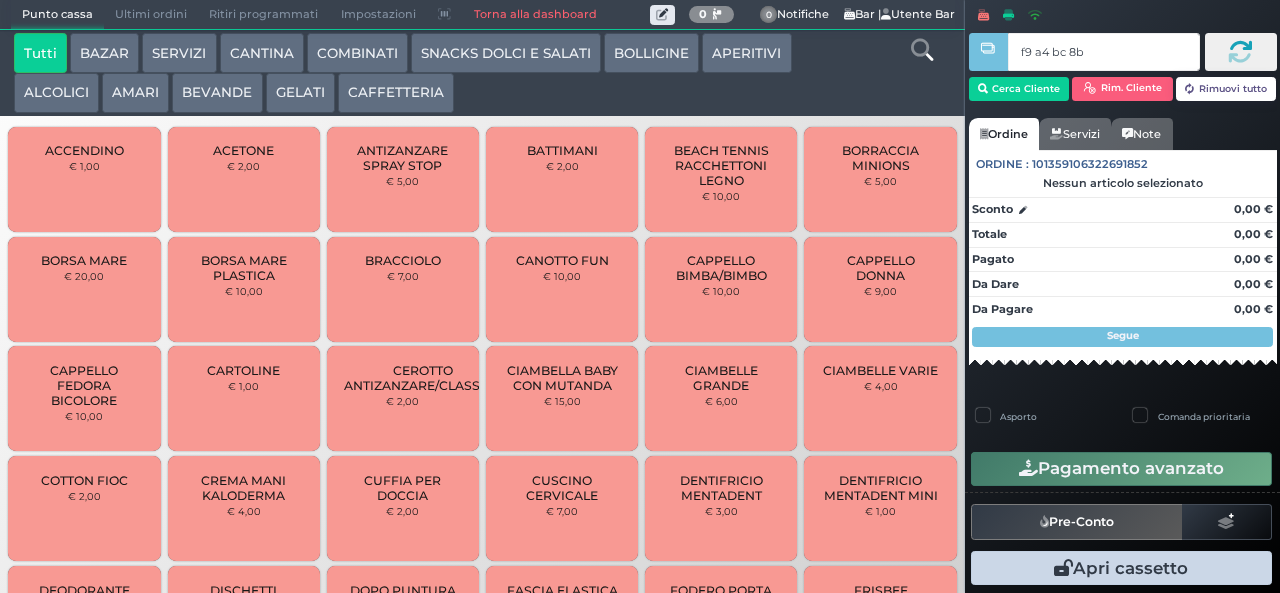 type 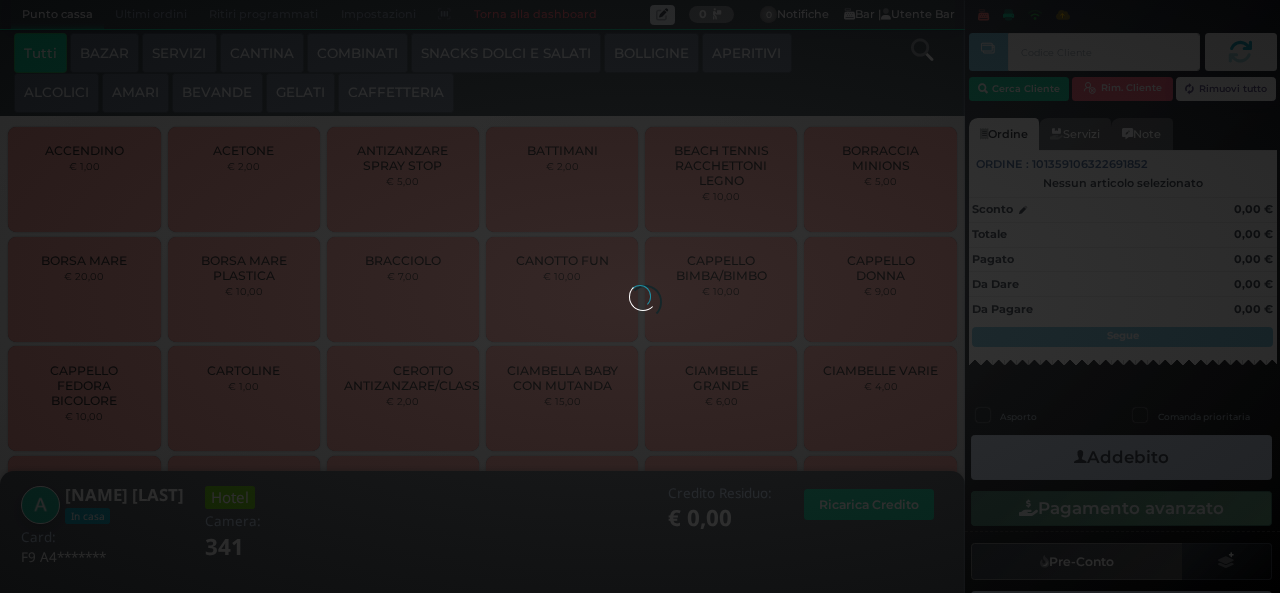 click on "GELATI" at bounding box center (300, 93) 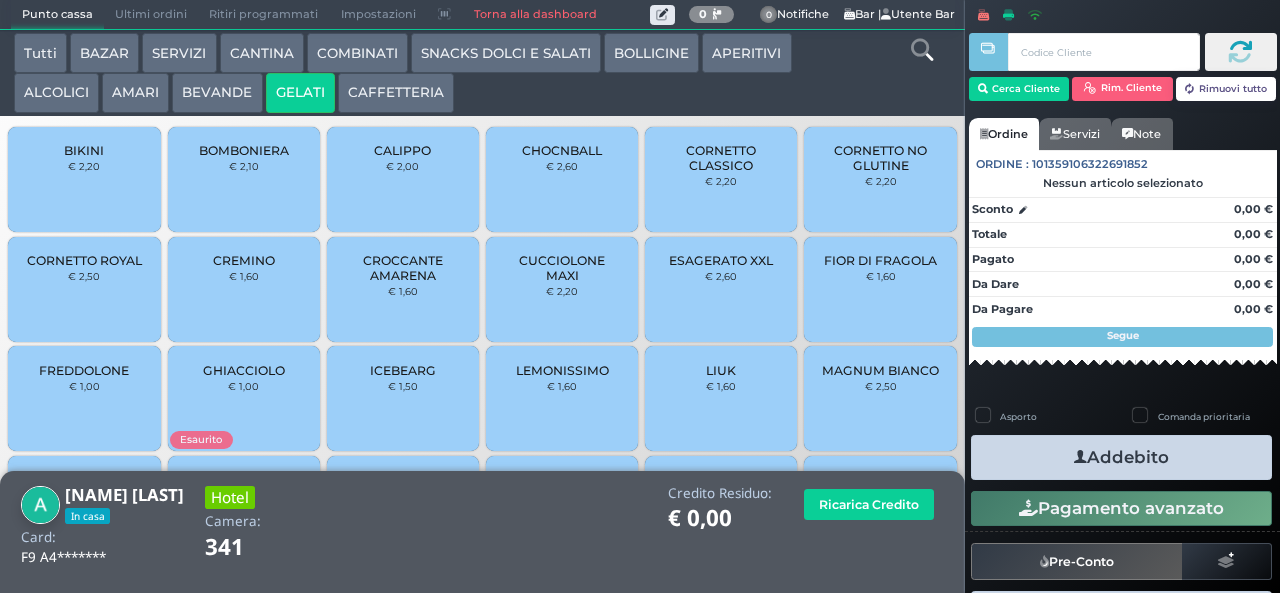 click on "CORNETTO CLASSICO" at bounding box center [721, 158] 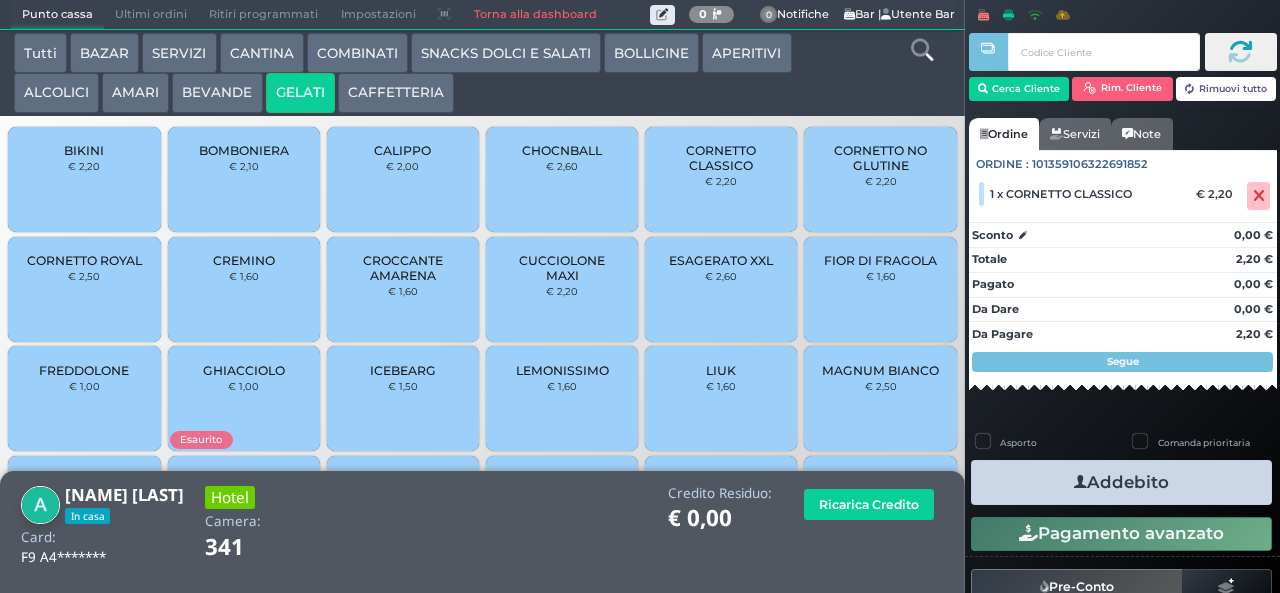 click on "Addebito" at bounding box center [1121, 482] 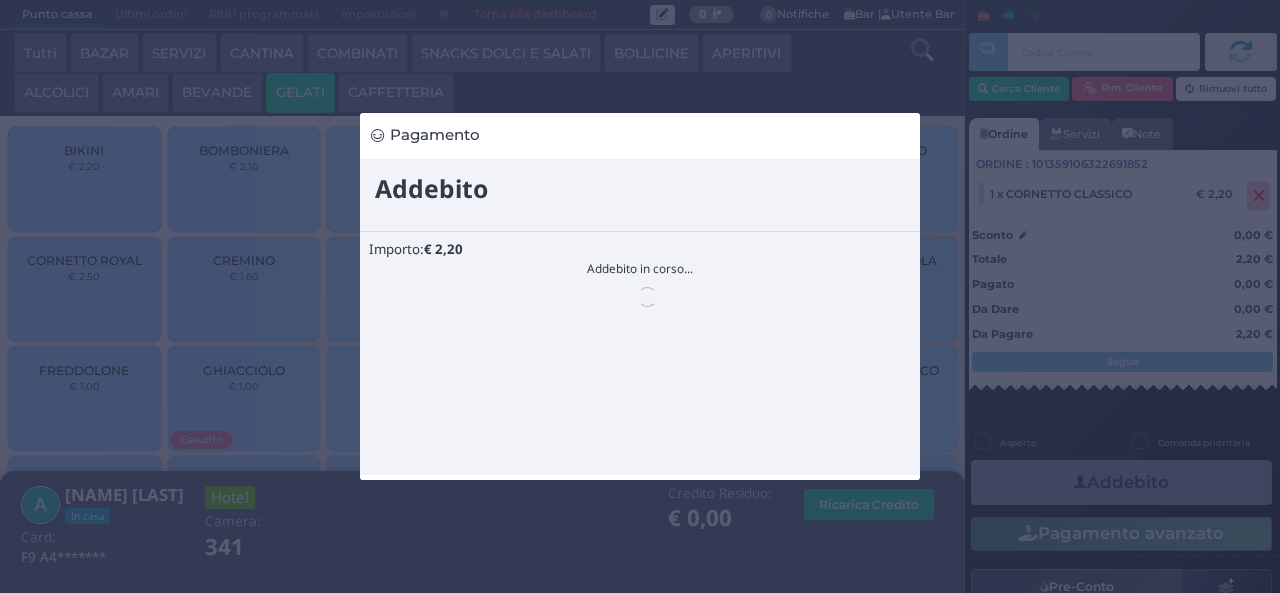 scroll, scrollTop: 0, scrollLeft: 0, axis: both 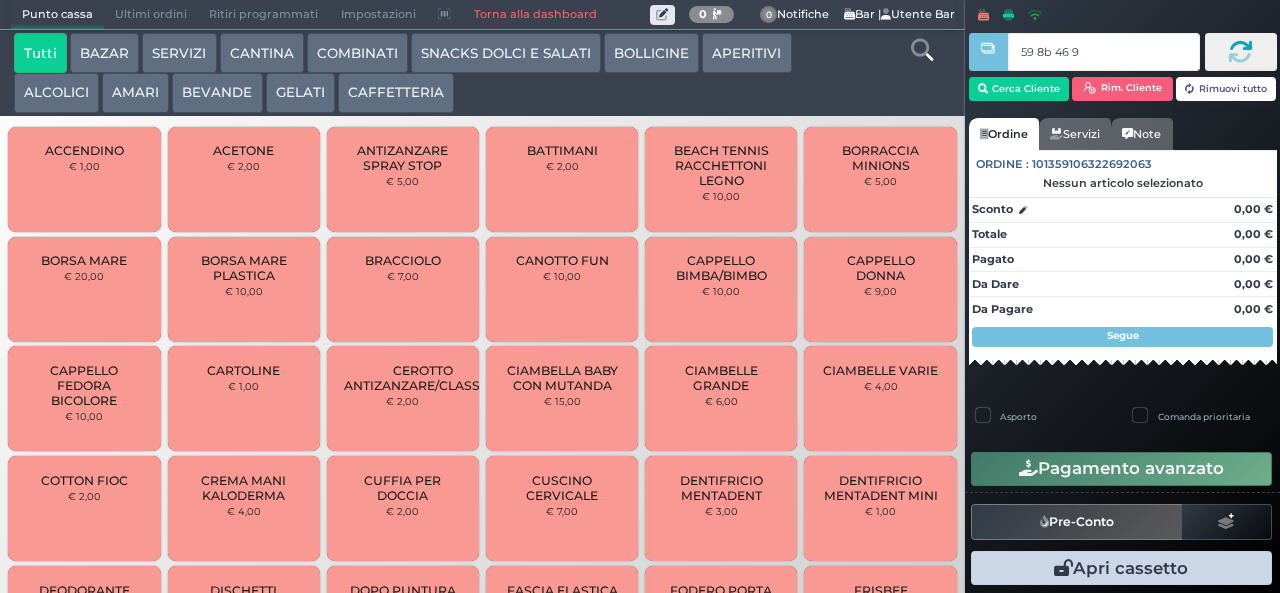 type on "59 8b 46 95" 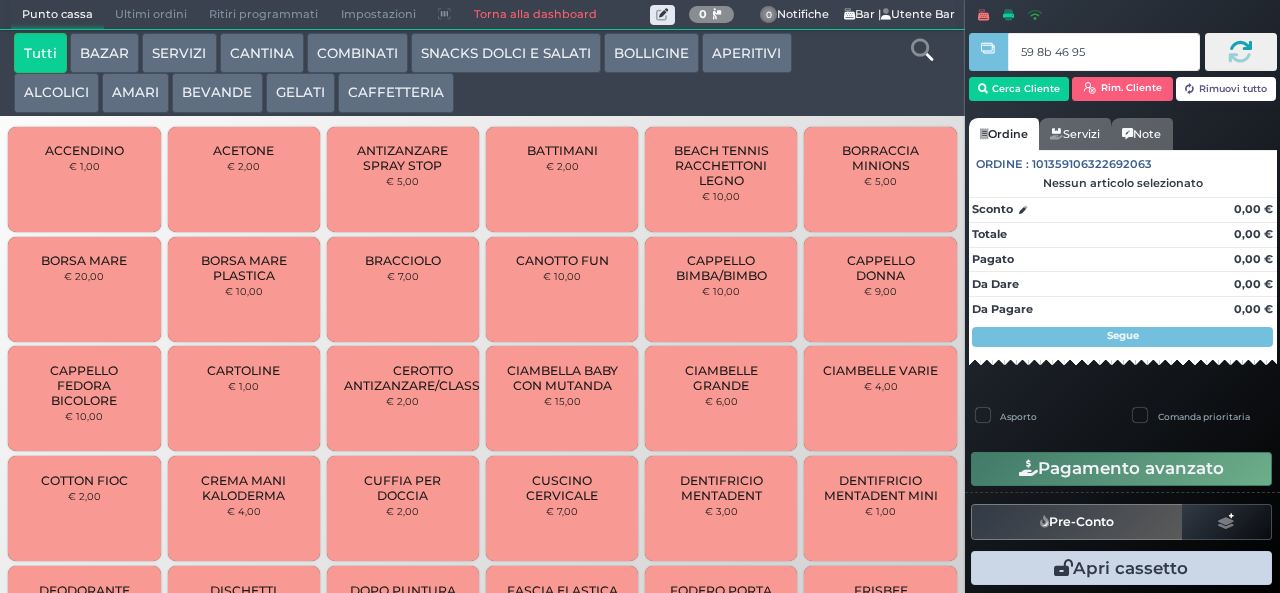 type 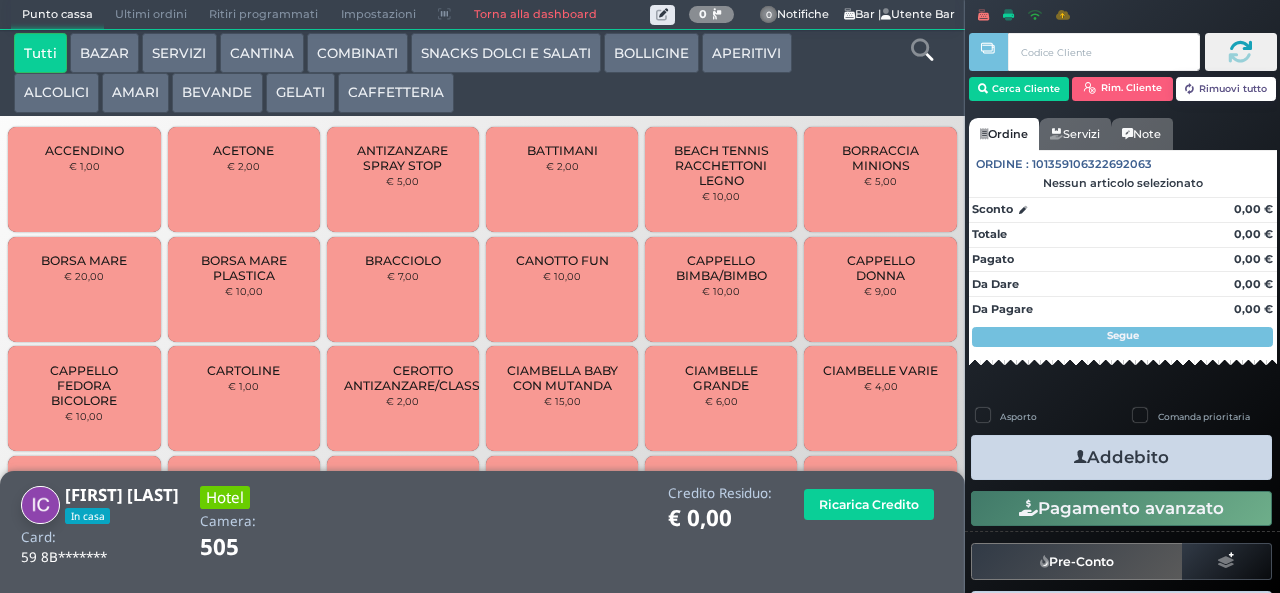 click on "COMBINATI" at bounding box center [357, 53] 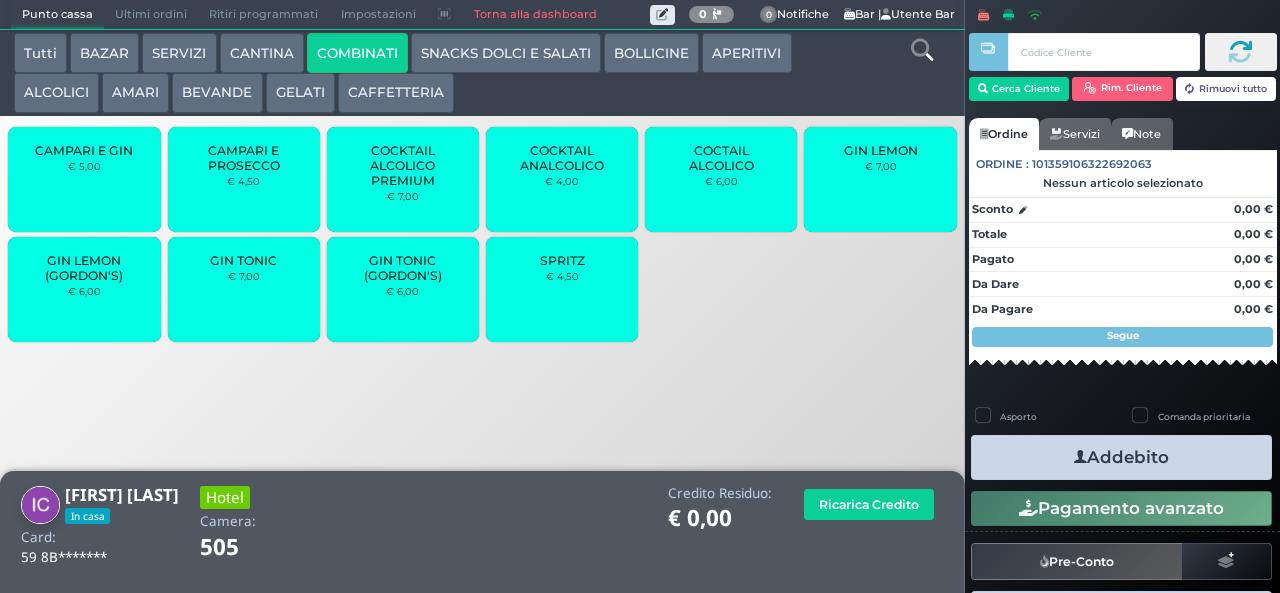 click on "SPRITZ
€ 4,50" at bounding box center [562, 289] 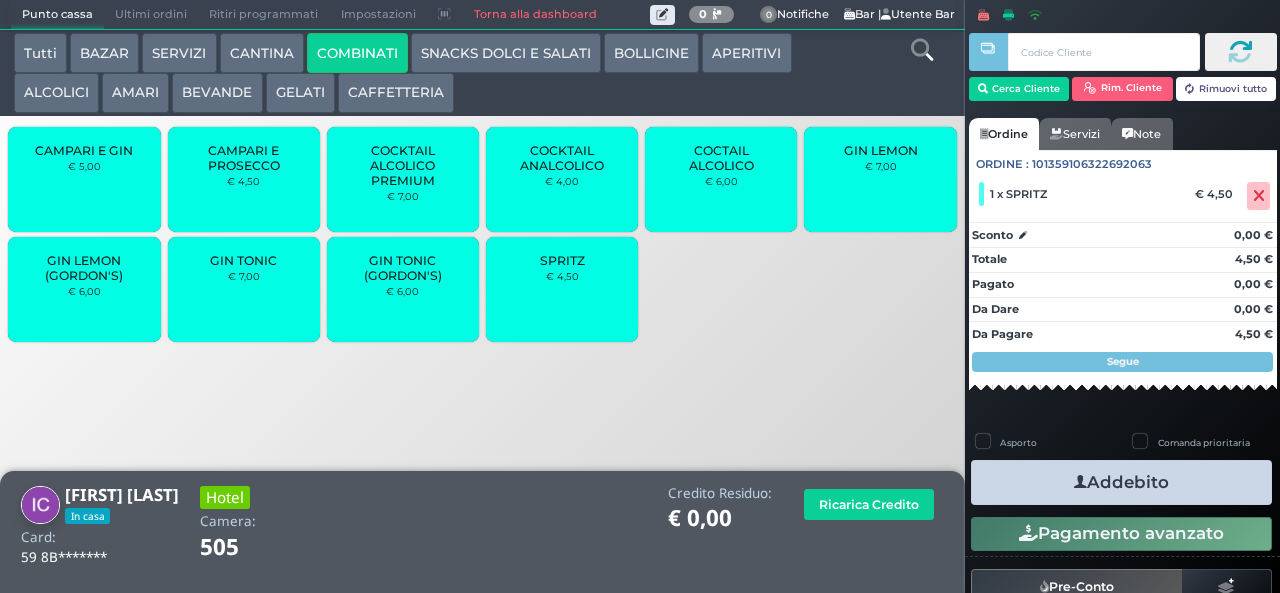 click on "SNACKS DOLCI E SALATI" at bounding box center (506, 53) 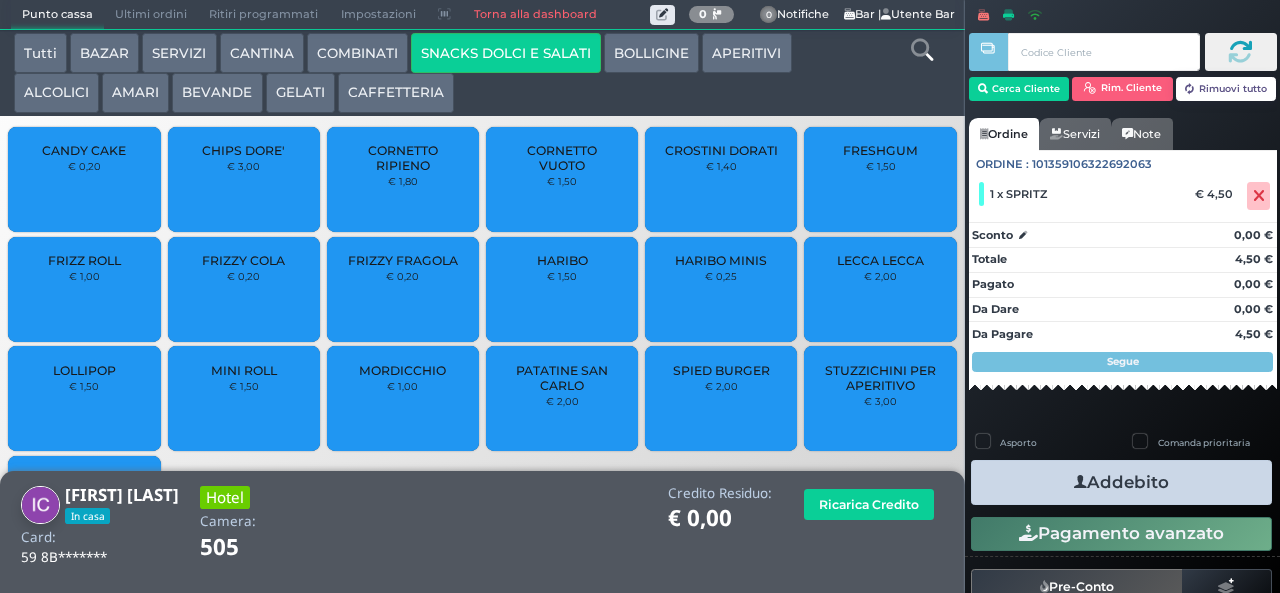click on "GELATI" at bounding box center (300, 93) 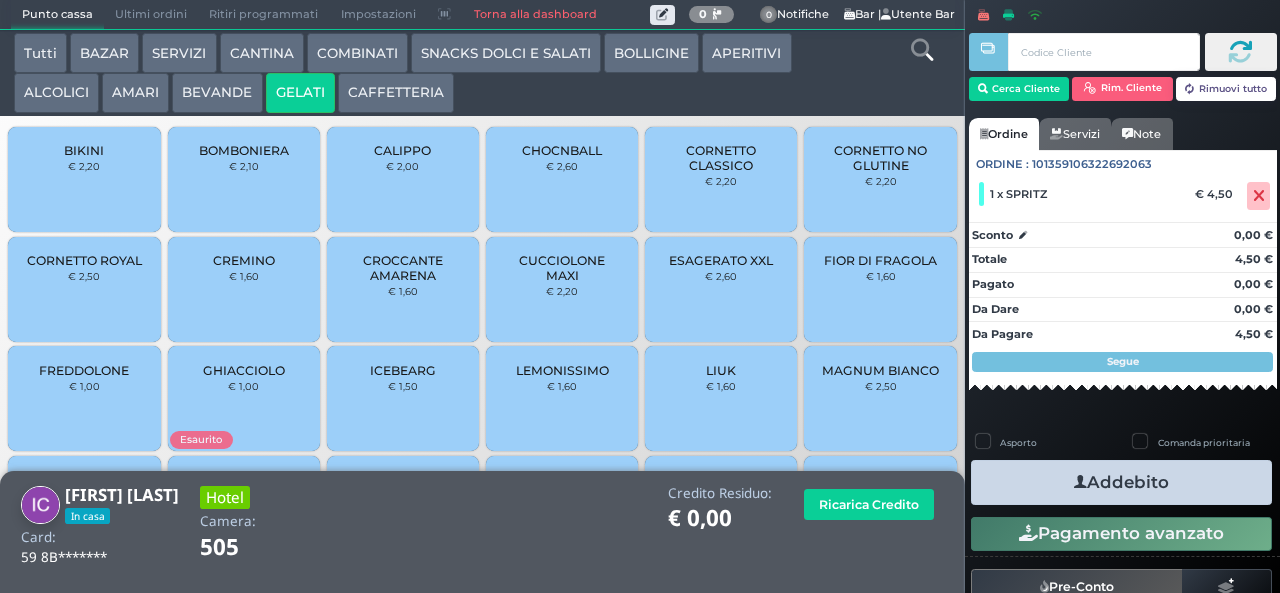 scroll, scrollTop: 133, scrollLeft: 0, axis: vertical 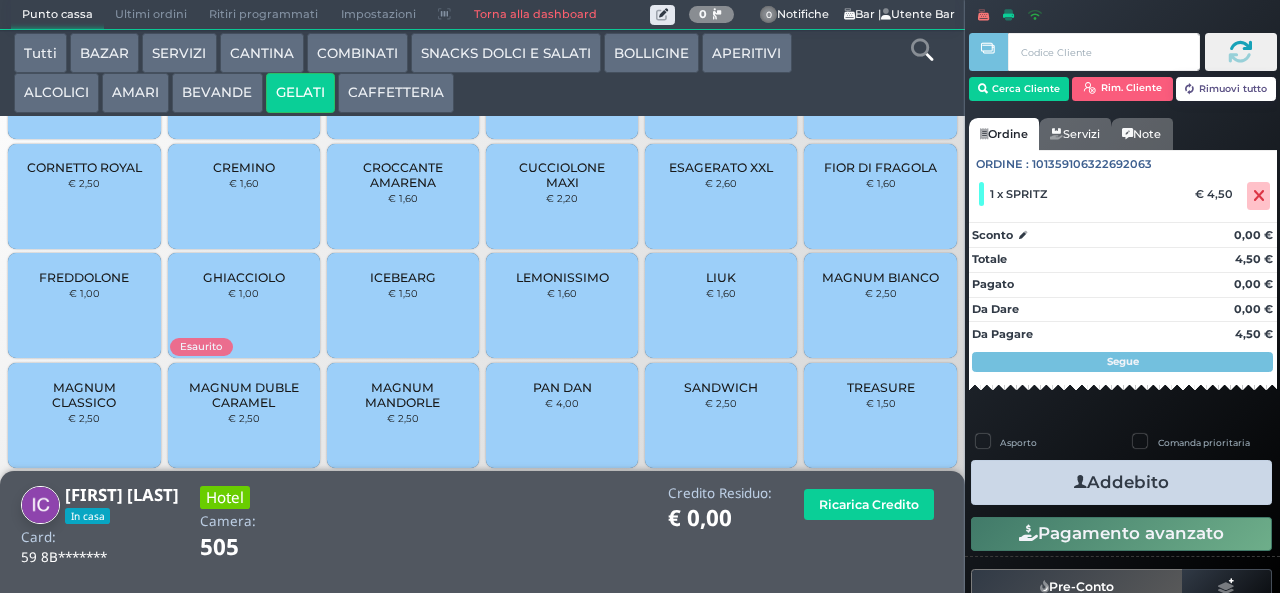 click on "MAGNUM BIANCO
€ 2,50" at bounding box center [880, 305] 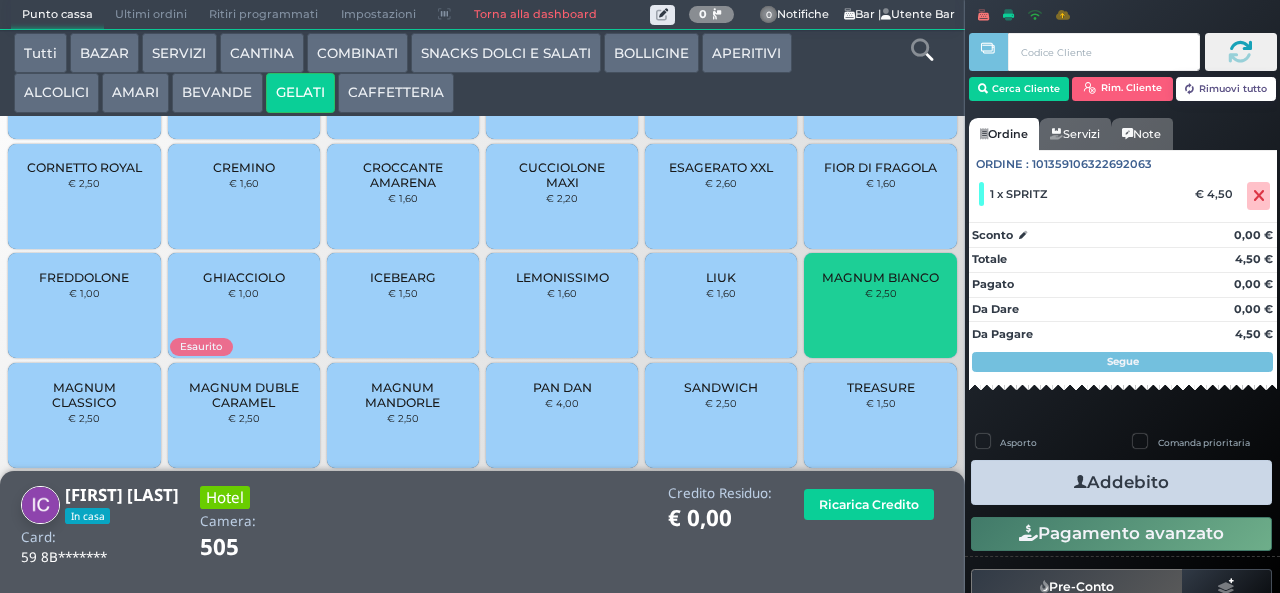 click on "MAGNUM BIANCO" at bounding box center (880, 277) 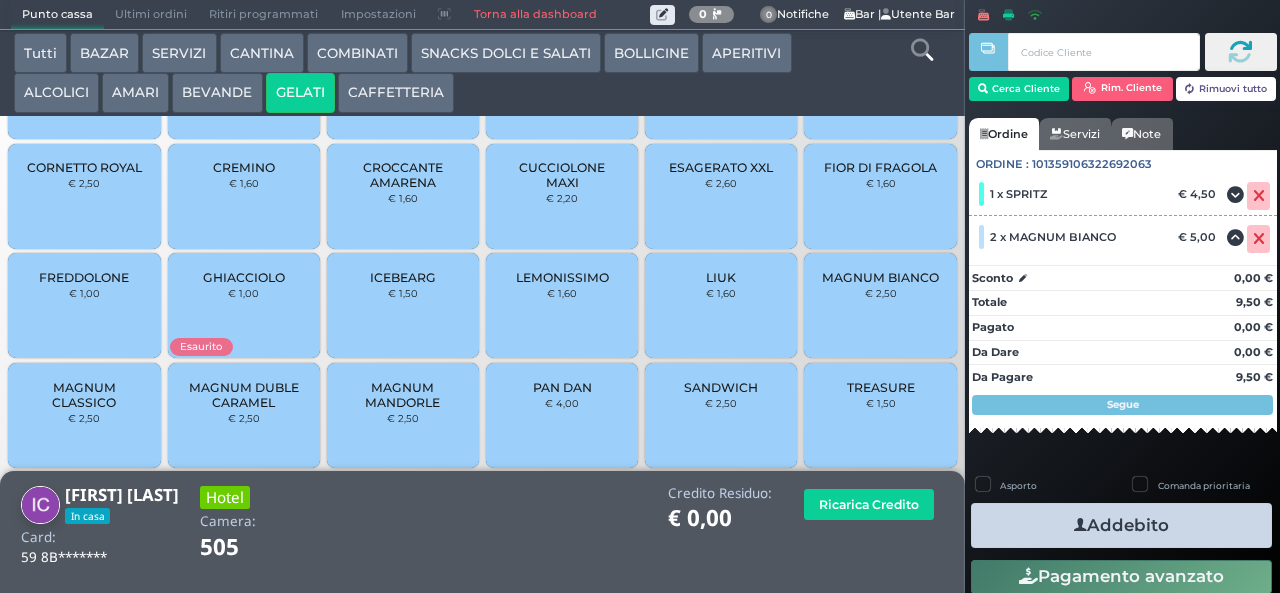click on "Addebito" at bounding box center [1121, 525] 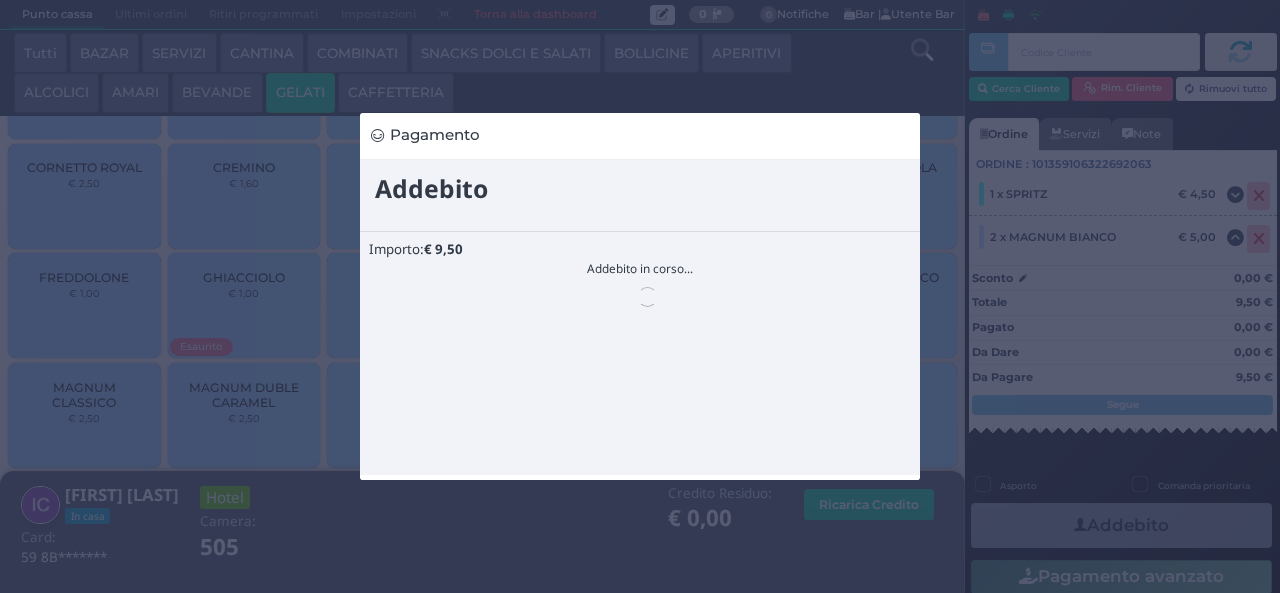 scroll, scrollTop: 0, scrollLeft: 0, axis: both 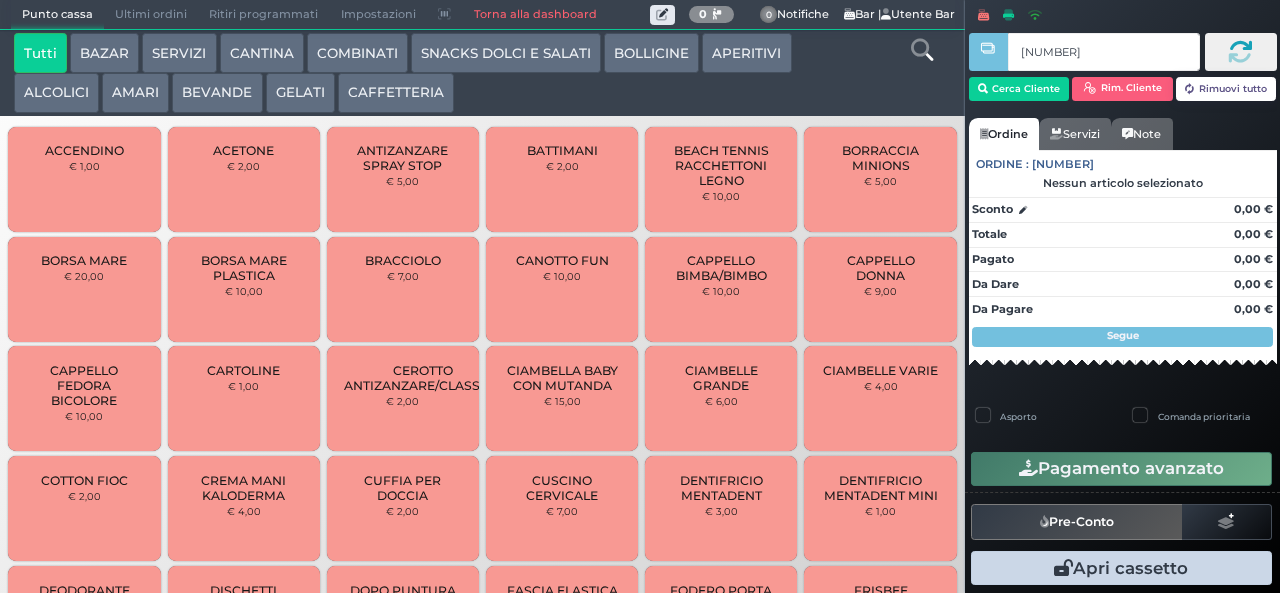 type on "[NUMBER]" 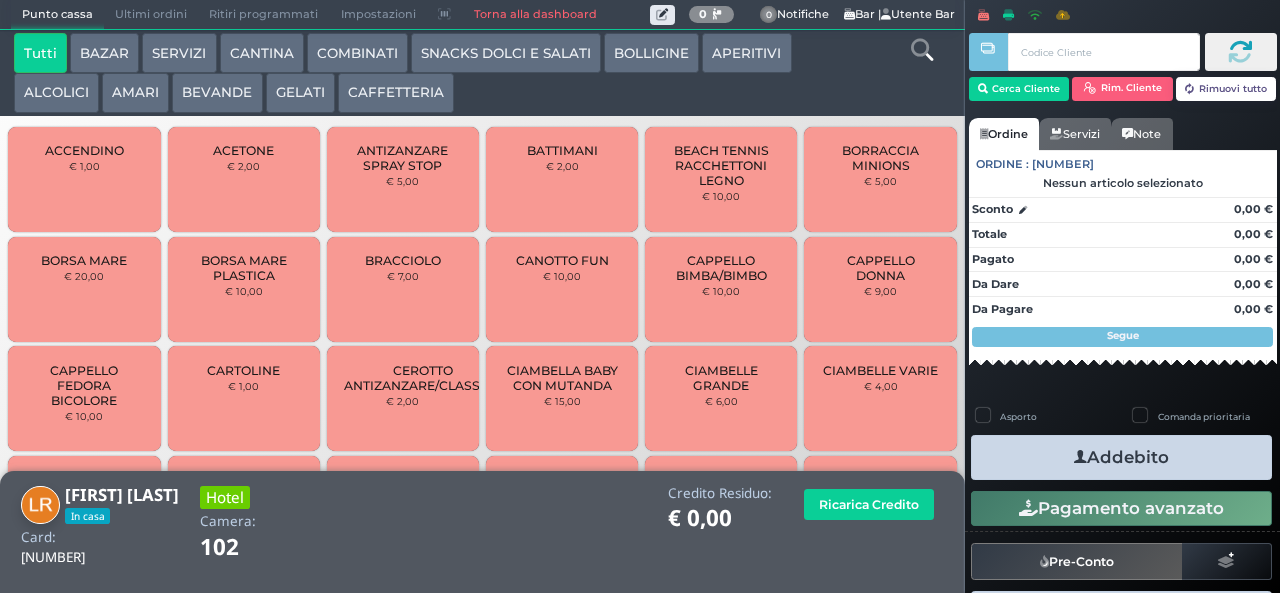 click at bounding box center (922, 50) 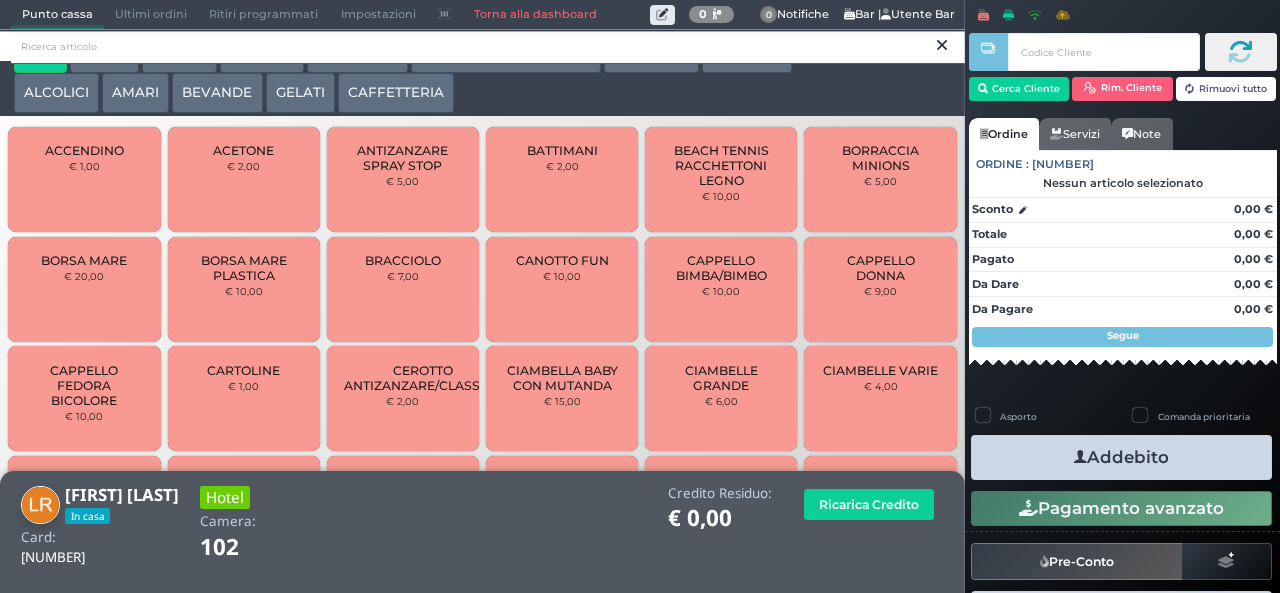 scroll, scrollTop: 0, scrollLeft: 0, axis: both 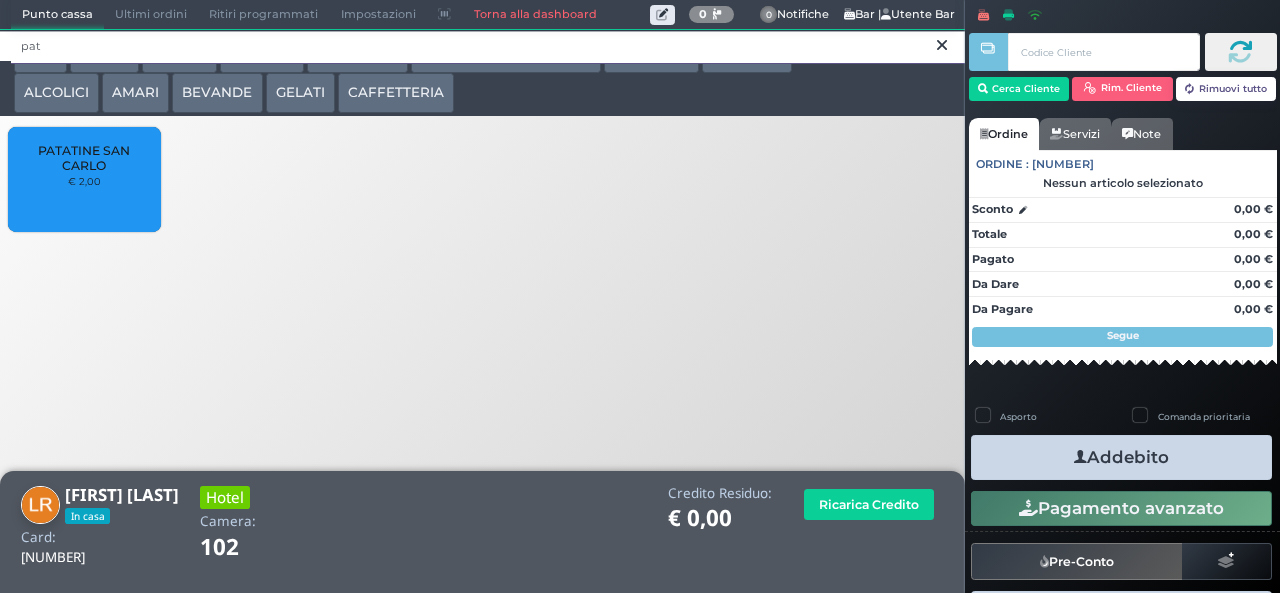 type on "pat" 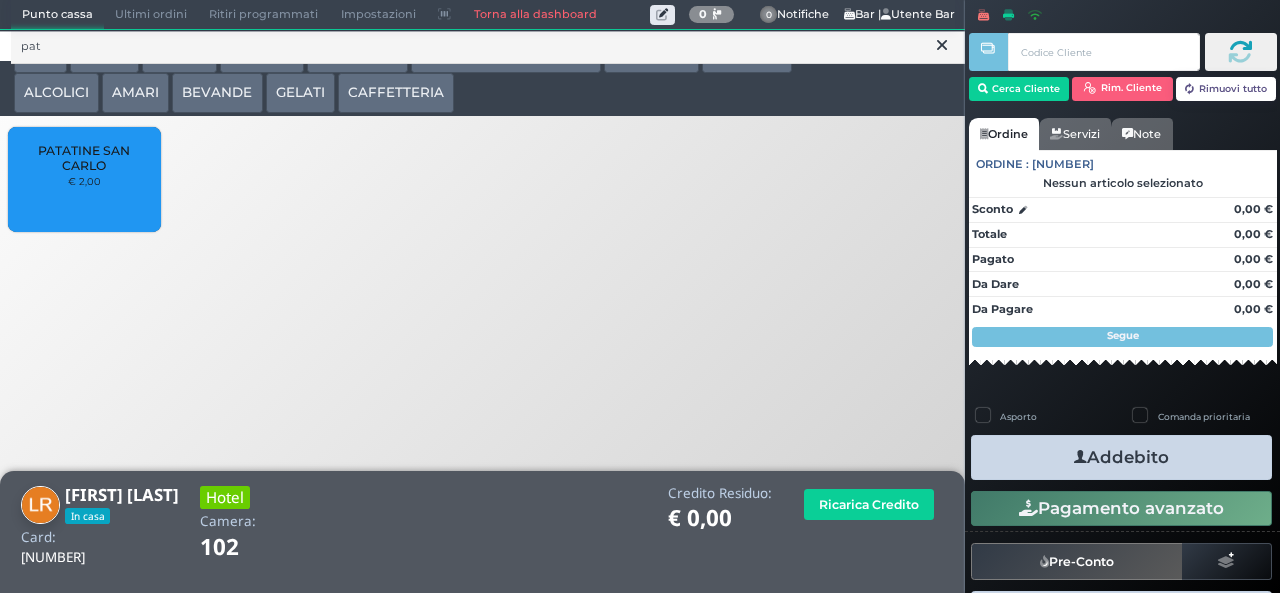 click on "PATATINE SAN CARLO" at bounding box center (84, 158) 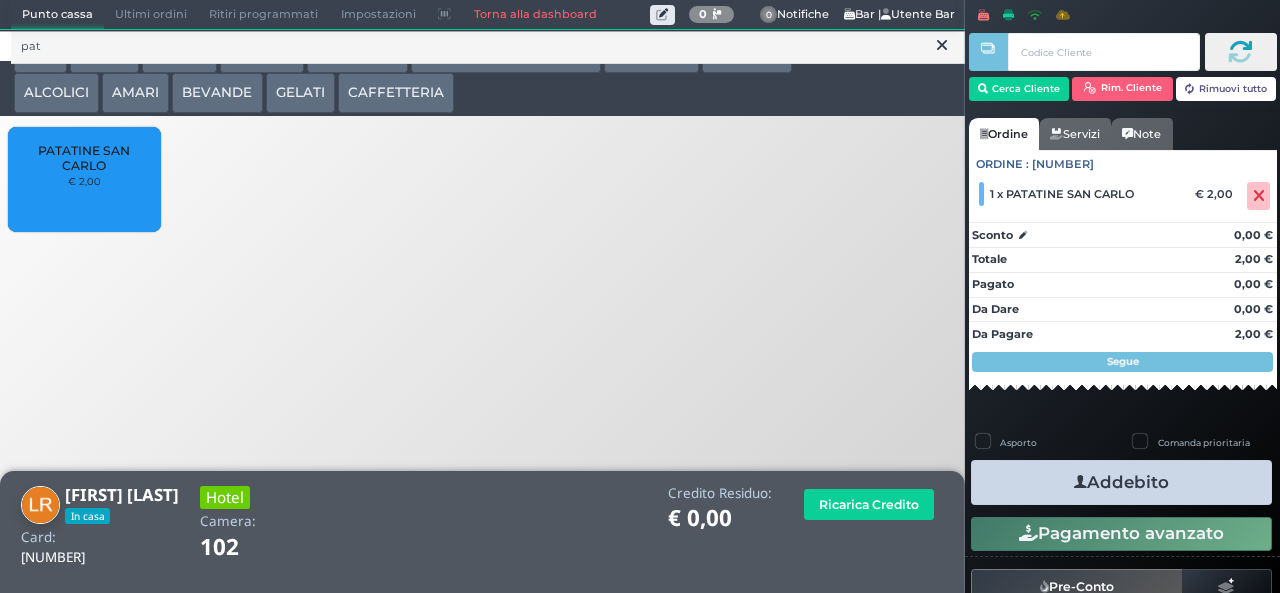 click on "Addebito" at bounding box center [1121, 482] 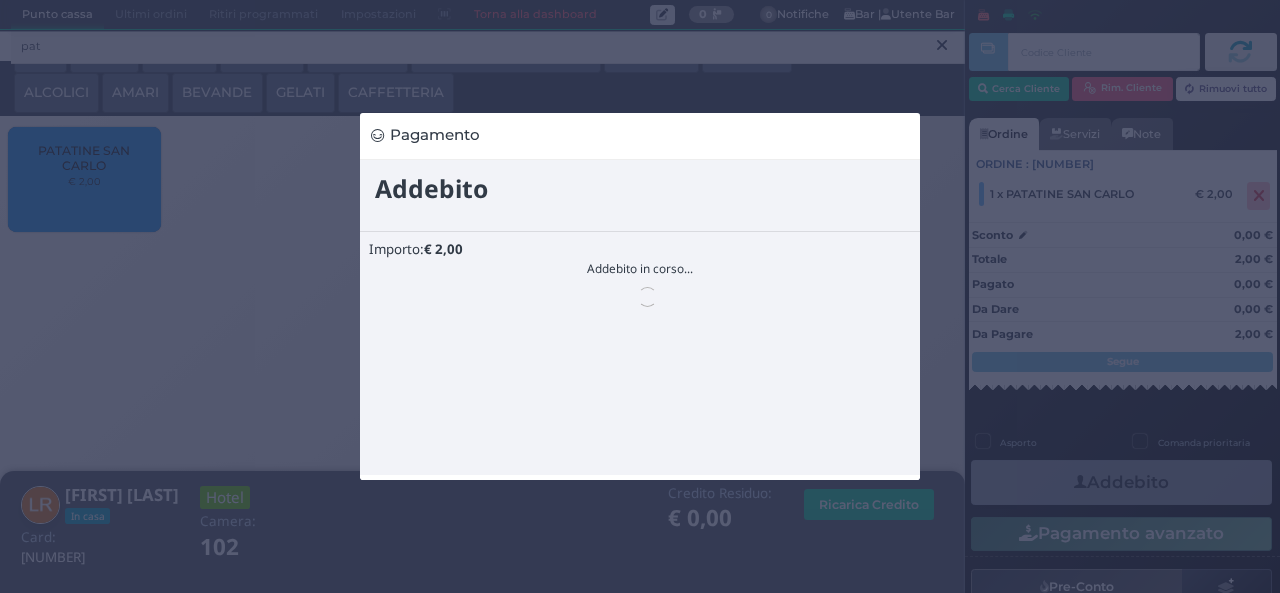 scroll, scrollTop: 0, scrollLeft: 0, axis: both 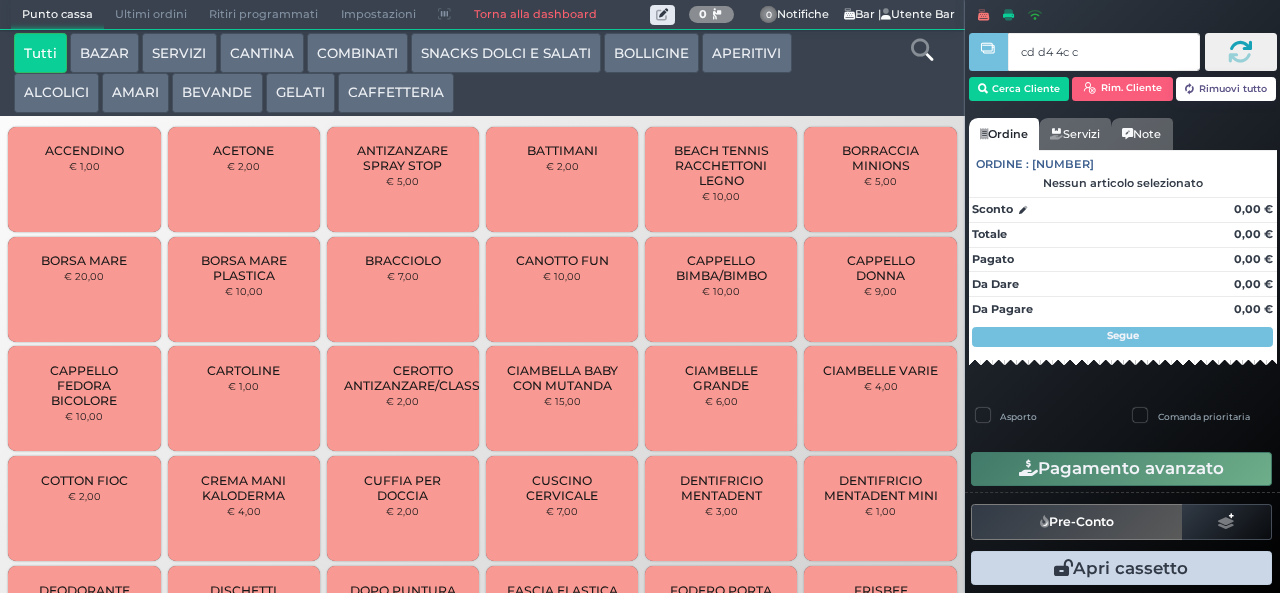 type on "cd d4 4c c3" 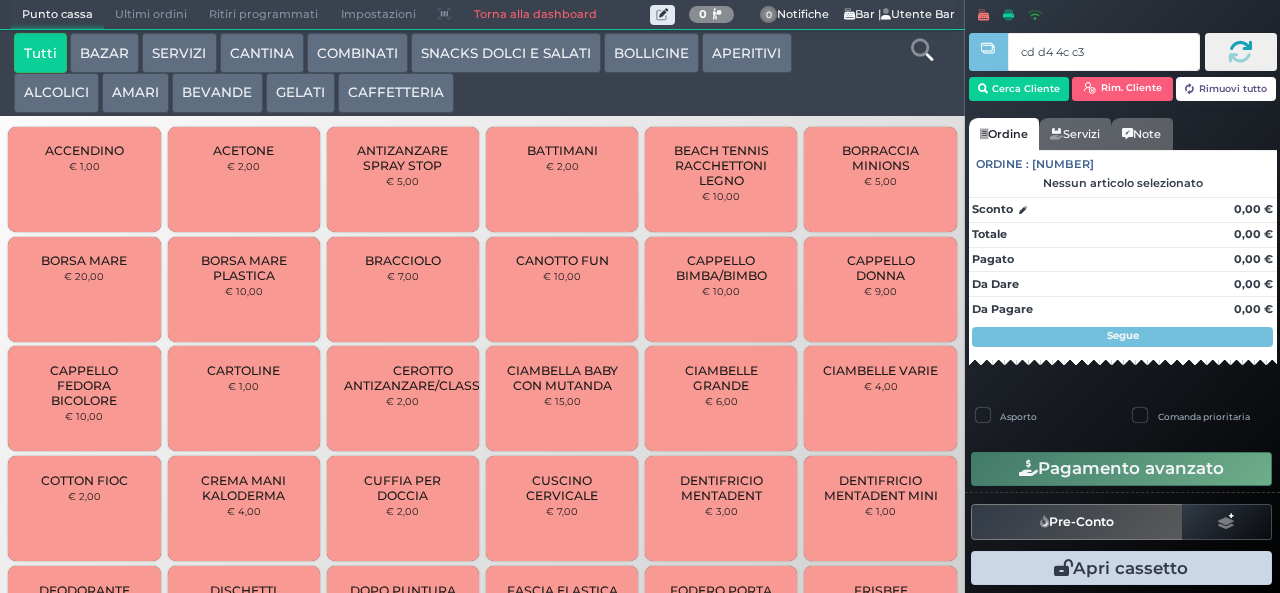 type 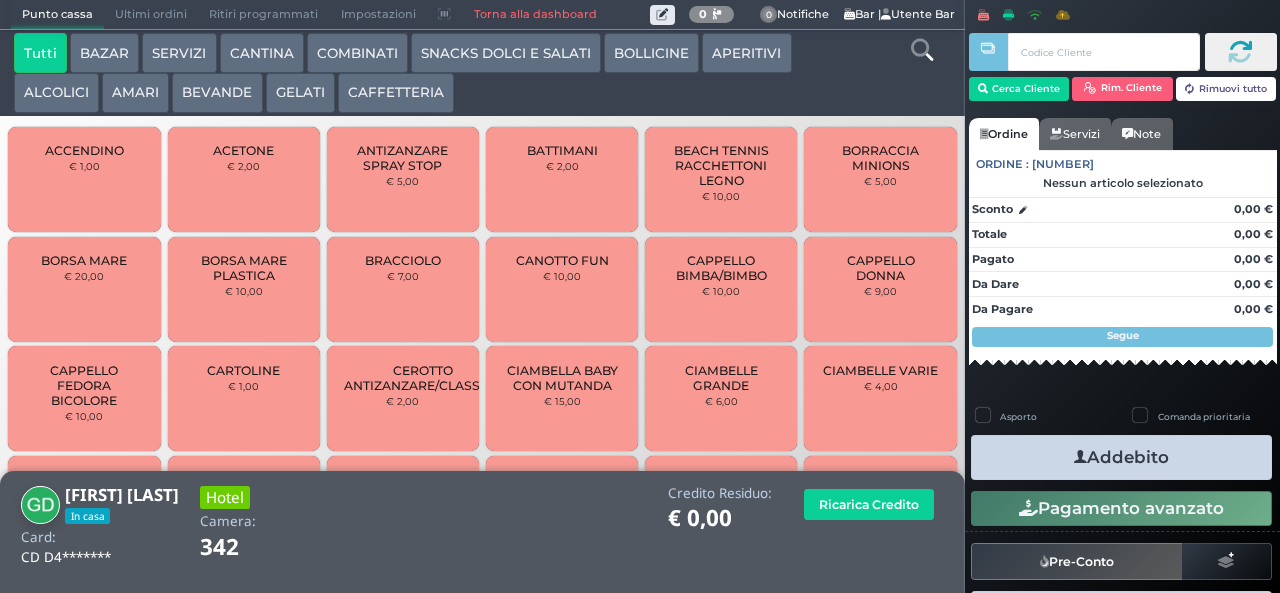 click on "GELATI" at bounding box center [300, 93] 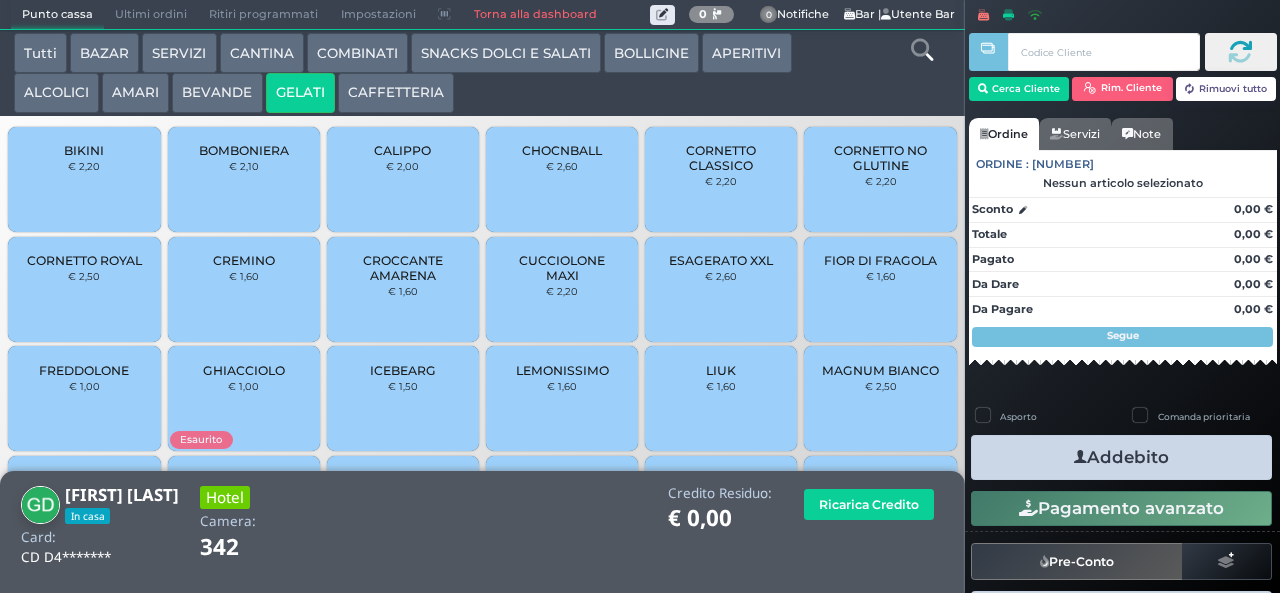 click on "CORNETTO CLASSICO" at bounding box center [721, 158] 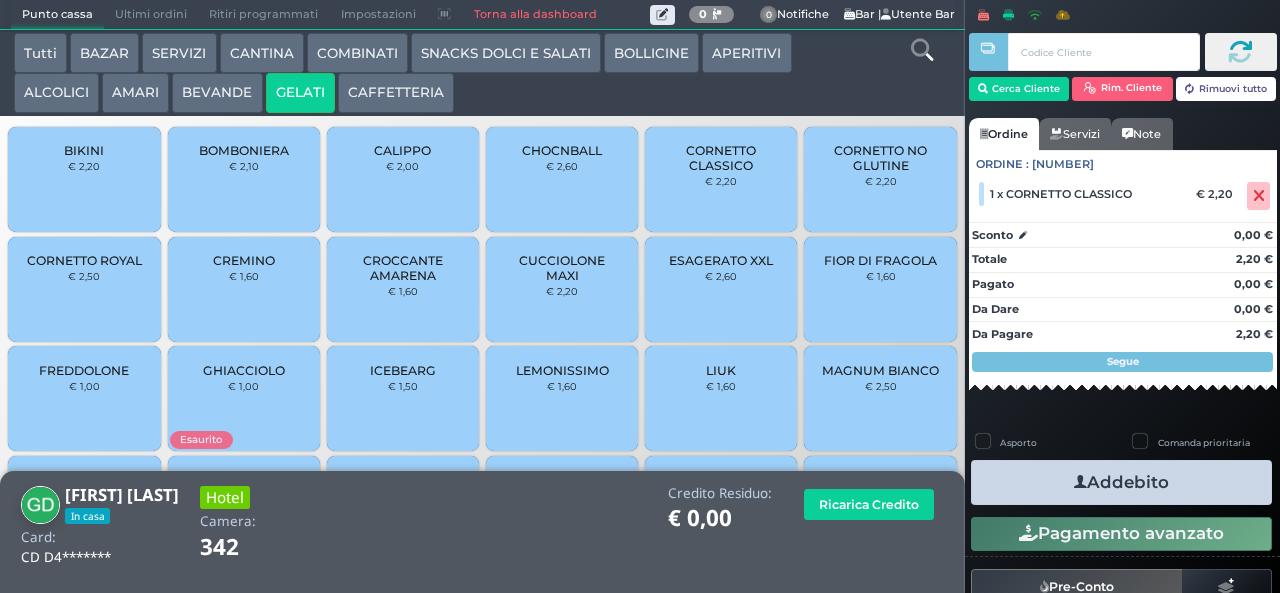 click on "Addebito" at bounding box center (1121, 482) 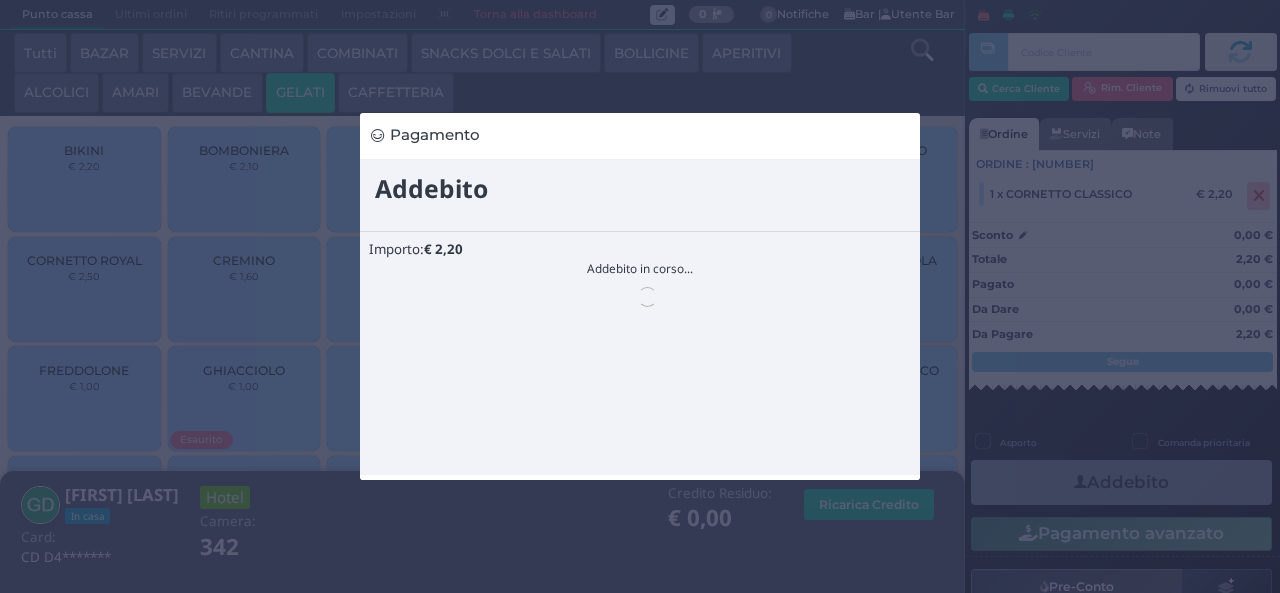 scroll, scrollTop: 0, scrollLeft: 0, axis: both 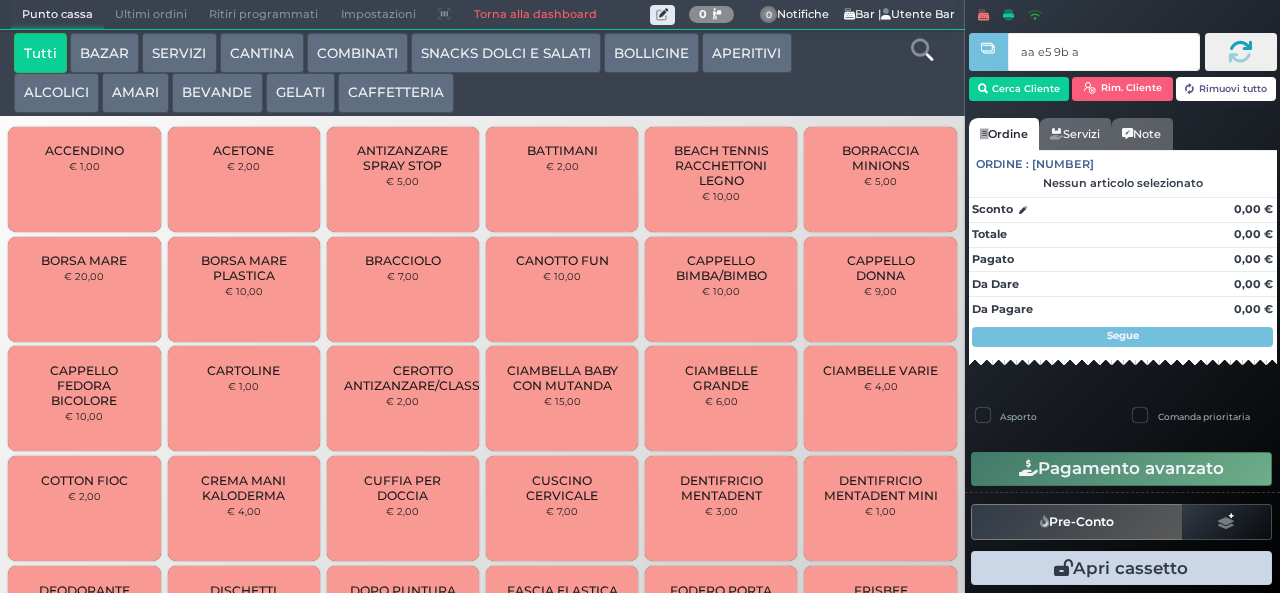 type on "aa e5 9b a4" 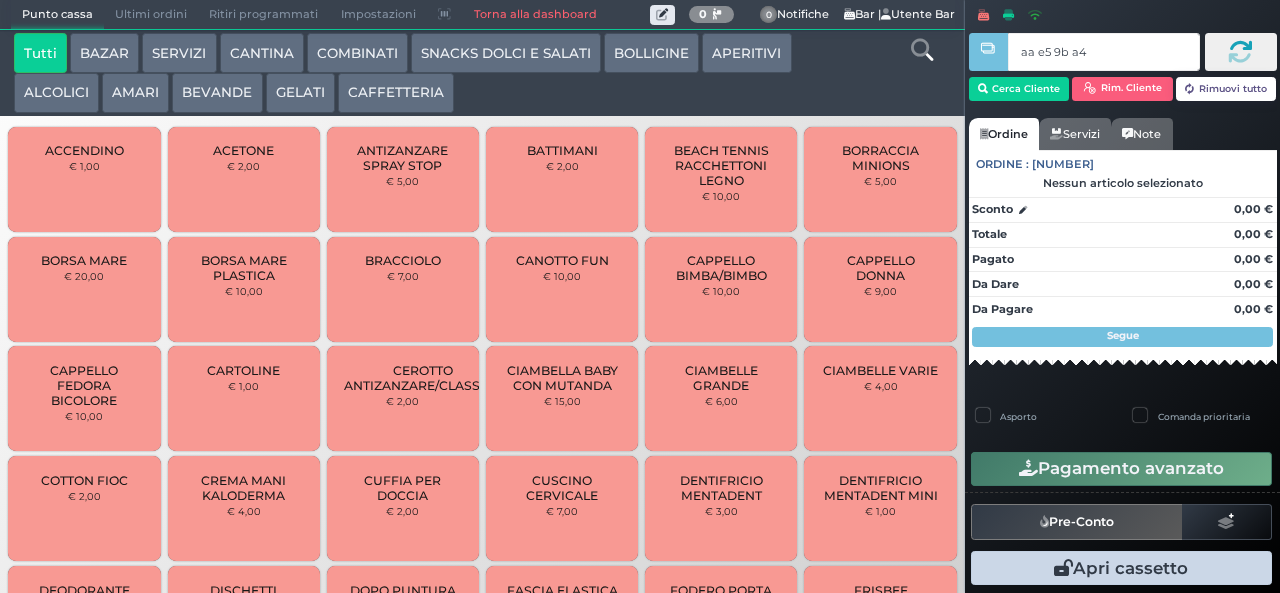 type 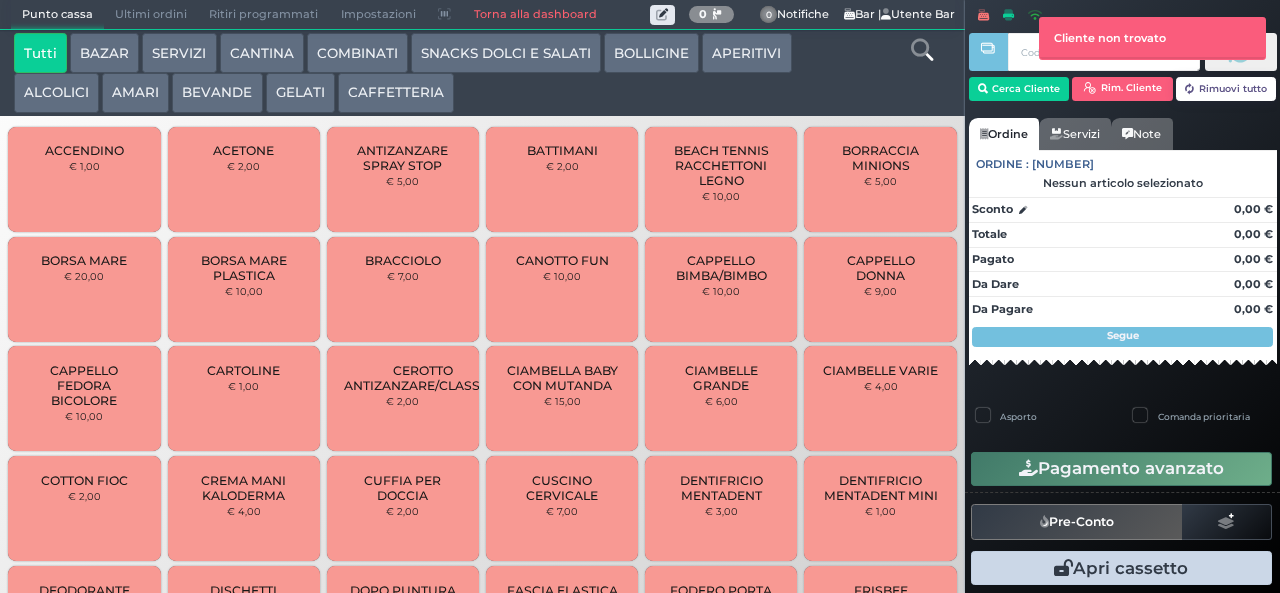 click at bounding box center (922, 50) 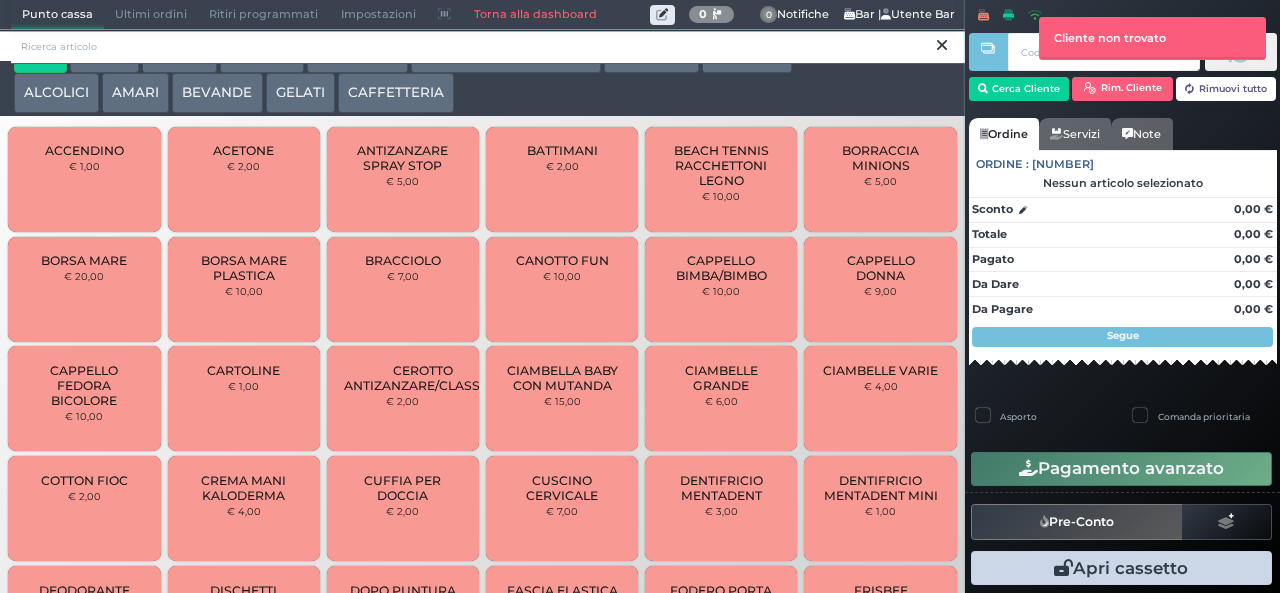 scroll, scrollTop: 0, scrollLeft: 0, axis: both 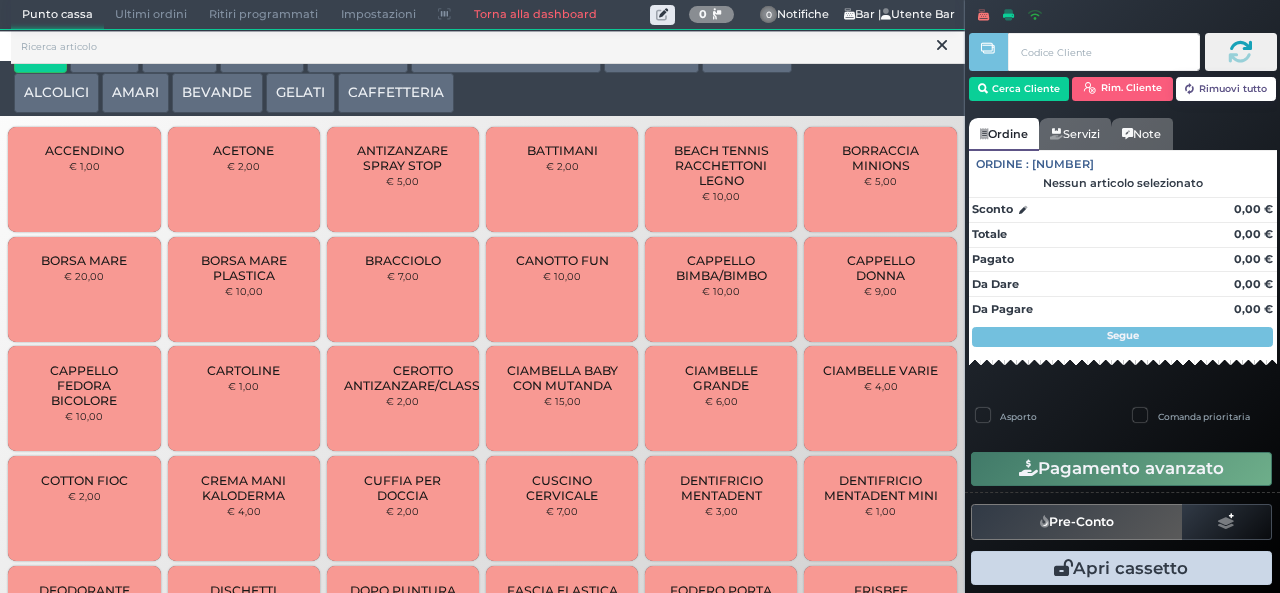 click on "Ordine" at bounding box center [1004, 134] 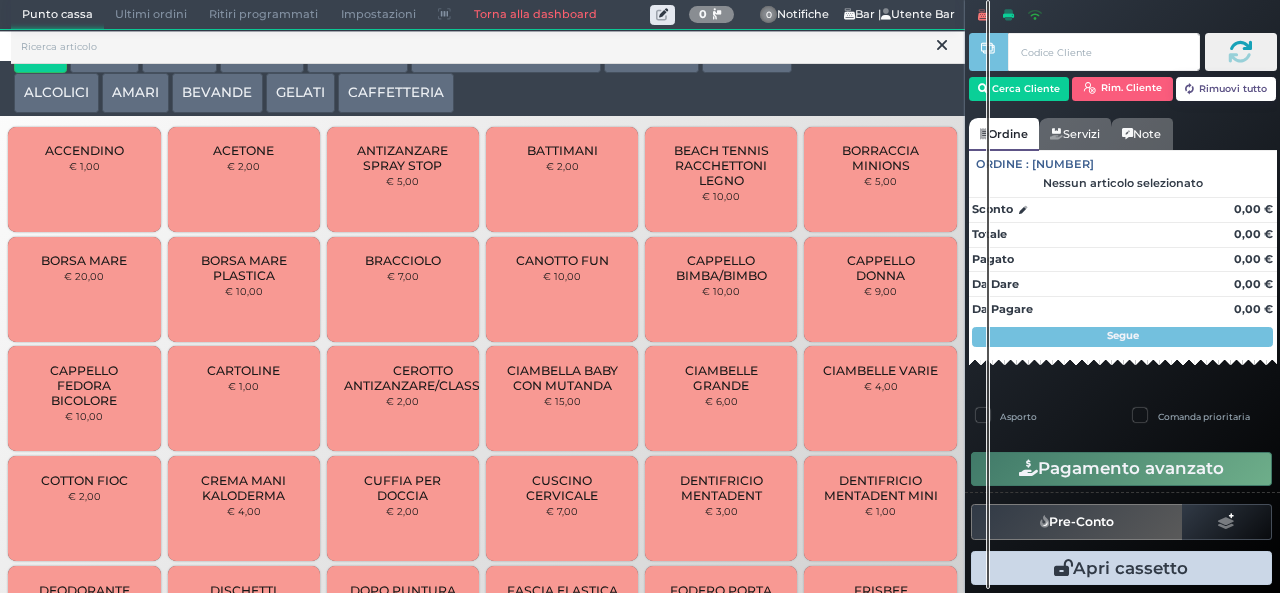 click on "Ordine" at bounding box center [1004, 134] 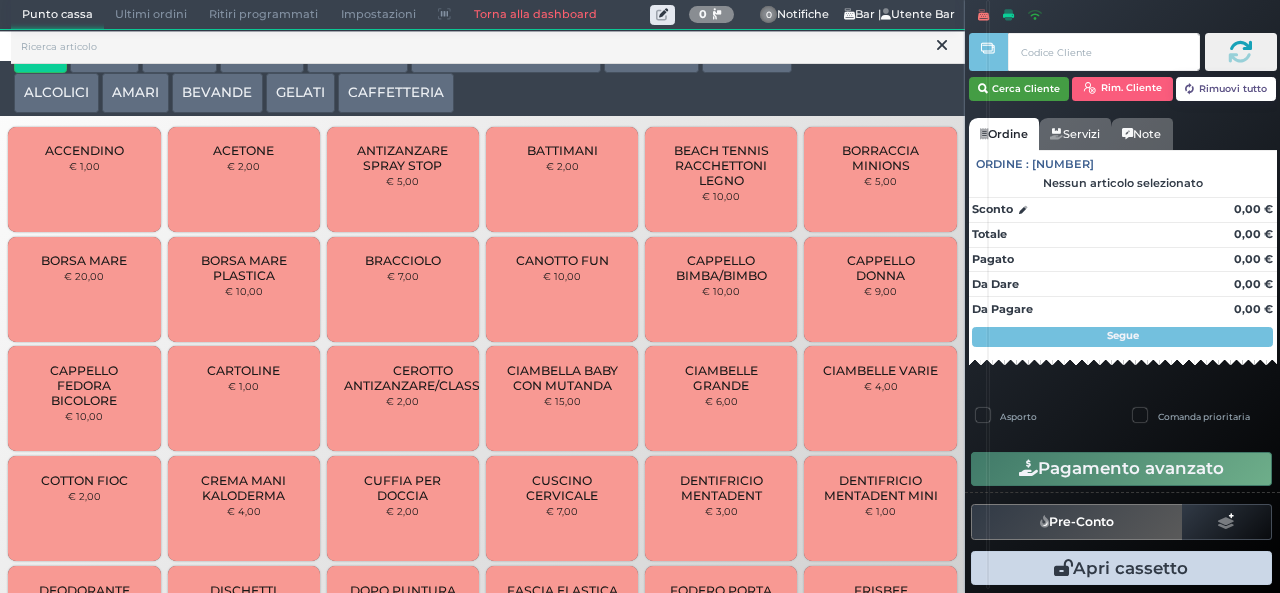 click on "Cerca Cliente" at bounding box center [1019, 89] 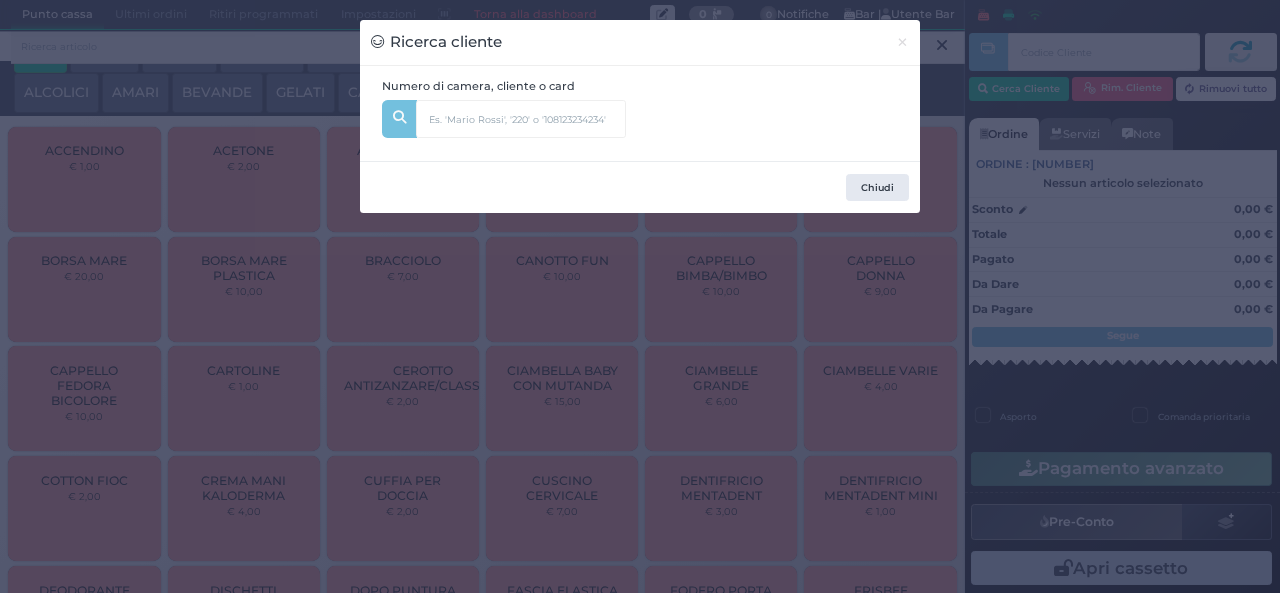 click on "Numero di camera, cliente o card" at bounding box center [504, 114] 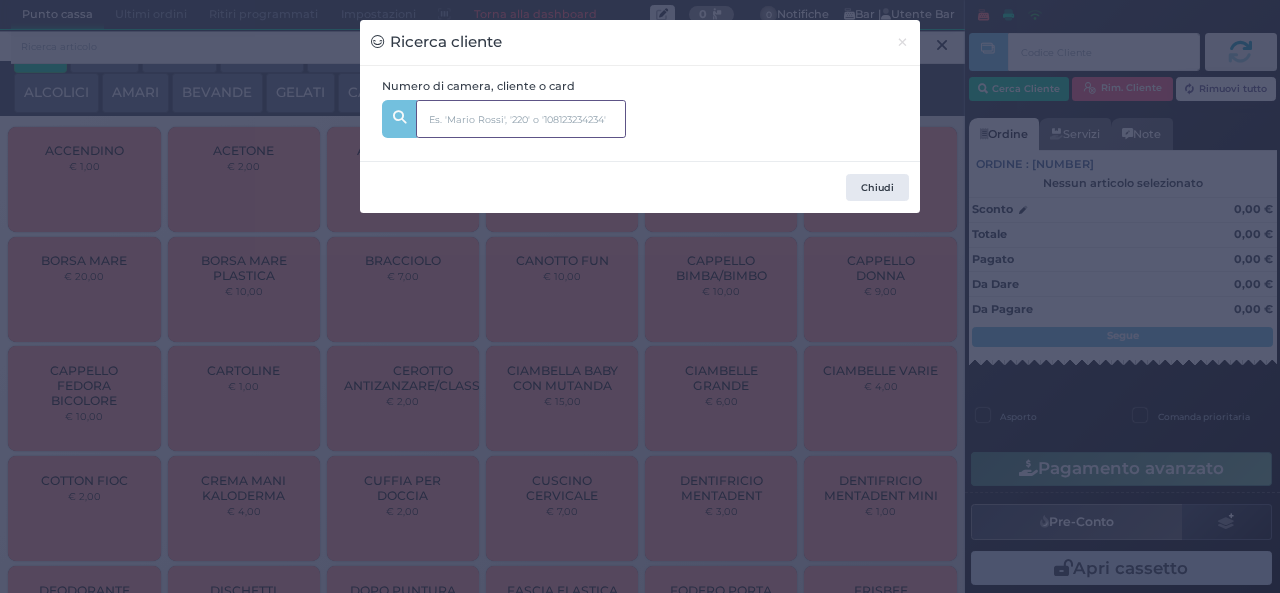 click at bounding box center (521, 119) 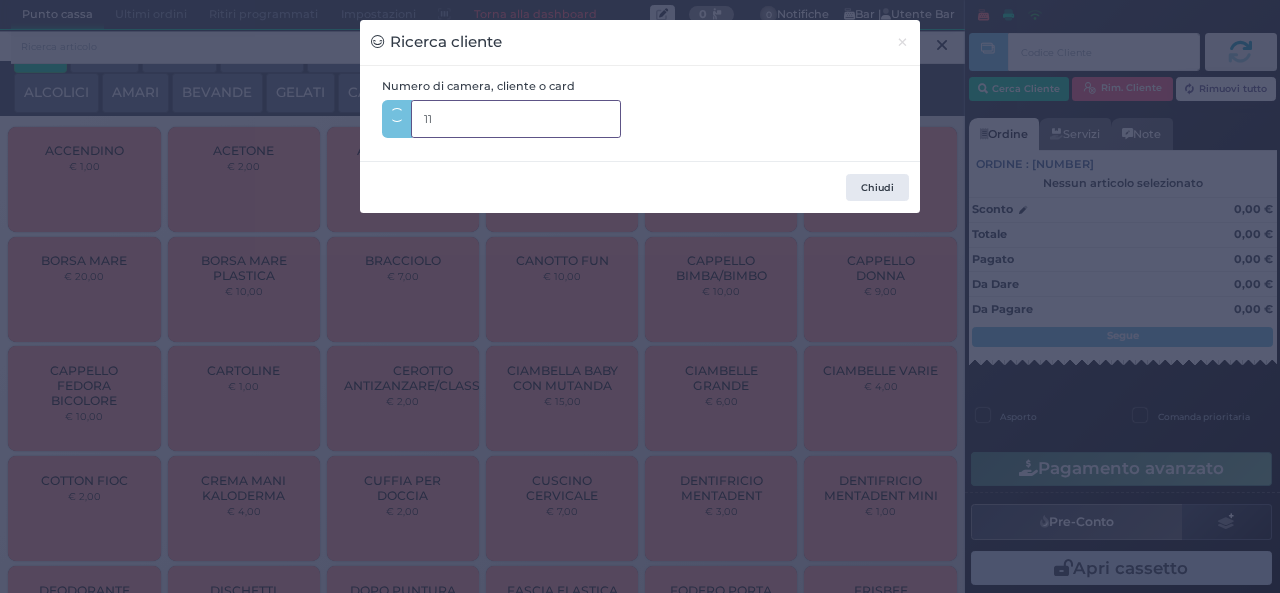 type on "112" 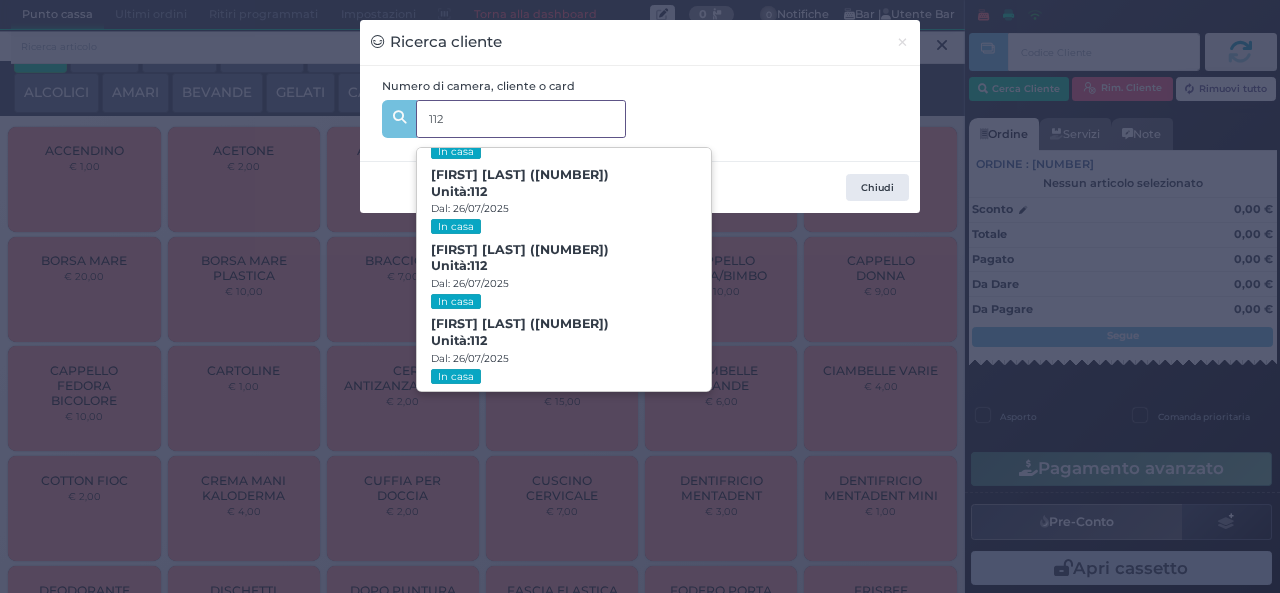 scroll, scrollTop: 90, scrollLeft: 0, axis: vertical 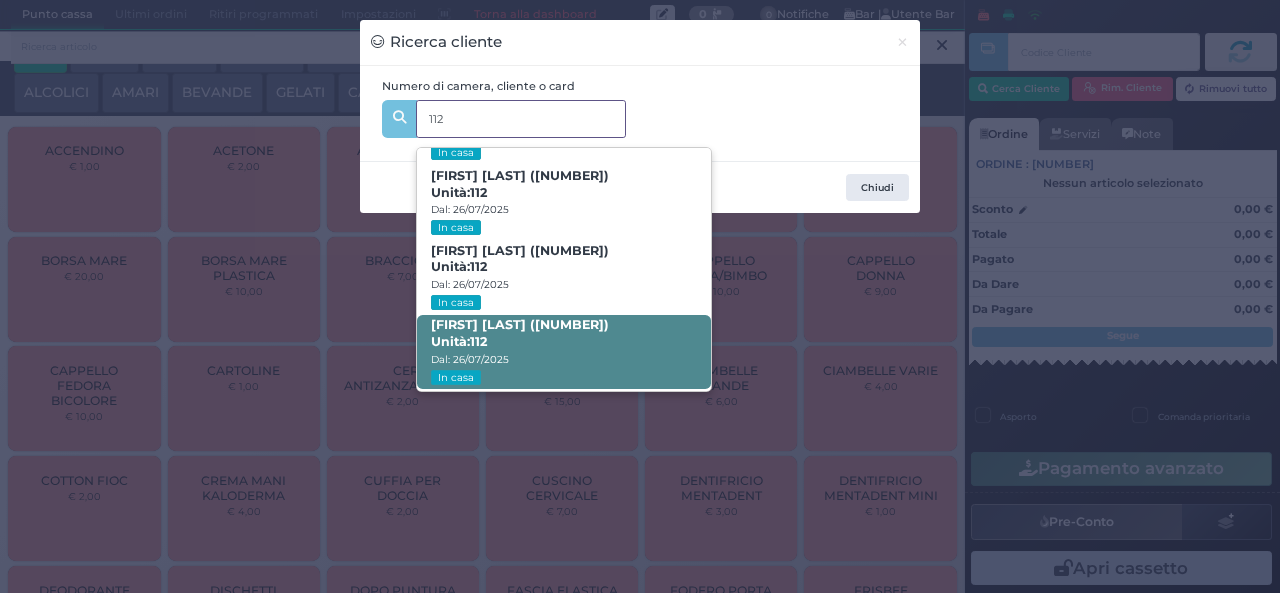 click on "Antonella Boschini (47) Unità:  112 Dal: 26/07/2025 In casa" at bounding box center [563, 352] 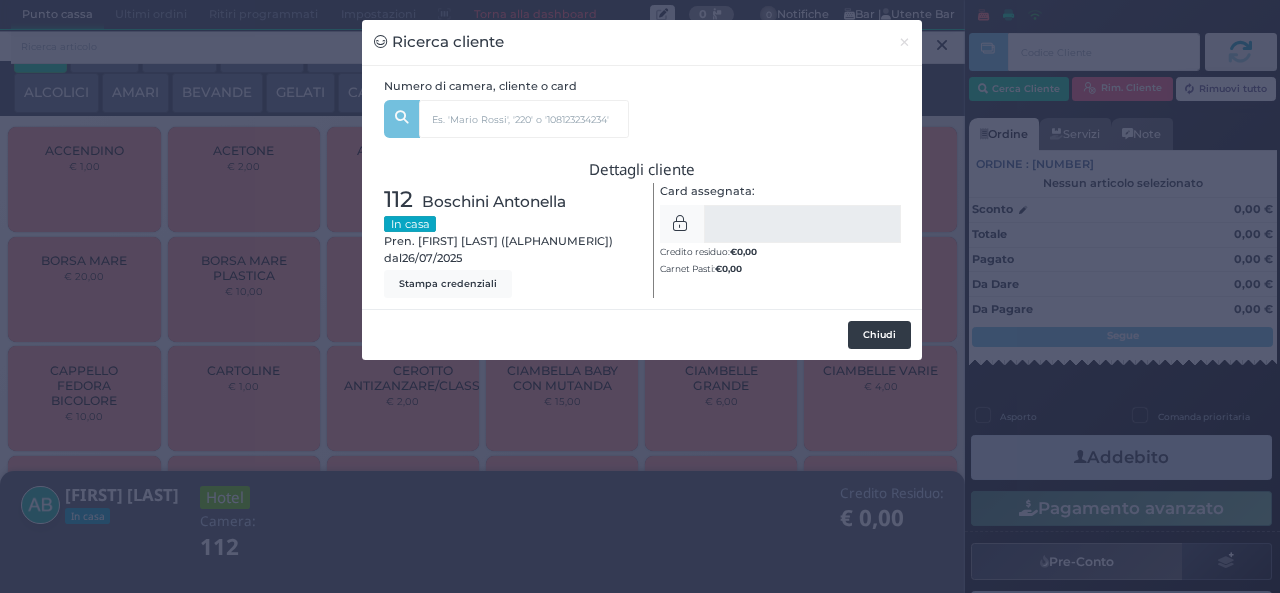 click on "Chiudi" at bounding box center [879, 335] 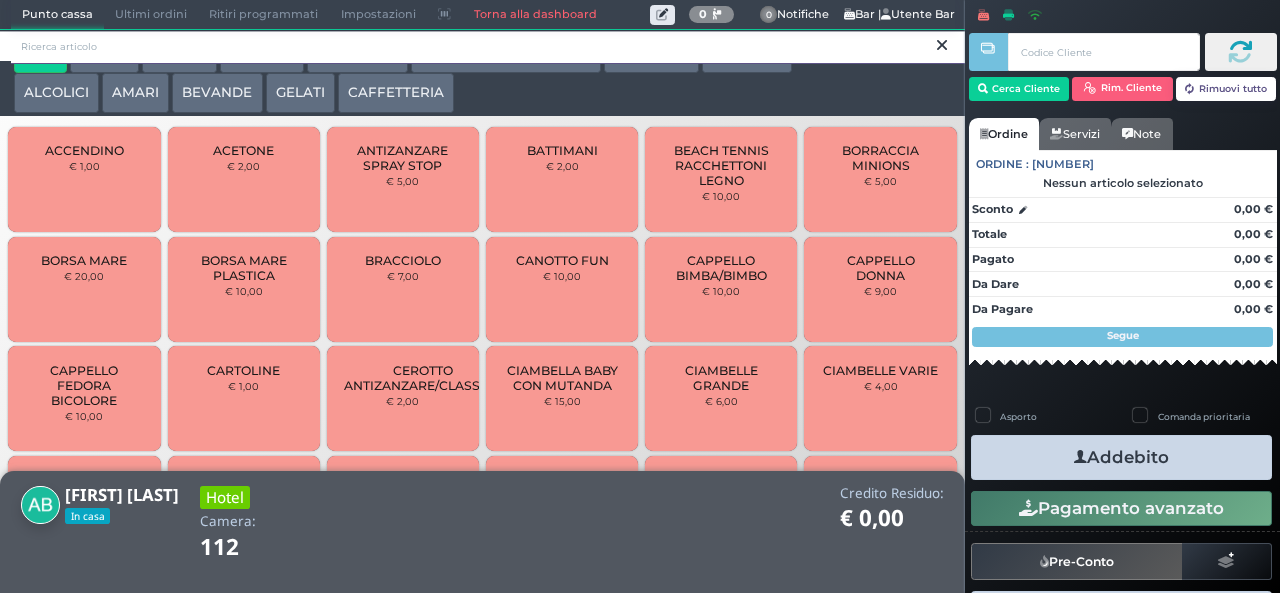 click at bounding box center [488, 47] 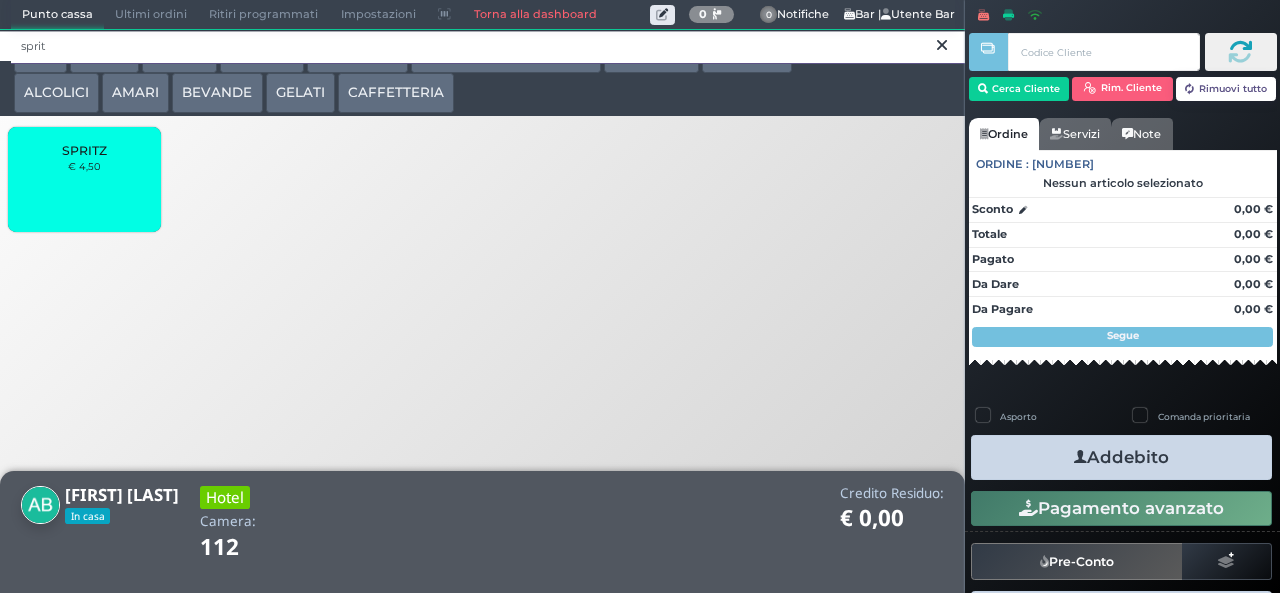 type on "sprit" 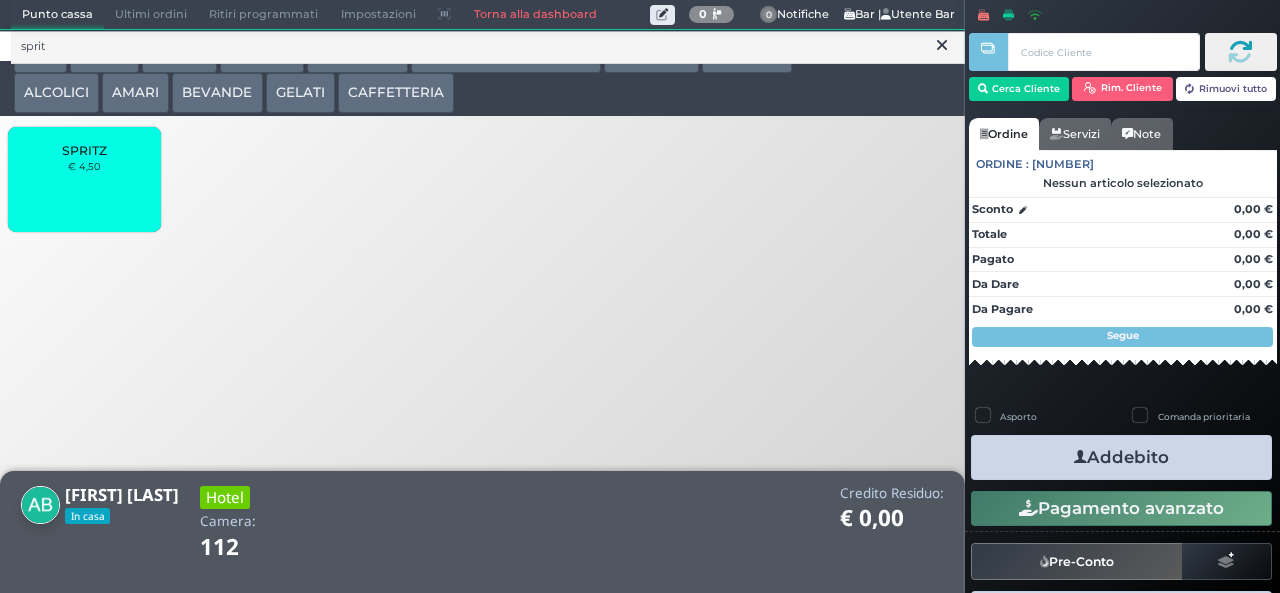 click on "SPRITZ
€ 4,50" at bounding box center [84, 179] 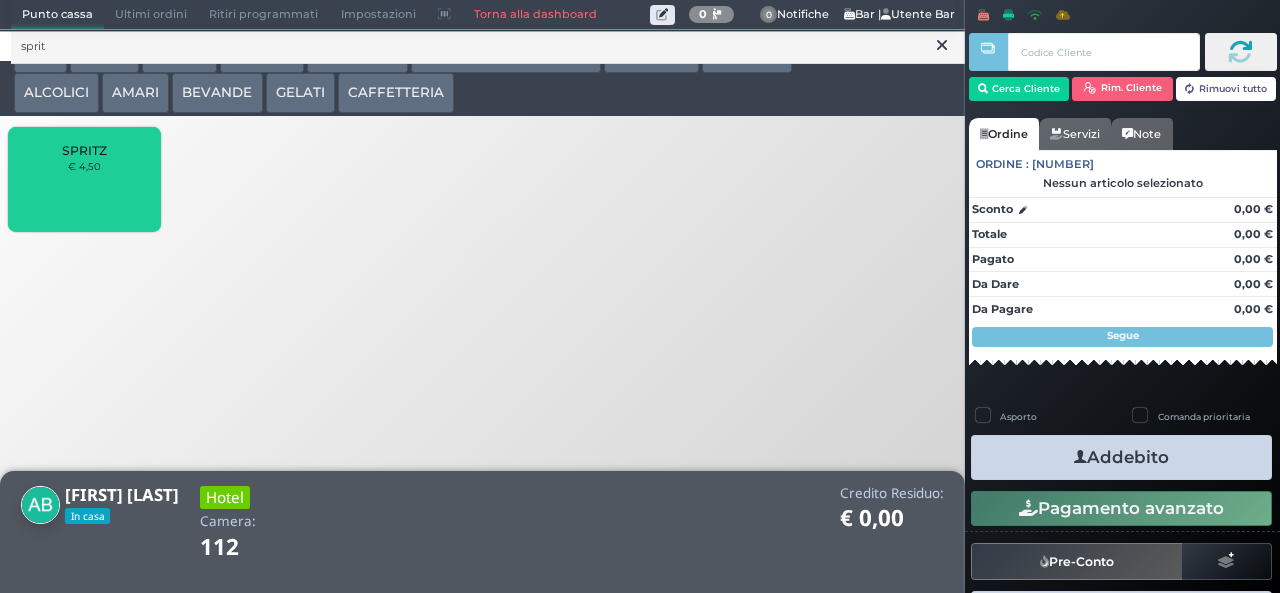 click on "SPRITZ
€ 4,50" at bounding box center [84, 179] 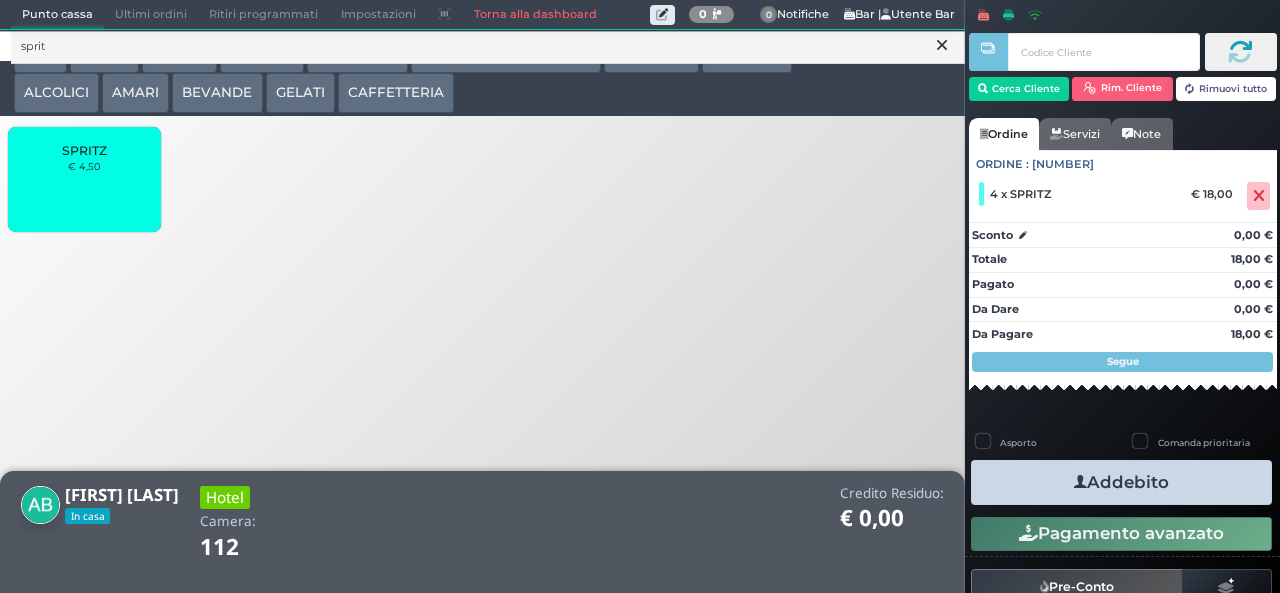 click at bounding box center [942, 45] 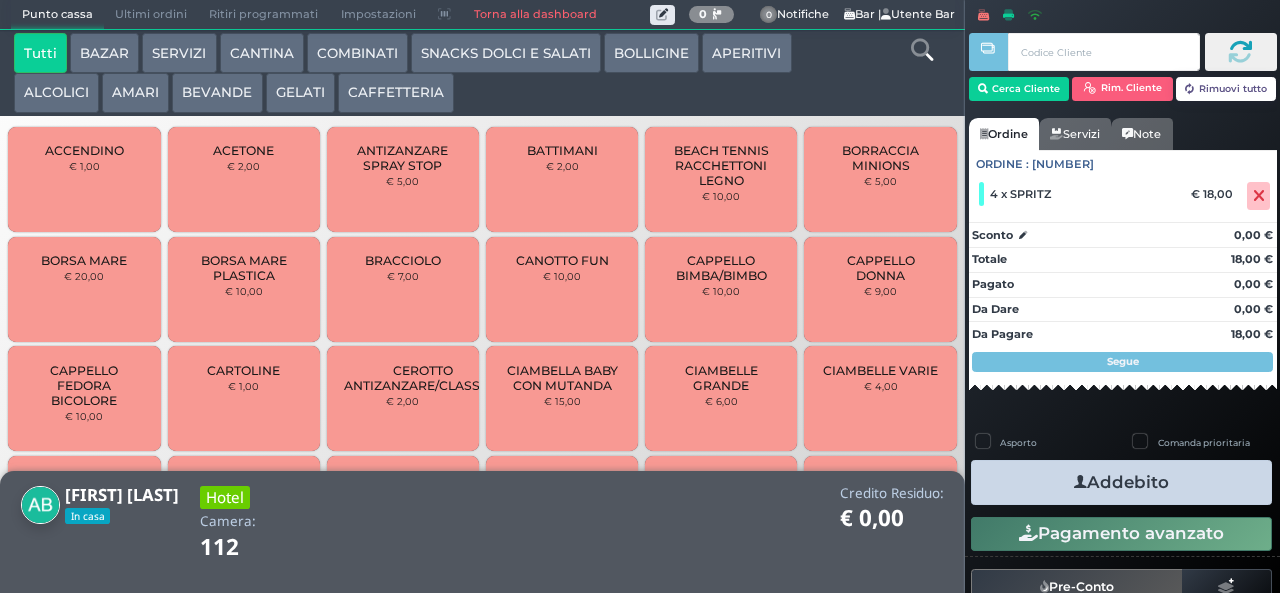 click at bounding box center [922, 50] 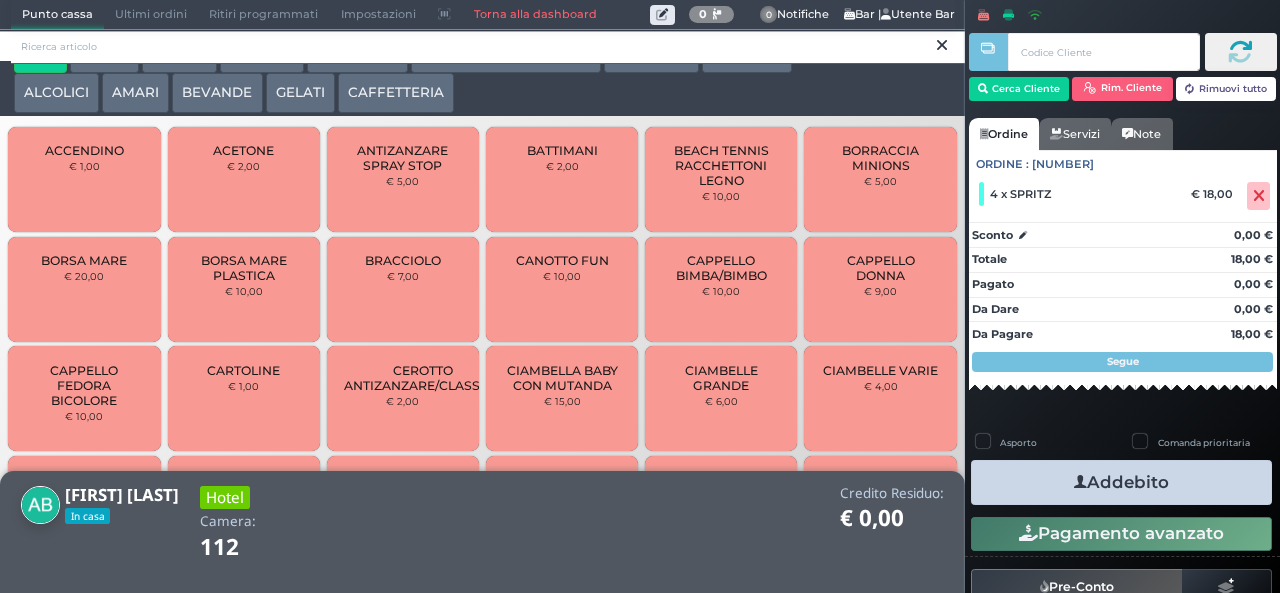 scroll, scrollTop: 0, scrollLeft: 0, axis: both 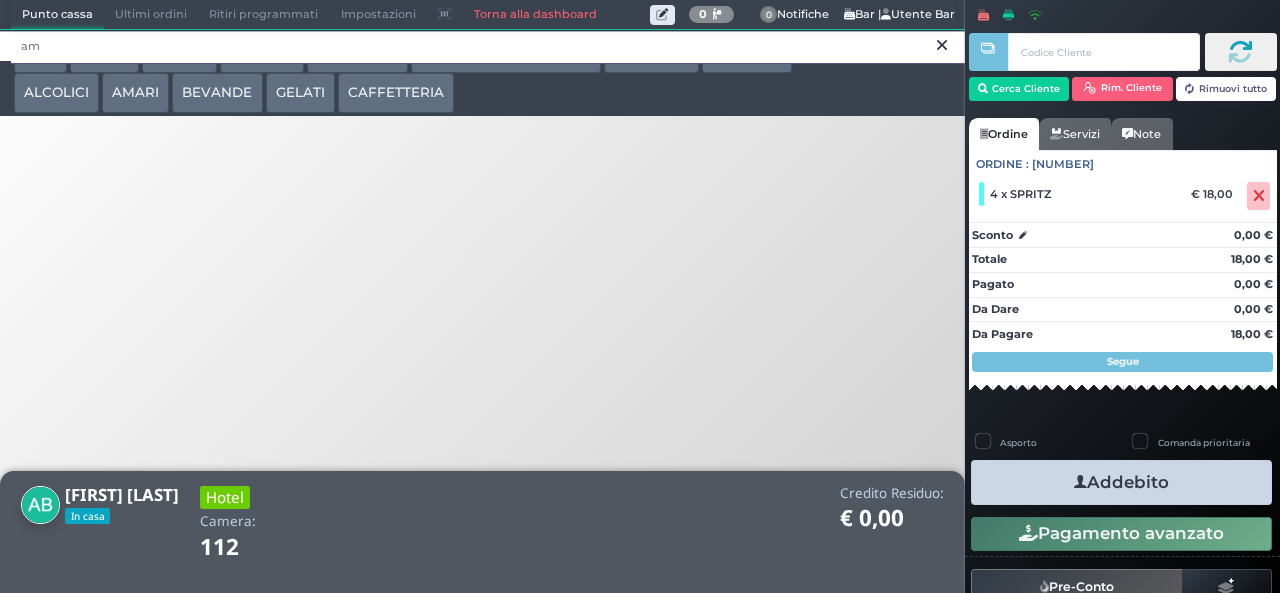 type on "a" 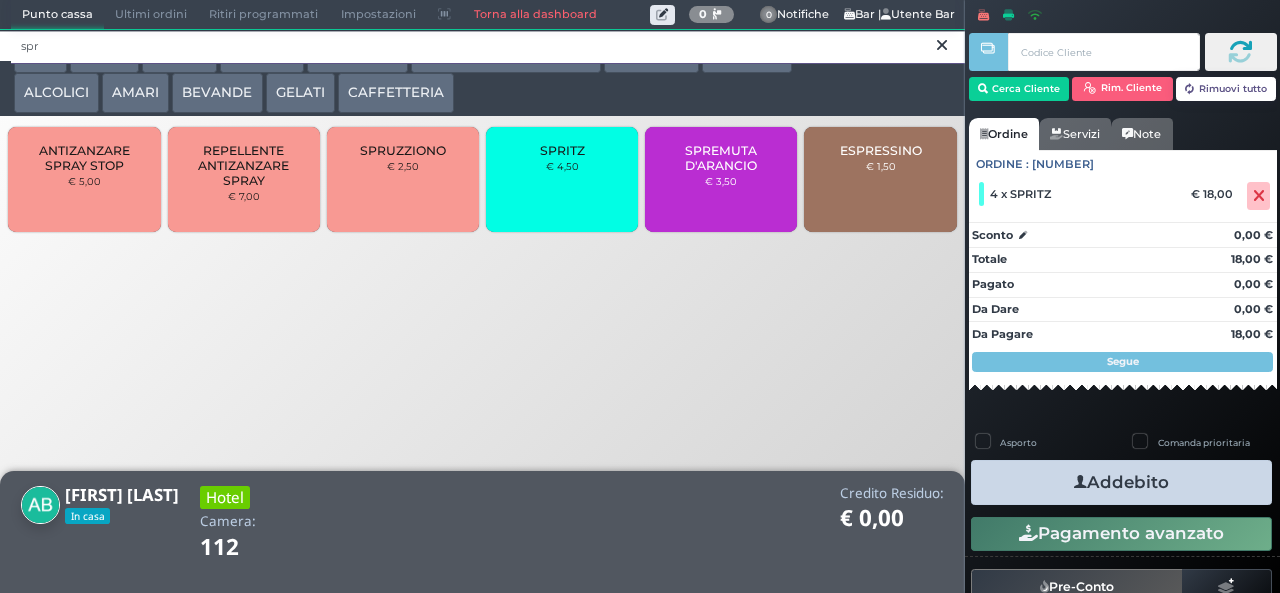 type on "spr" 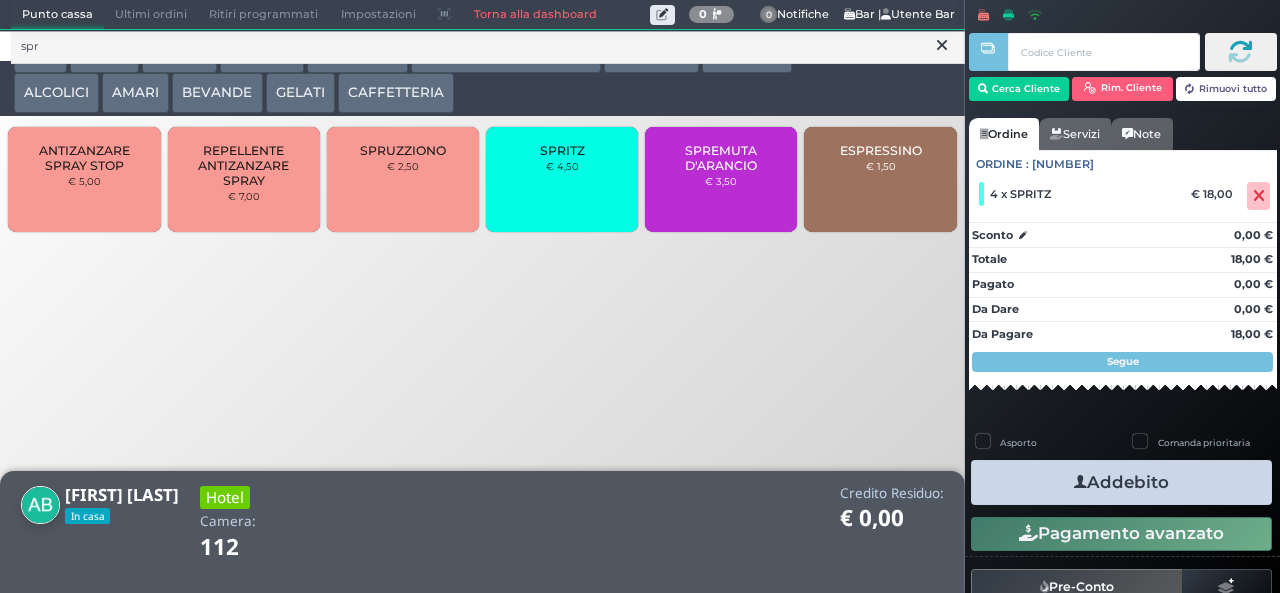 click at bounding box center [942, 45] 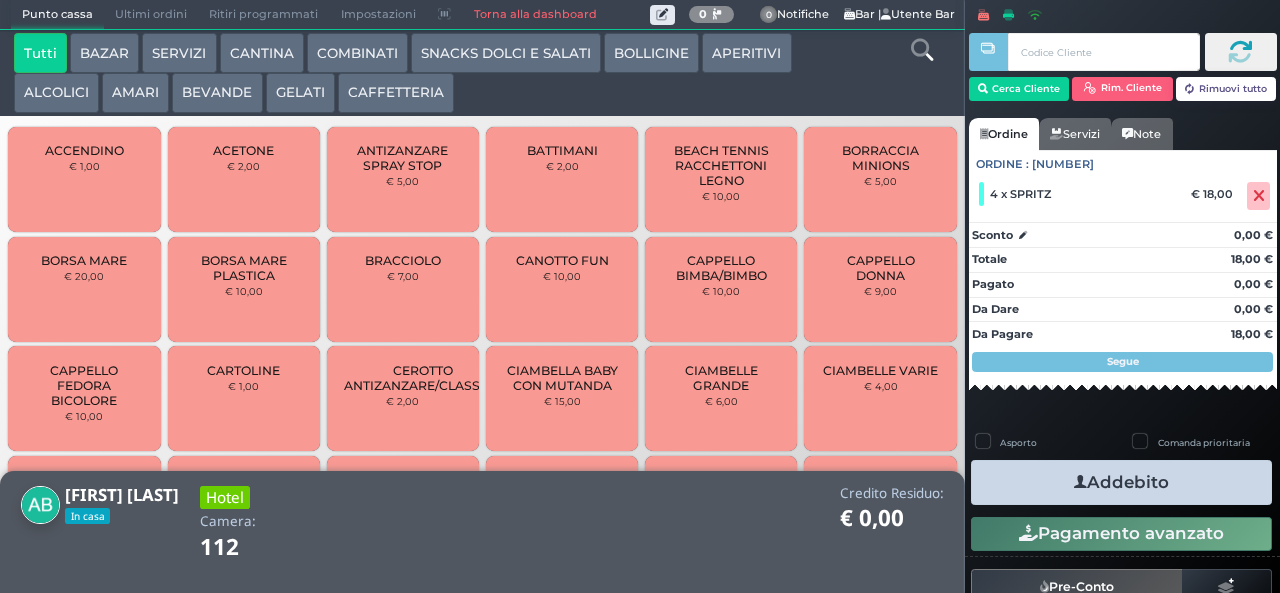click on "COMBINATI" at bounding box center (357, 53) 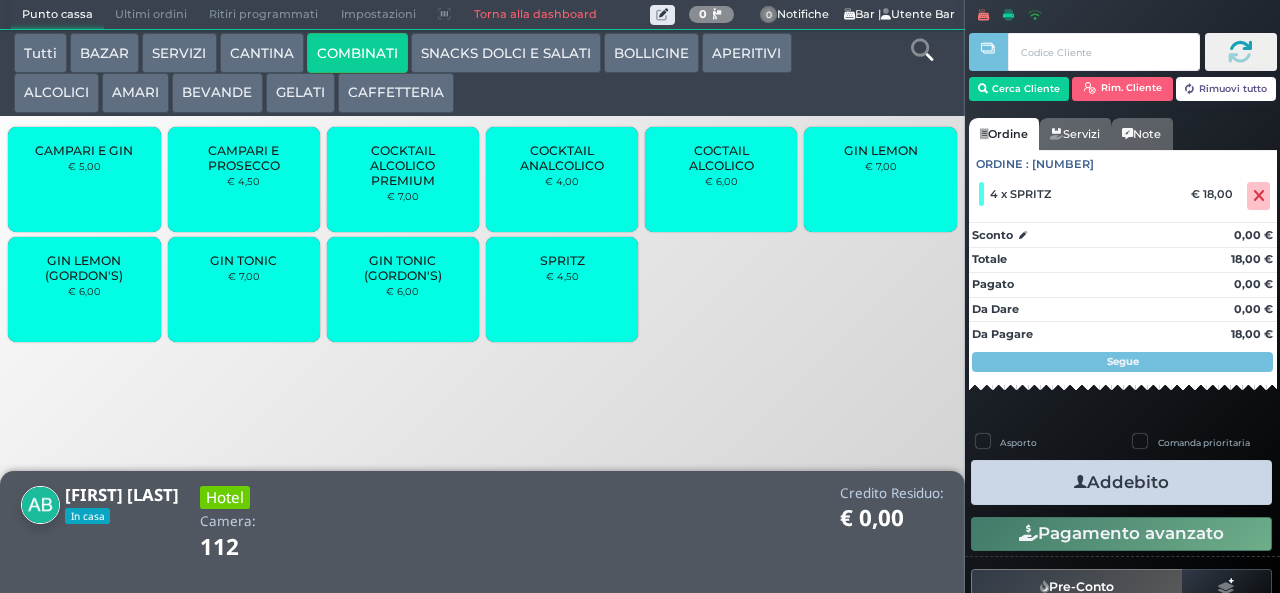 click on "ALCOLICI" at bounding box center (56, 93) 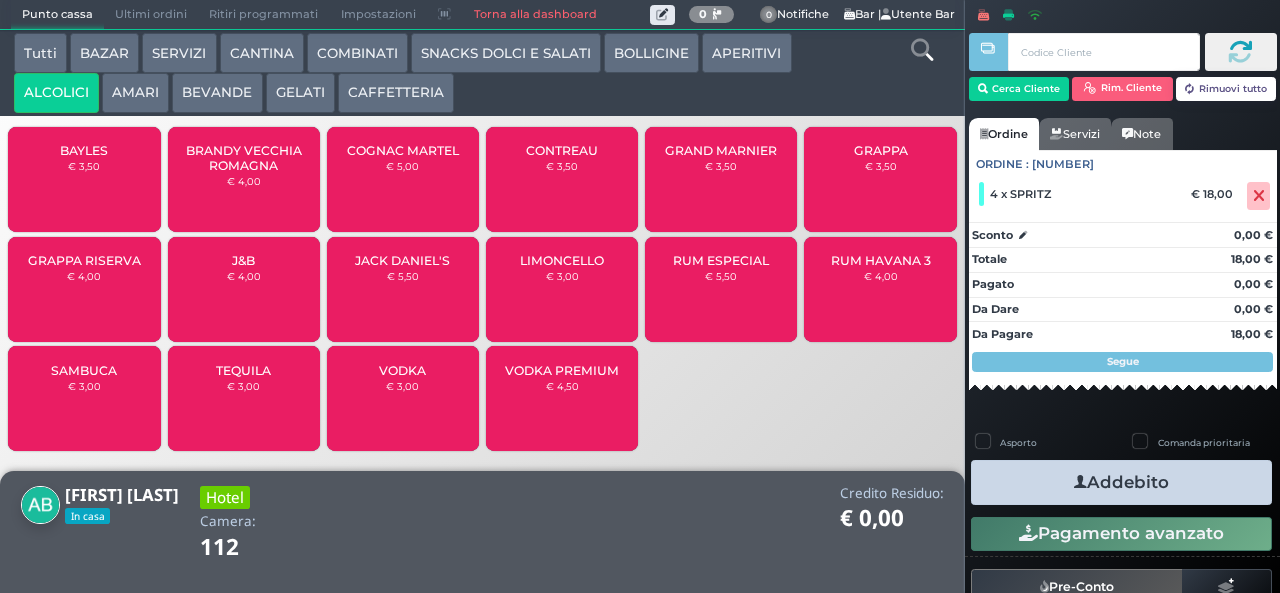 click at bounding box center [922, 50] 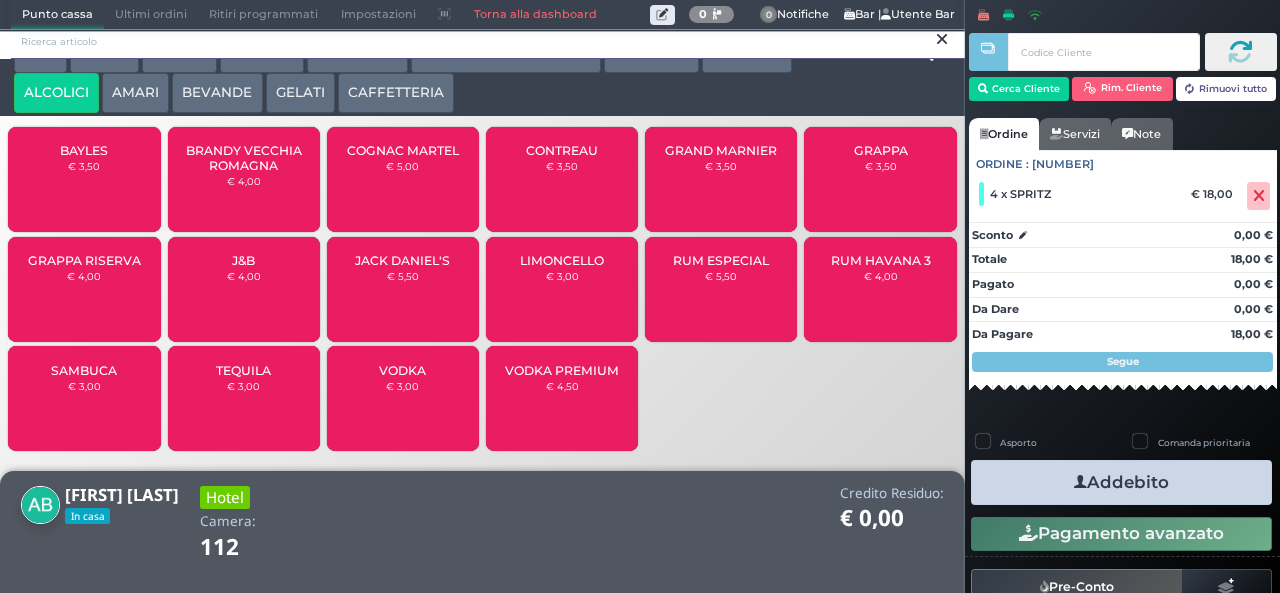 scroll, scrollTop: 0, scrollLeft: 0, axis: both 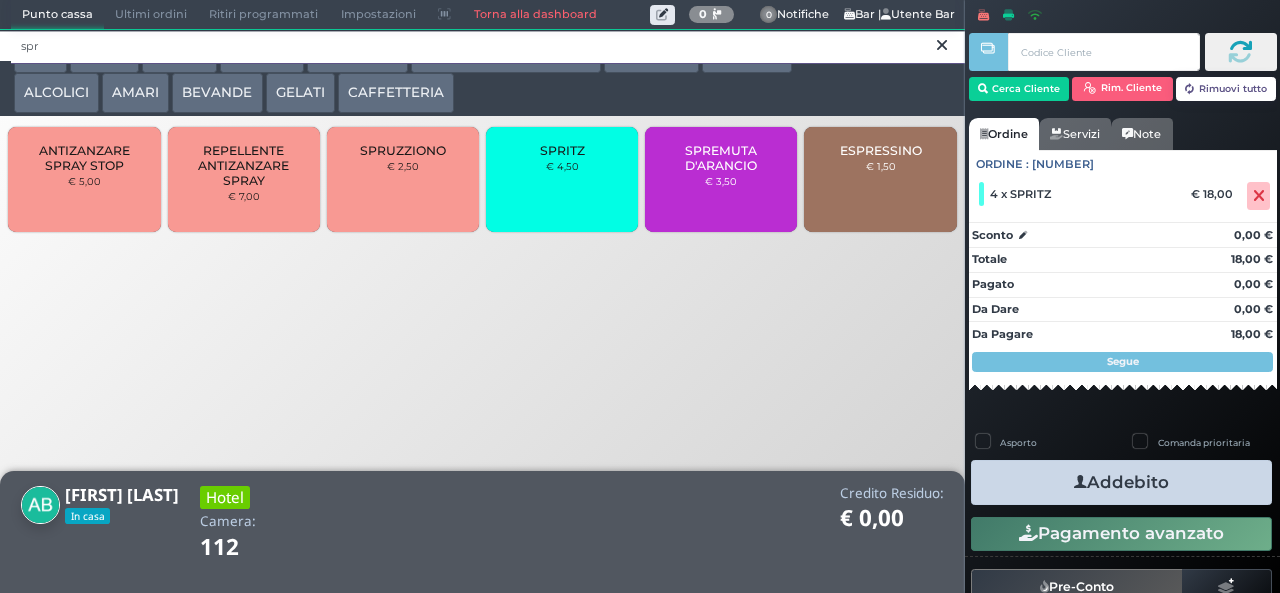 type on "spr" 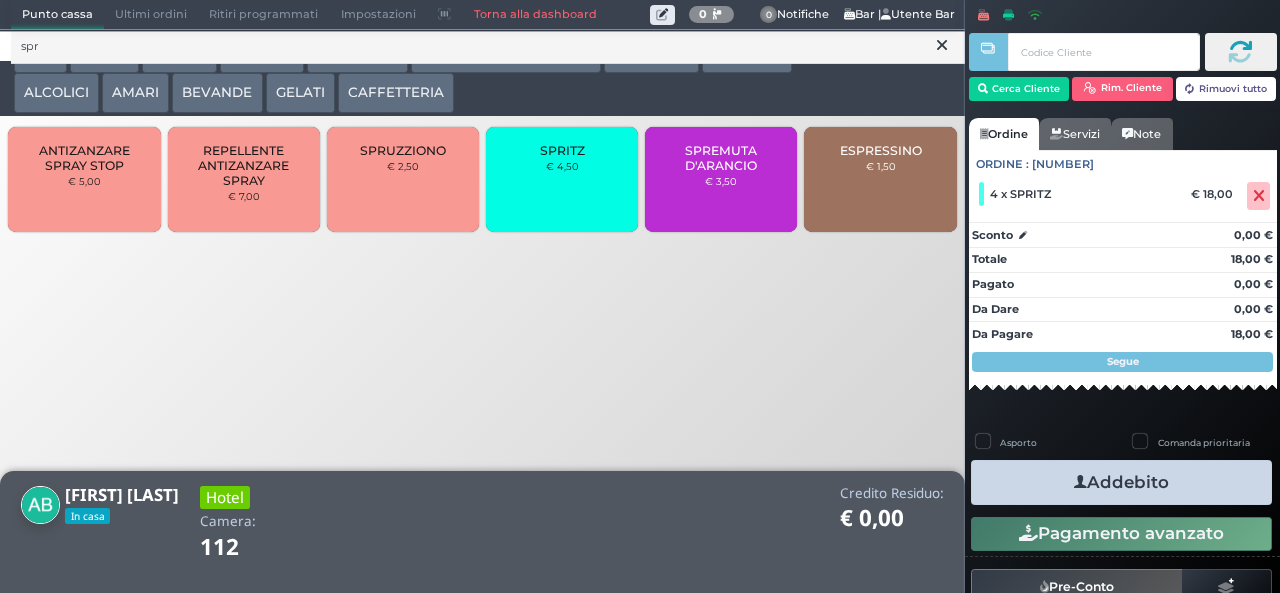 click on "SPRITZ
€ 4,50" at bounding box center (562, 179) 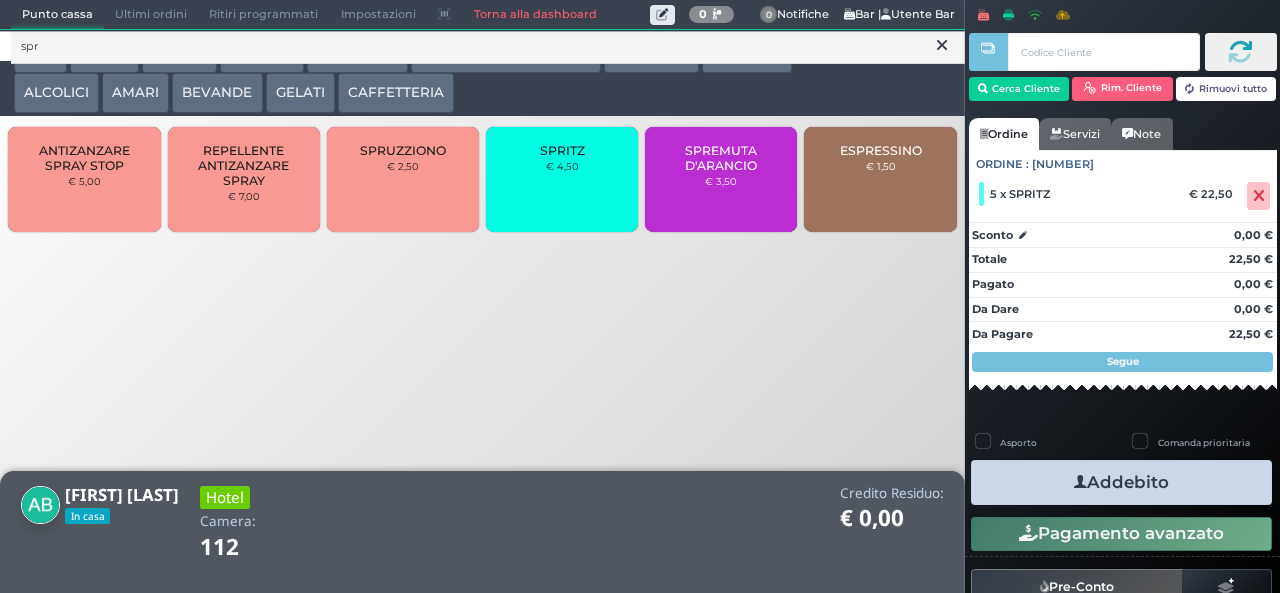 click on "Addebito" at bounding box center [1121, 482] 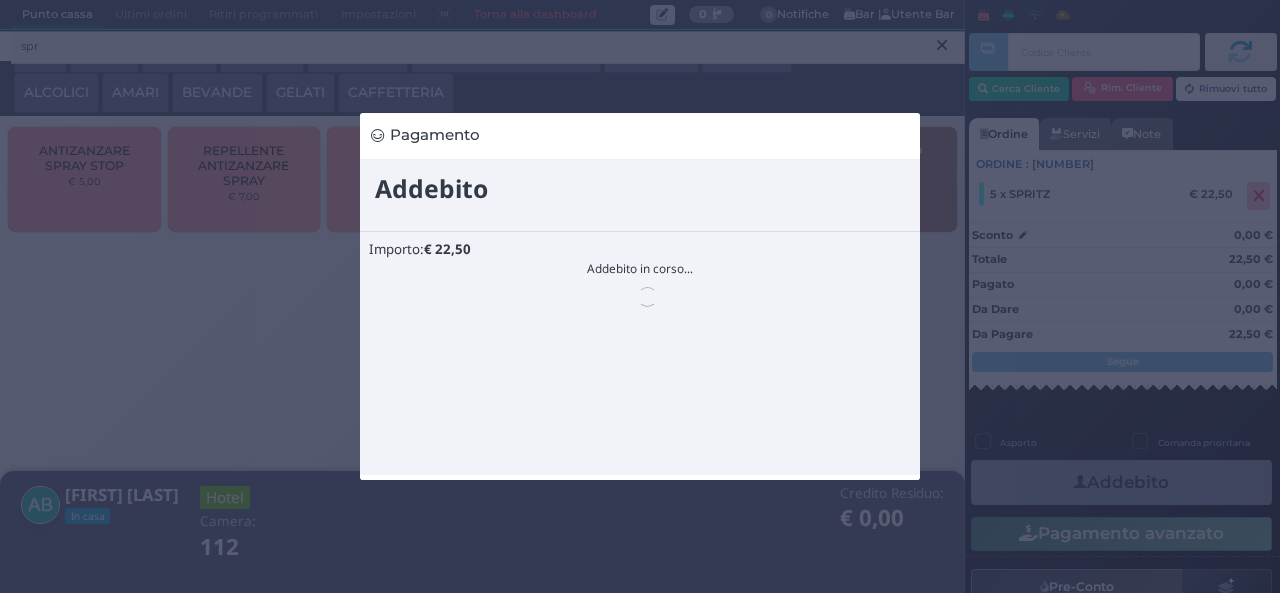 scroll, scrollTop: 0, scrollLeft: 0, axis: both 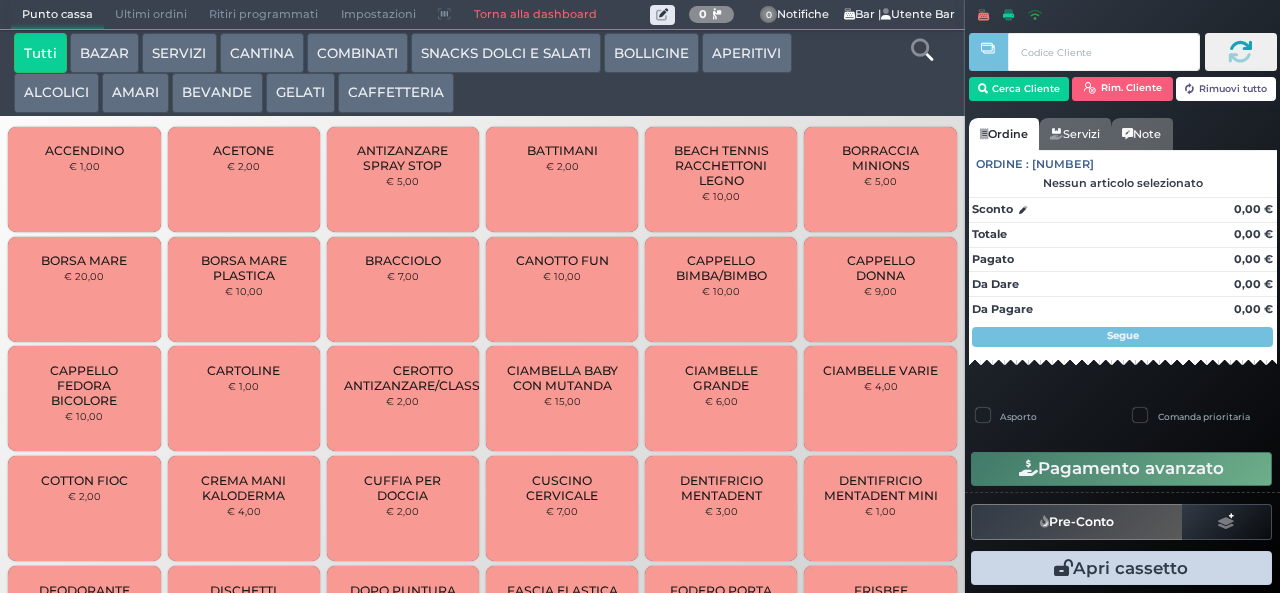 click on "ALCOLICI" at bounding box center (56, 93) 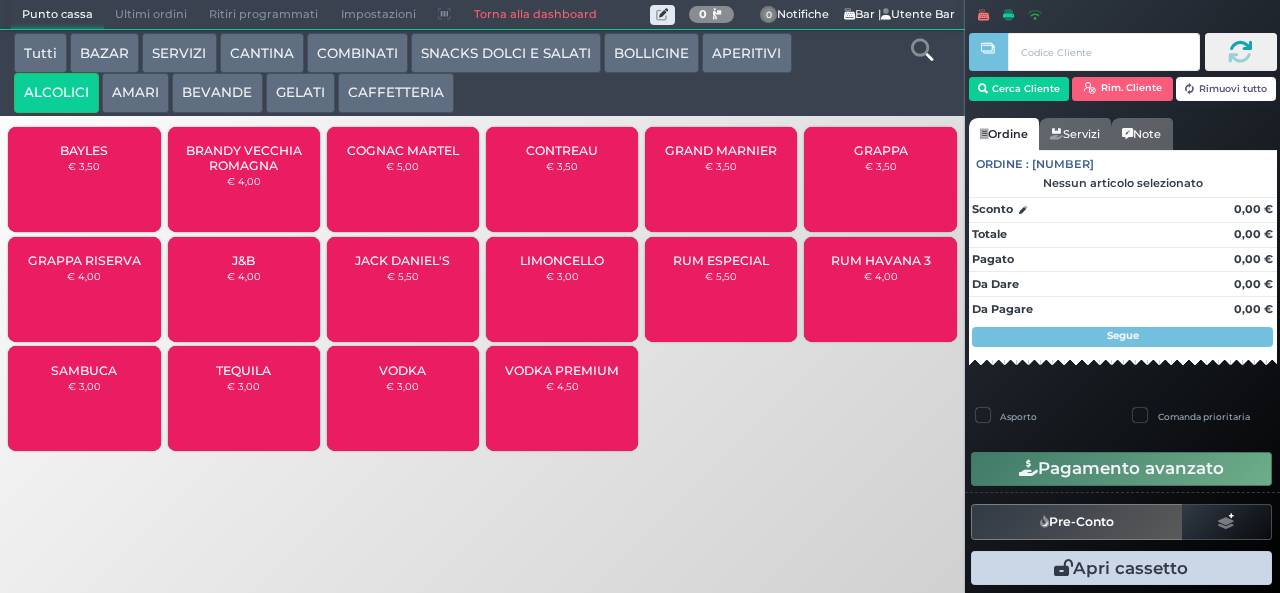 click on "COMBINATI" at bounding box center [357, 53] 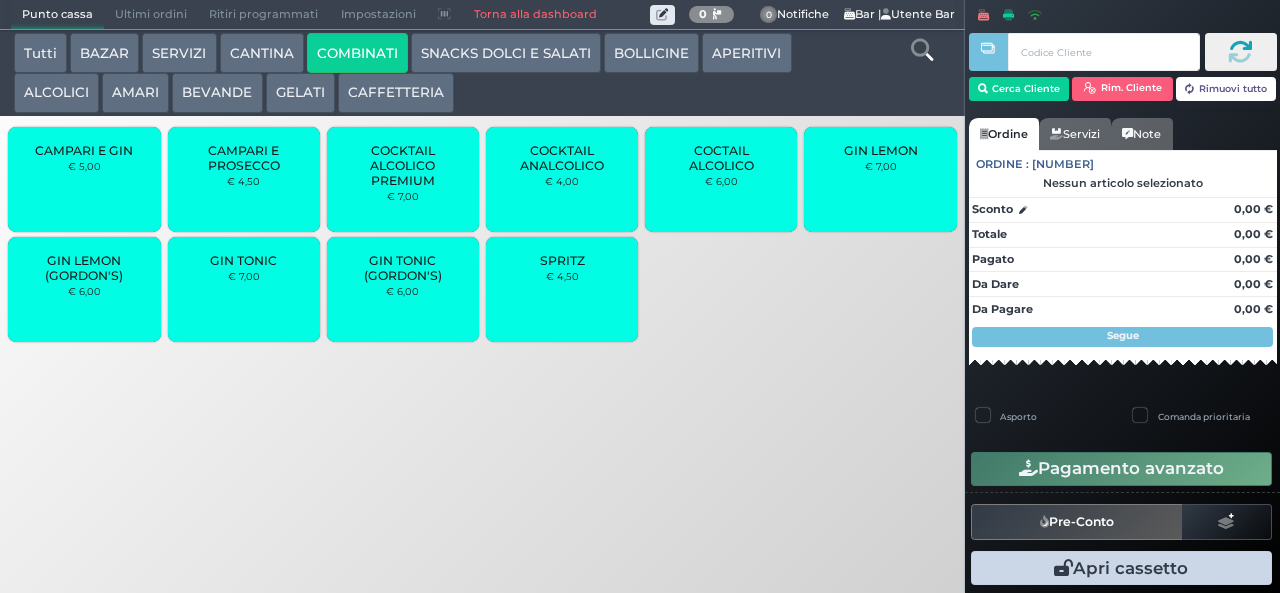 click on "GIN LEMON" at bounding box center [881, 150] 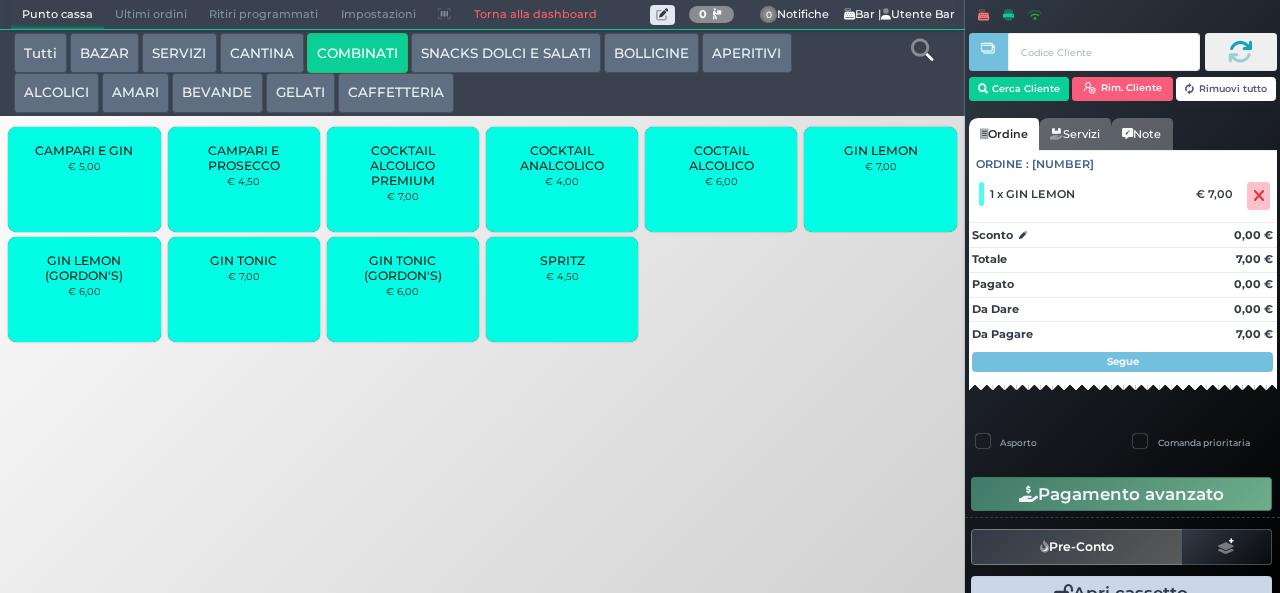 click on "SPRITZ" at bounding box center (562, 260) 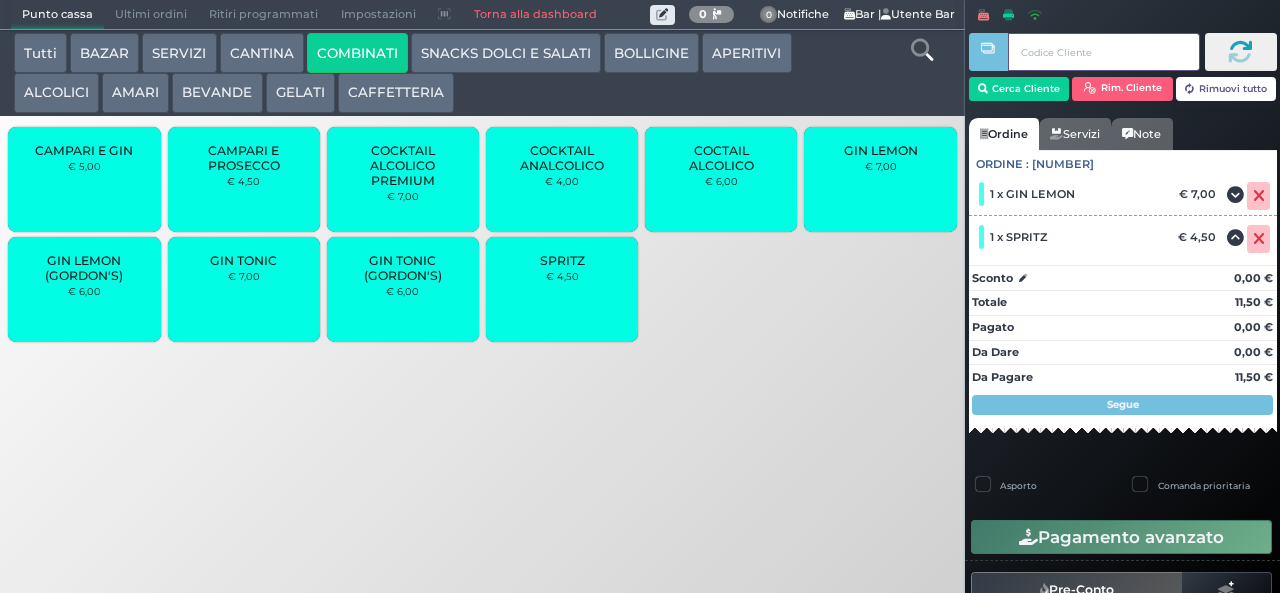 type 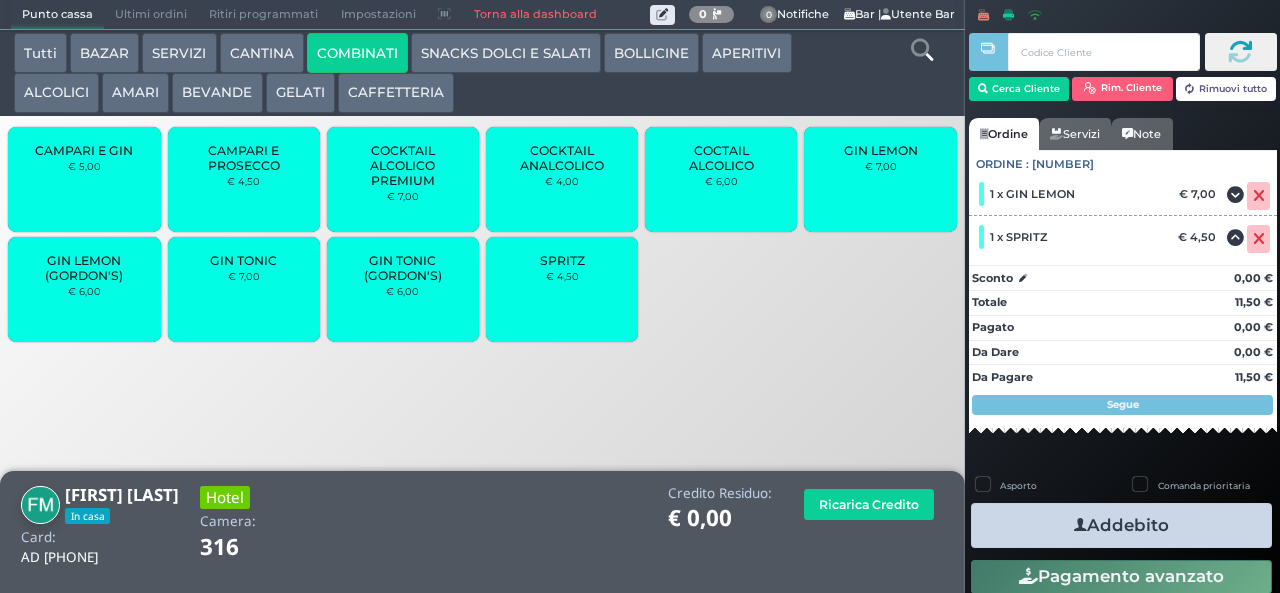 click on "Addebito" at bounding box center [1121, 525] 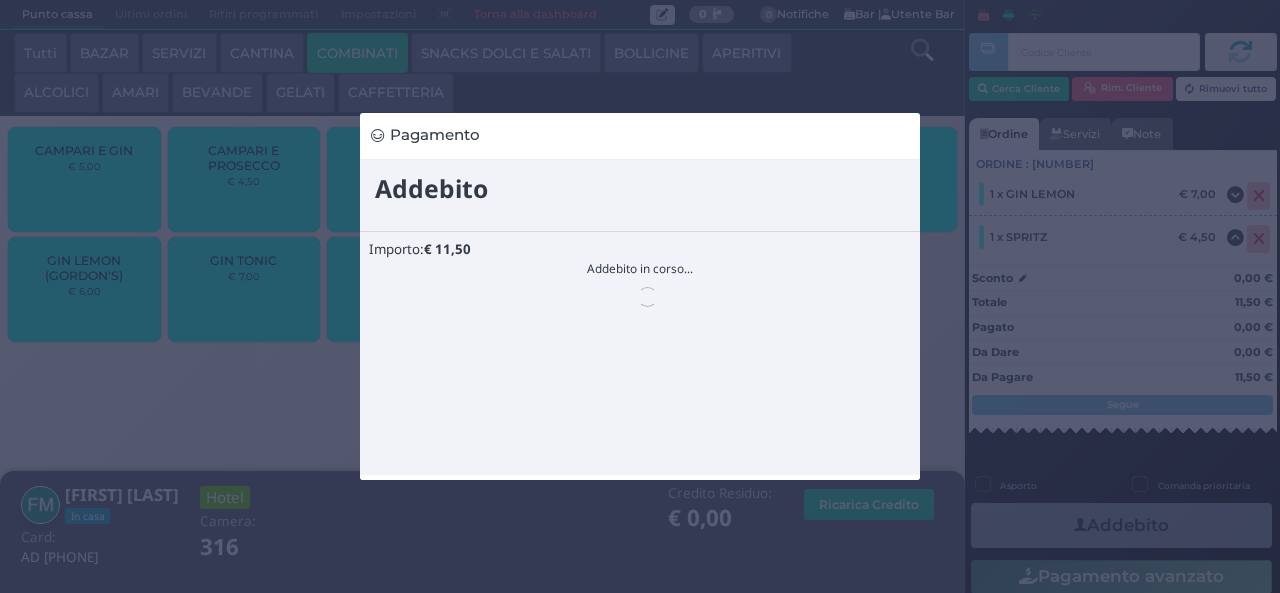 scroll, scrollTop: 0, scrollLeft: 0, axis: both 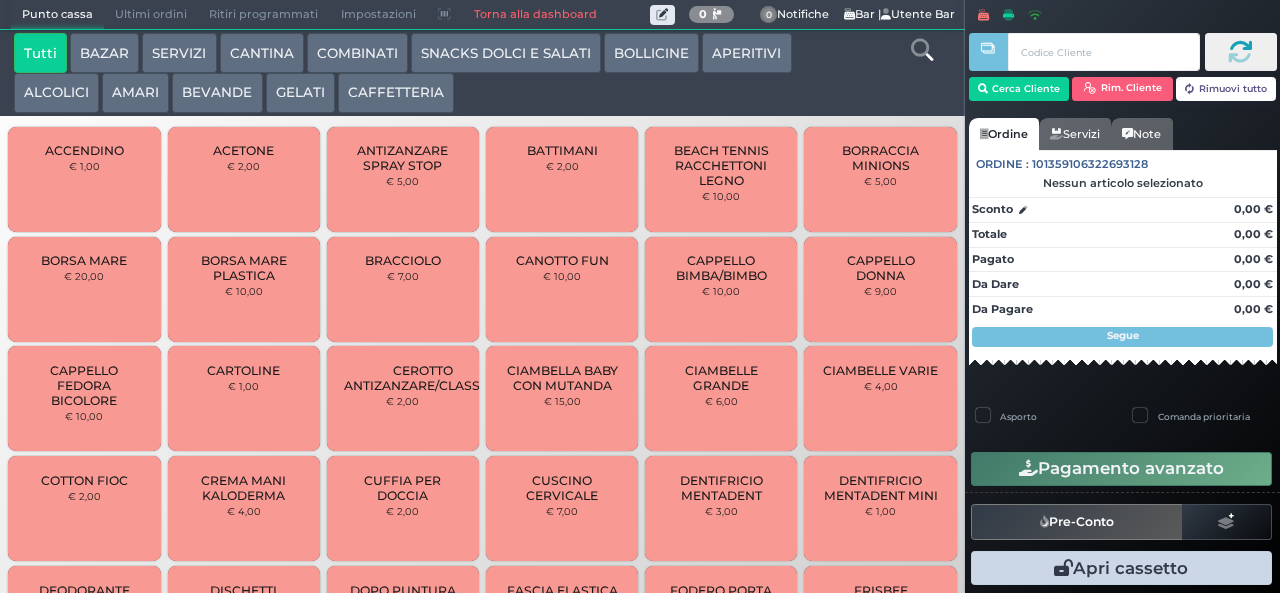 click on "SNACKS DOLCI E SALATI" at bounding box center (506, 53) 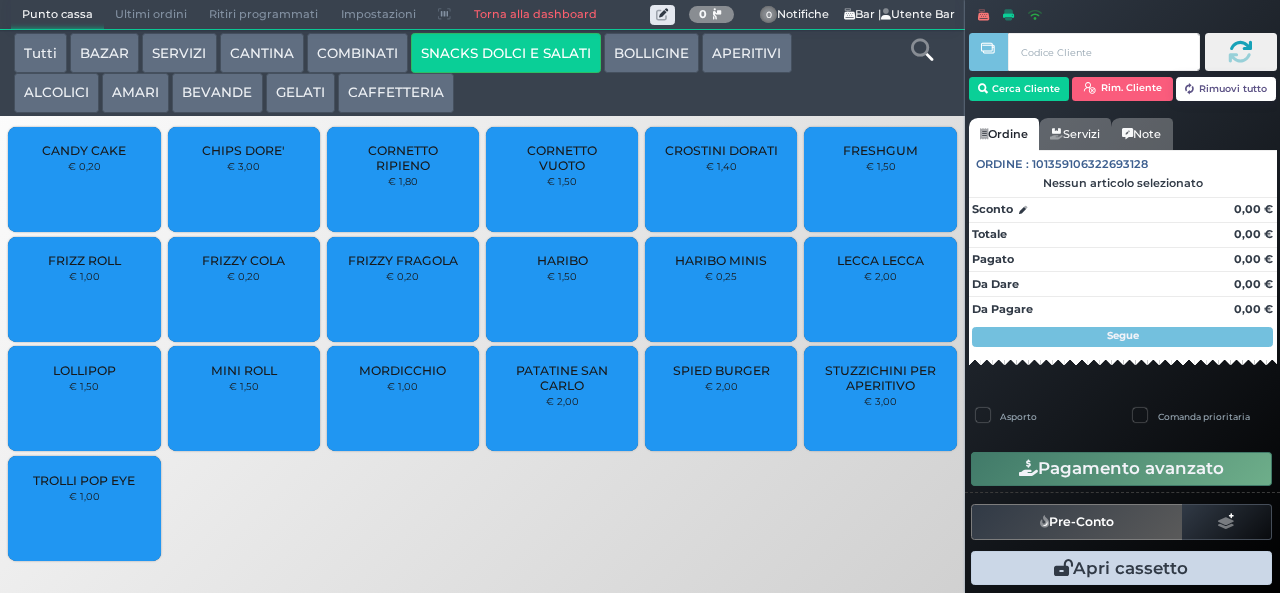 click on "PATATINE SAN CARLO" at bounding box center (562, 378) 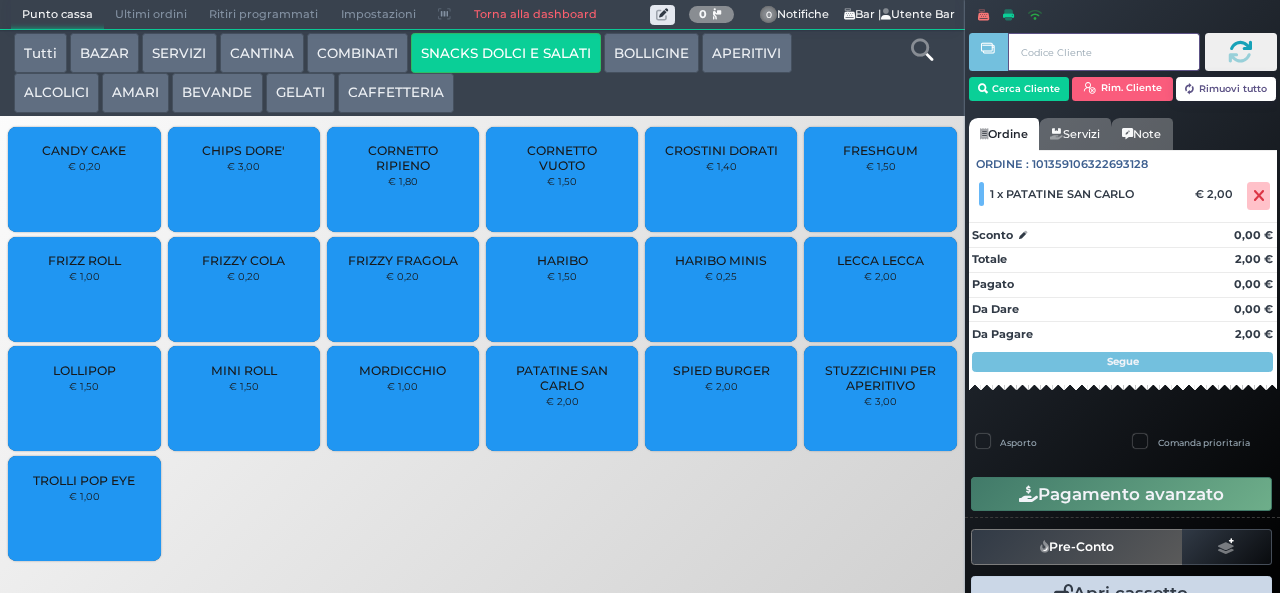 type 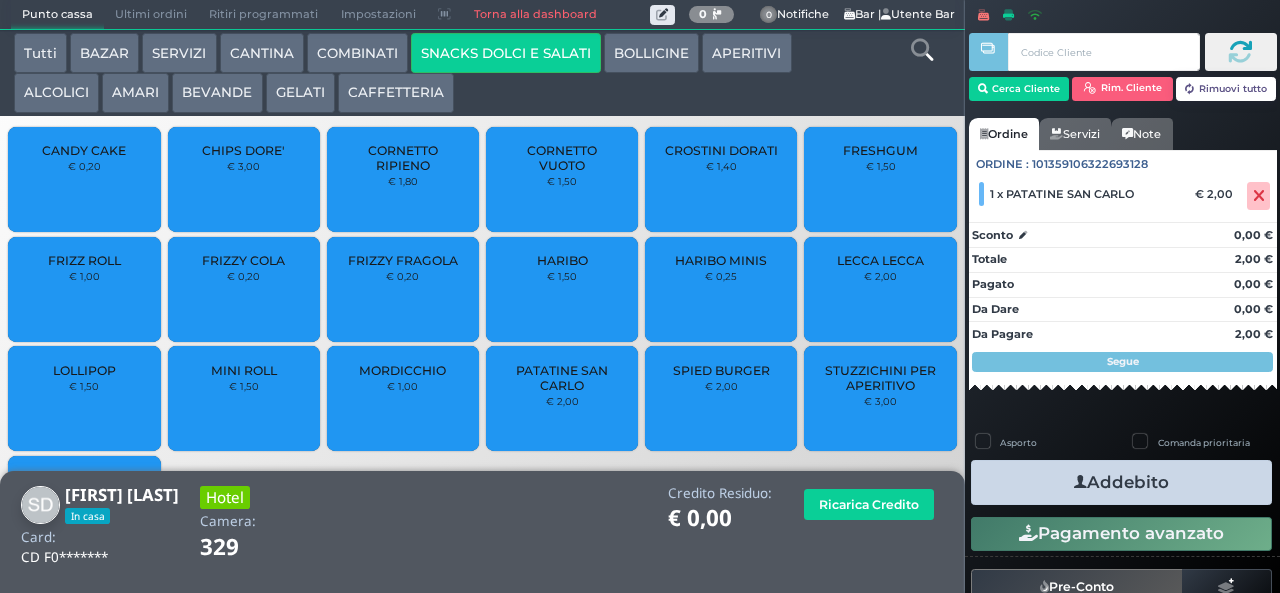 click on "Addebito" at bounding box center [1121, 482] 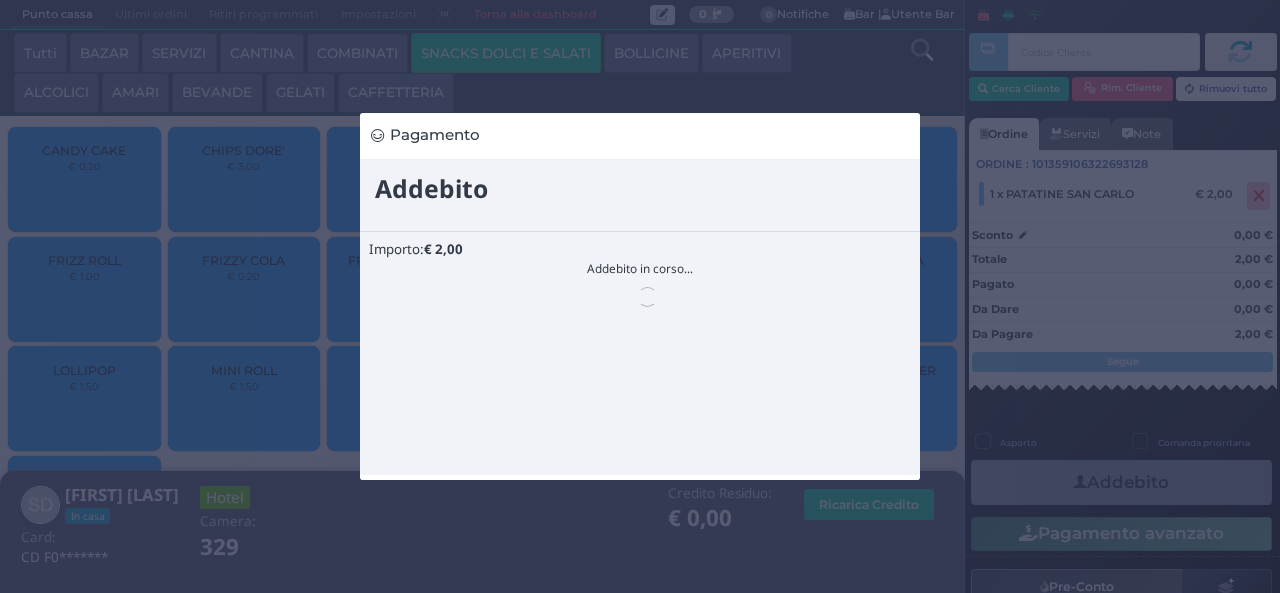 scroll, scrollTop: 0, scrollLeft: 0, axis: both 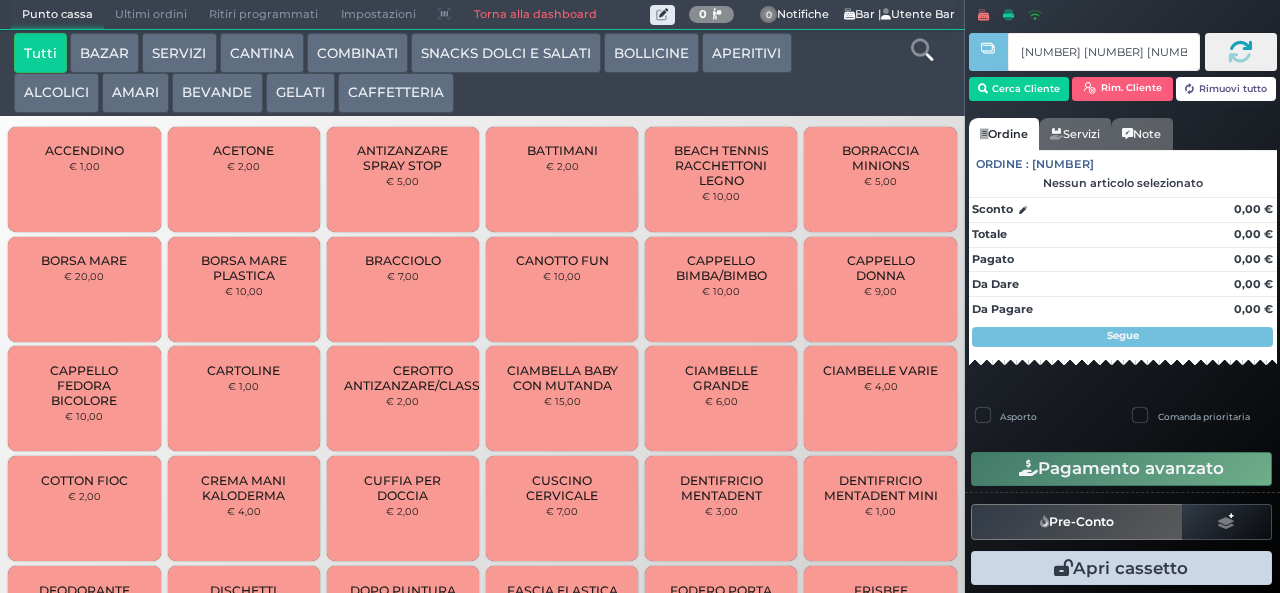 type on "[NUMBER] [NUMBER] [NUMBER] [LETTER] [LETTER]" 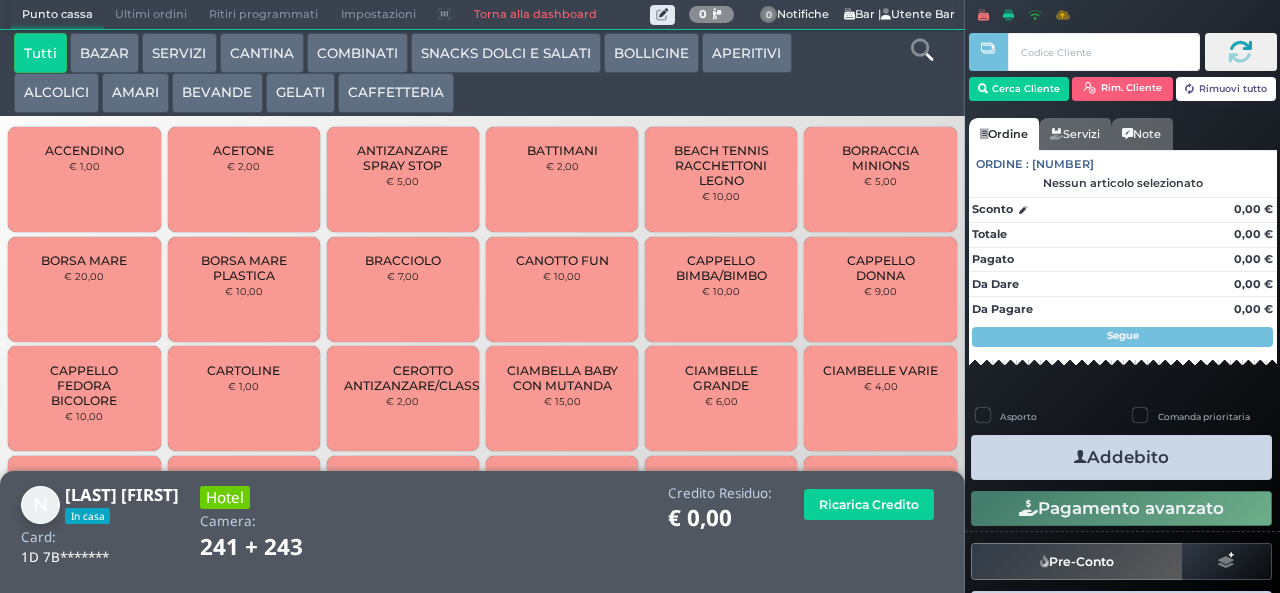 click on "SNACKS DOLCI E SALATI" at bounding box center (506, 53) 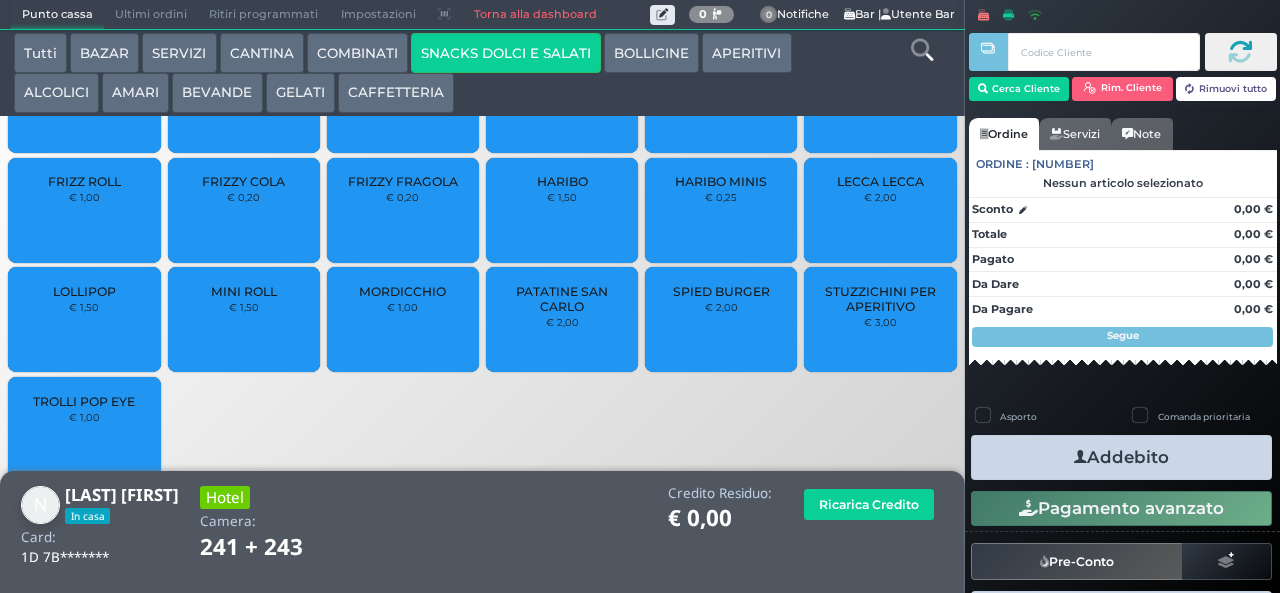 scroll, scrollTop: 0, scrollLeft: 0, axis: both 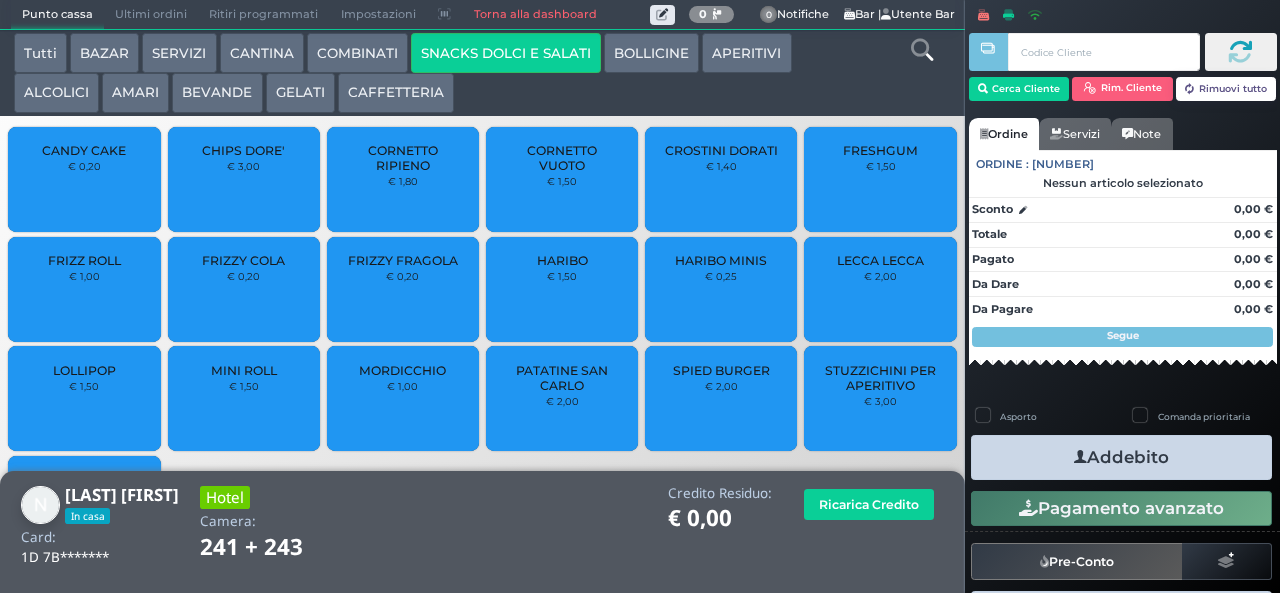 click on "CHIPS DORE'" at bounding box center (243, 150) 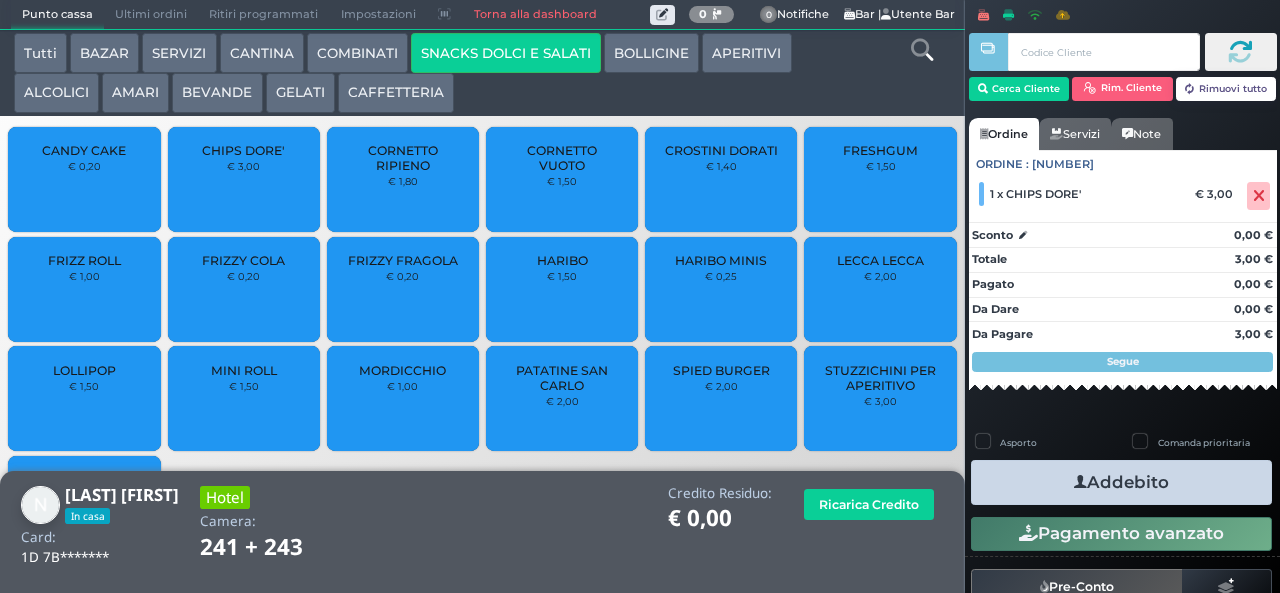 click on "Addebito" at bounding box center [1121, 482] 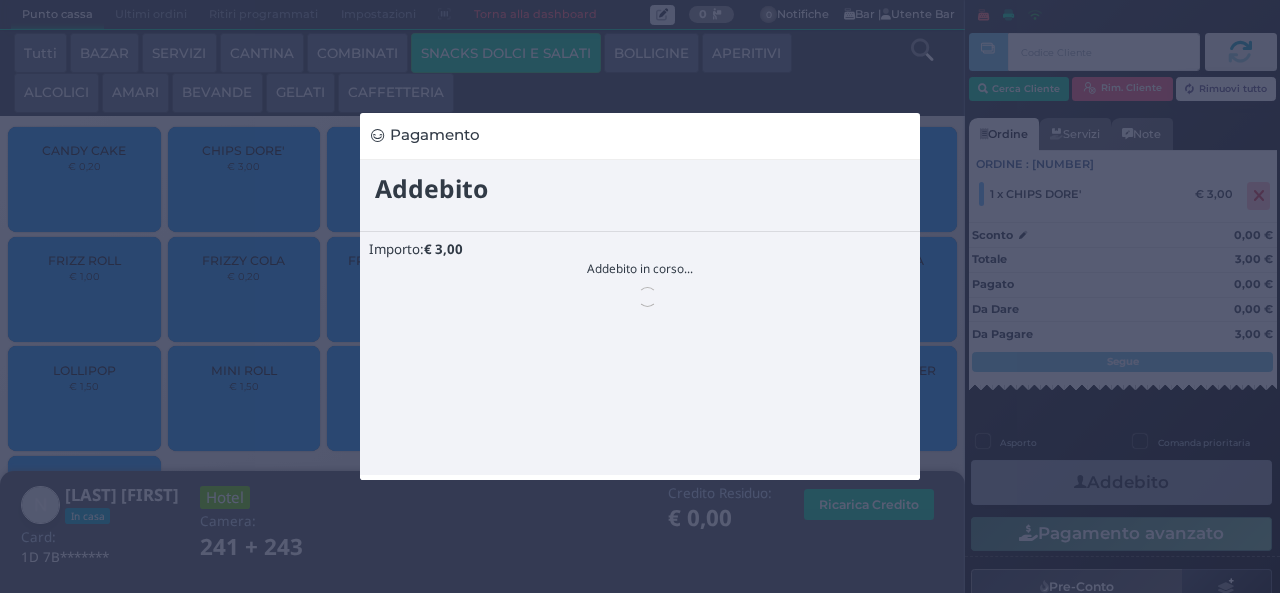 scroll, scrollTop: 0, scrollLeft: 0, axis: both 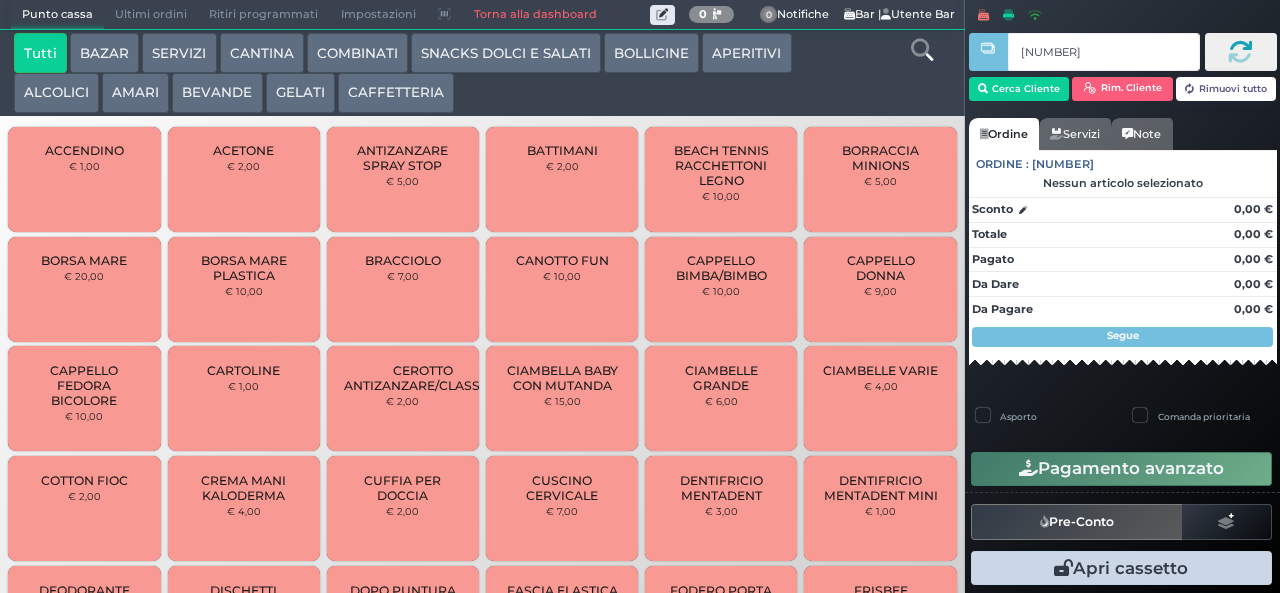 type on "[NUMBER]" 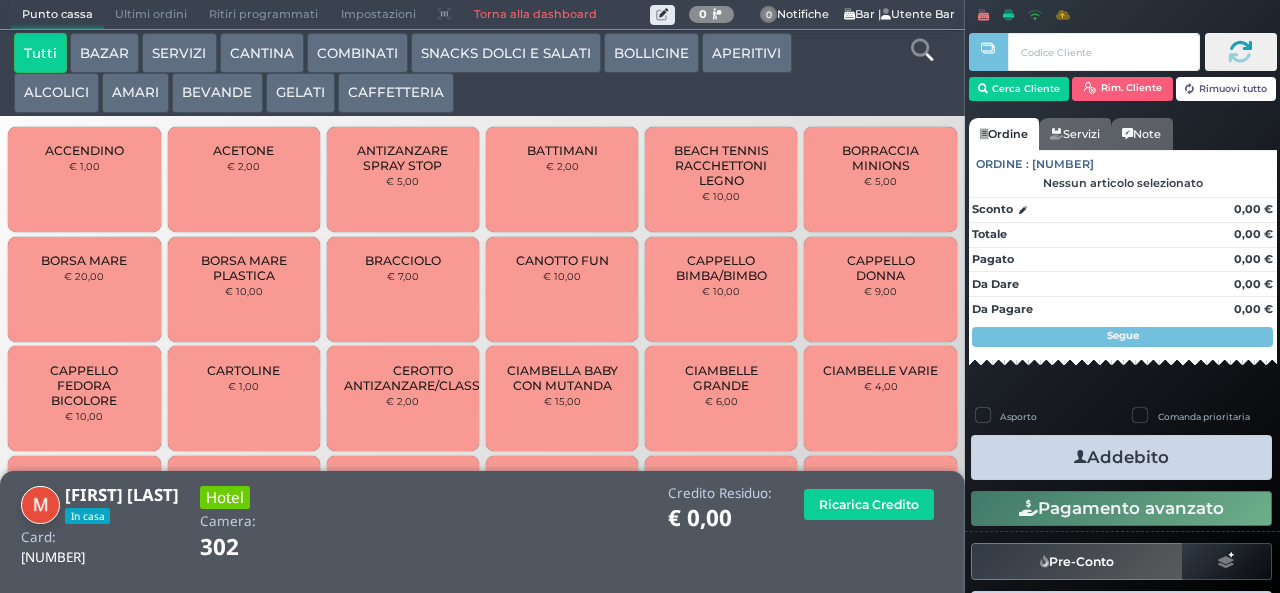 click on "COMBINATI" at bounding box center (357, 53) 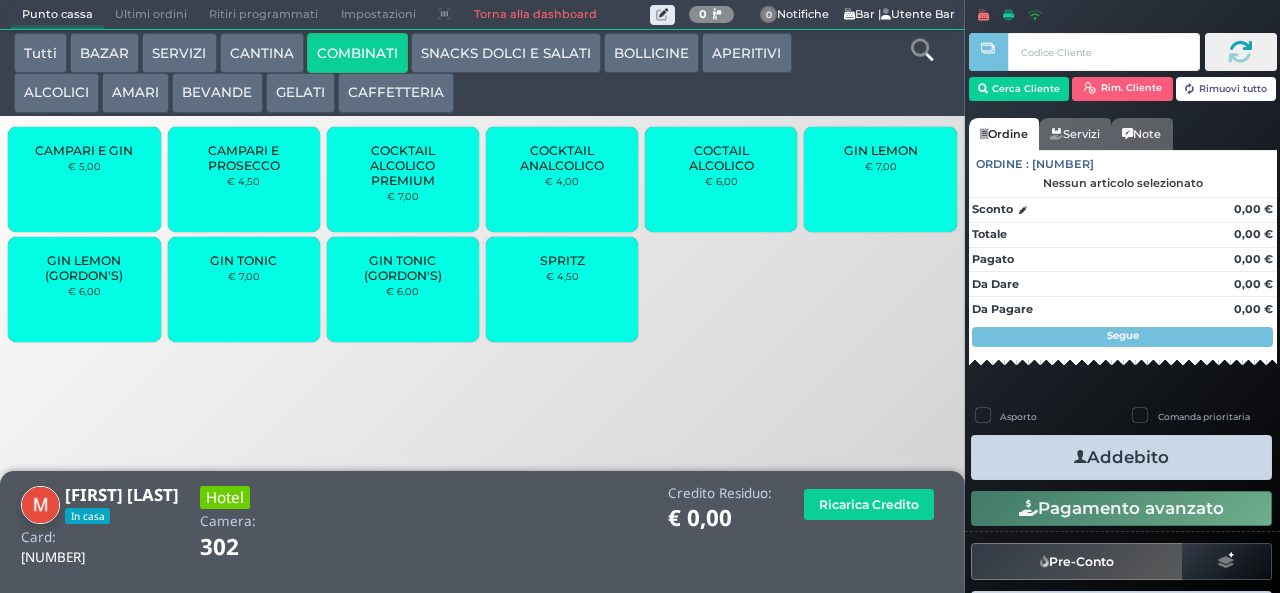 click on "SPRITZ
€ 4,50" at bounding box center [562, 289] 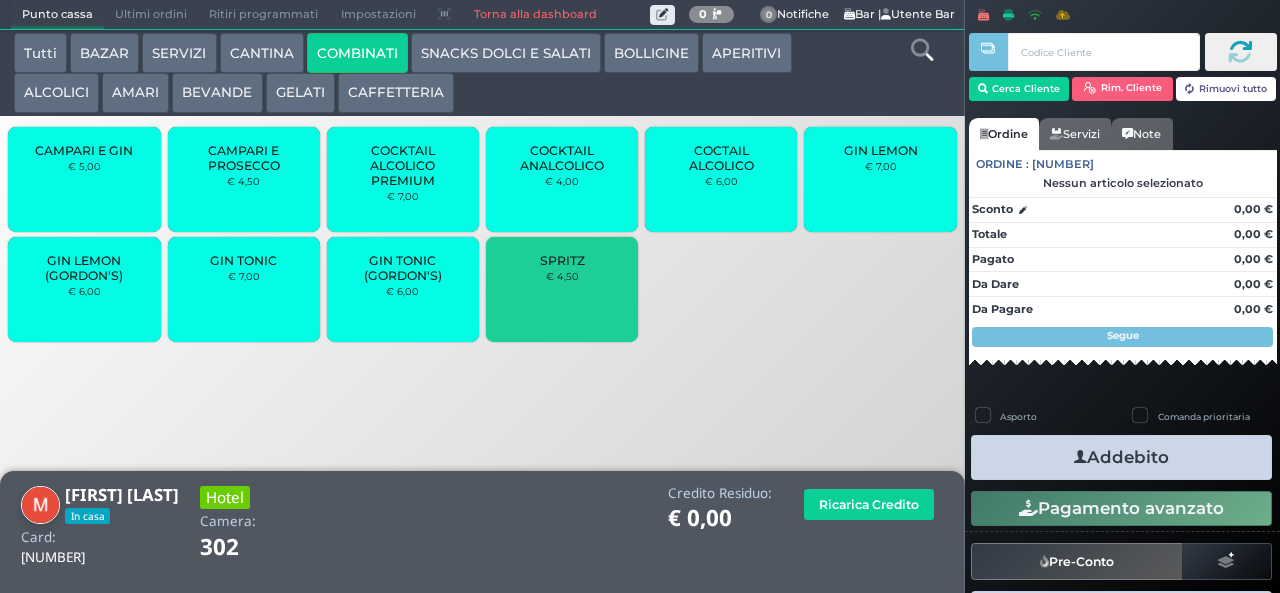 click on "€ 4,50" at bounding box center (562, 276) 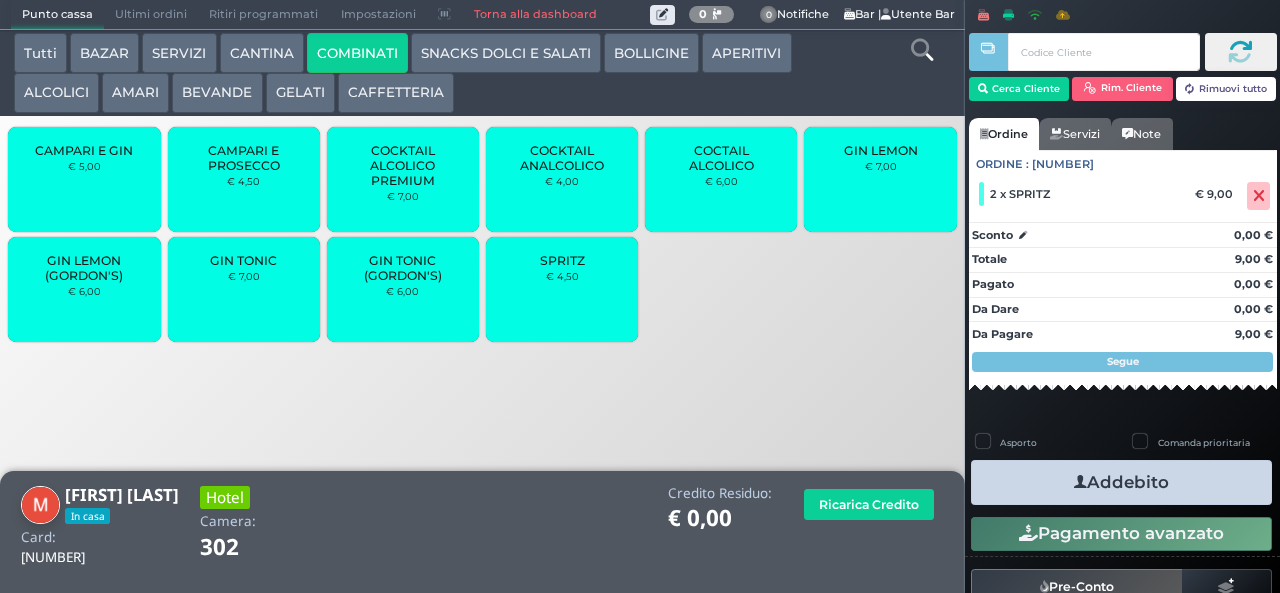 click on "Addebito" at bounding box center [1121, 482] 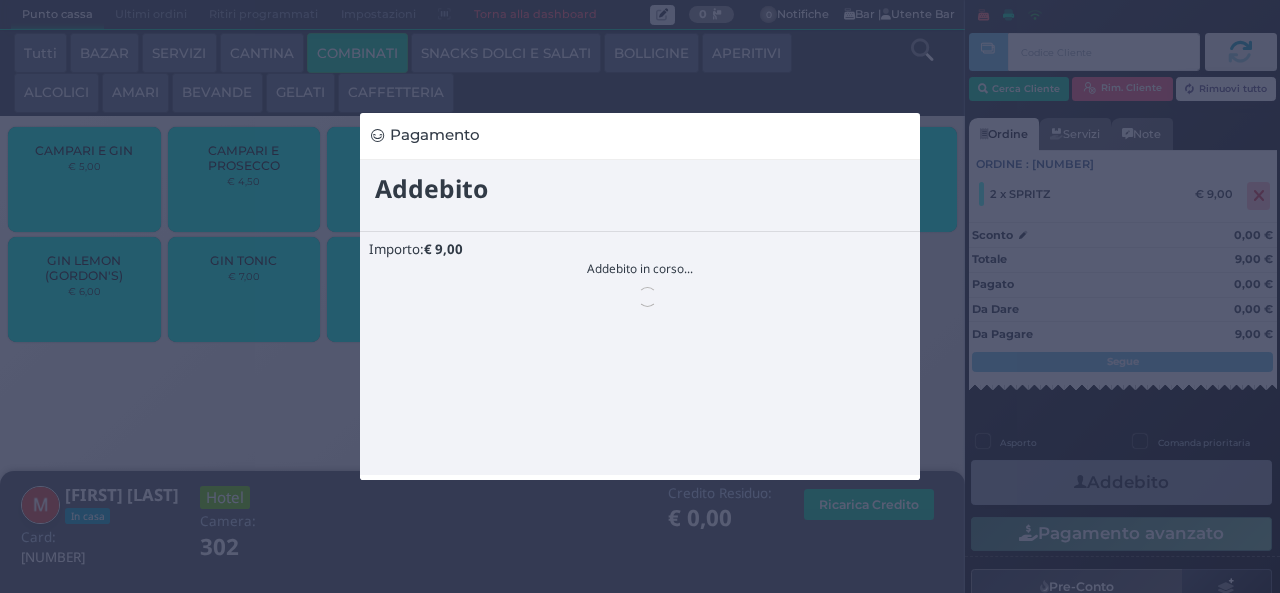 scroll, scrollTop: 0, scrollLeft: 0, axis: both 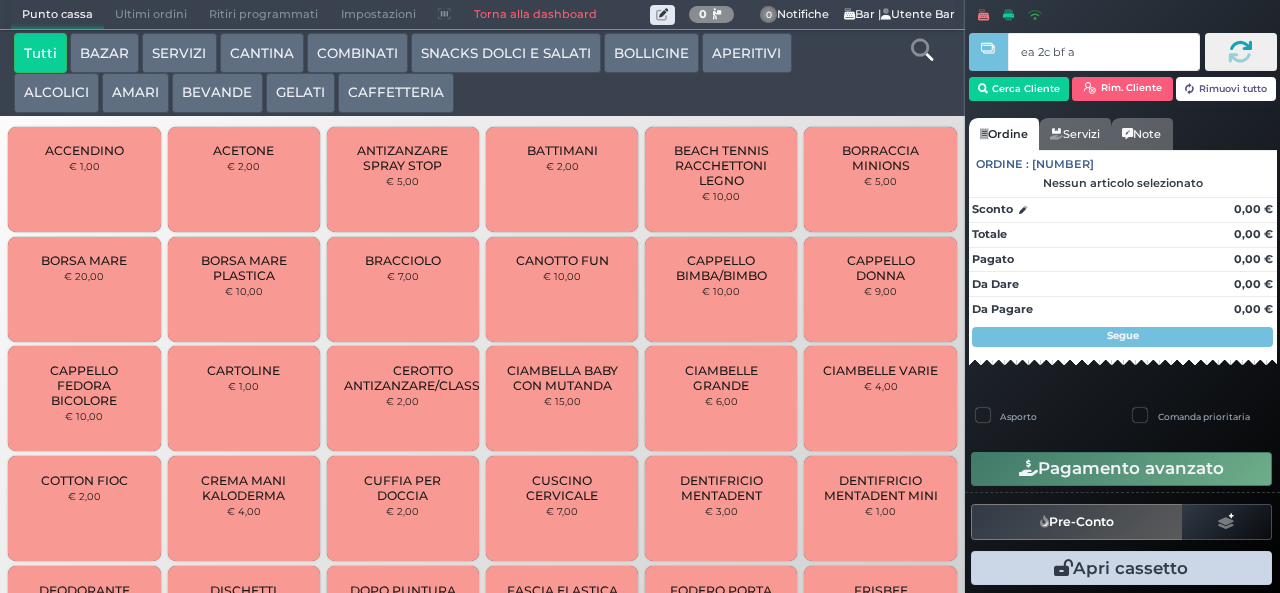 type on "ea 2c bf a4" 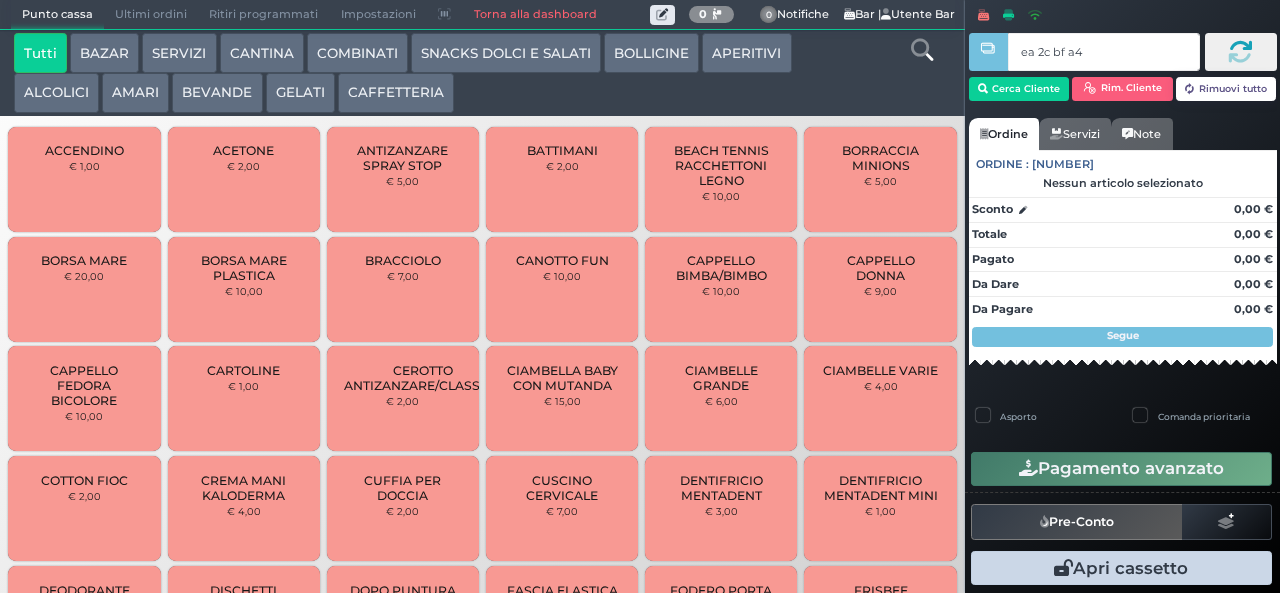 type 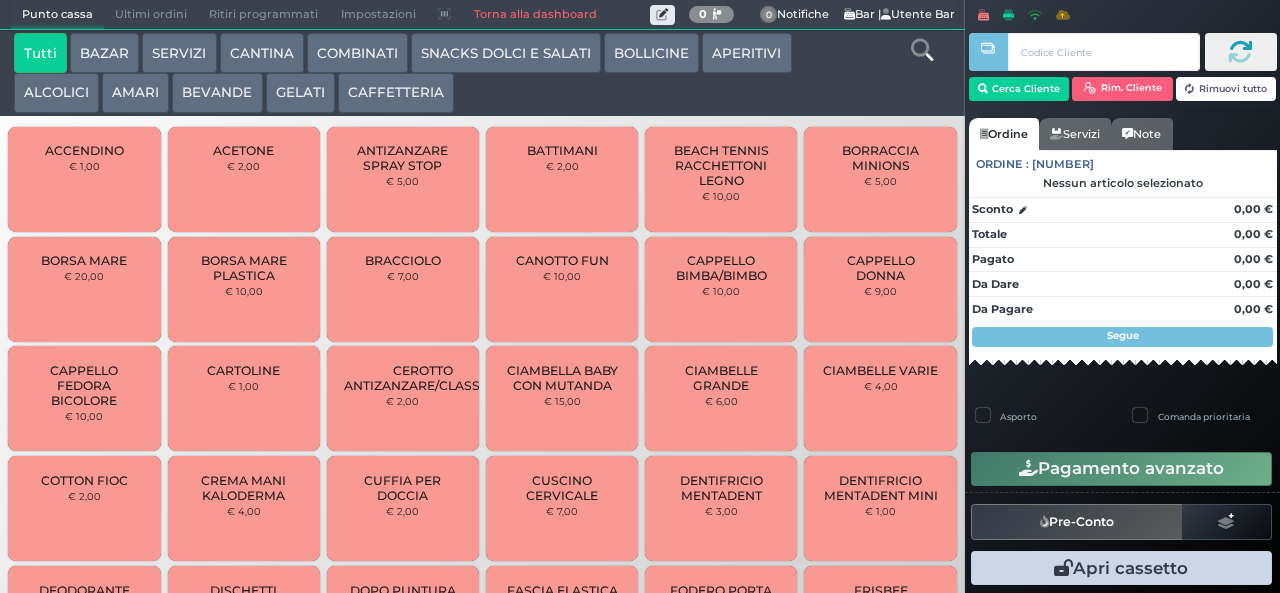 click at bounding box center (0, 0) 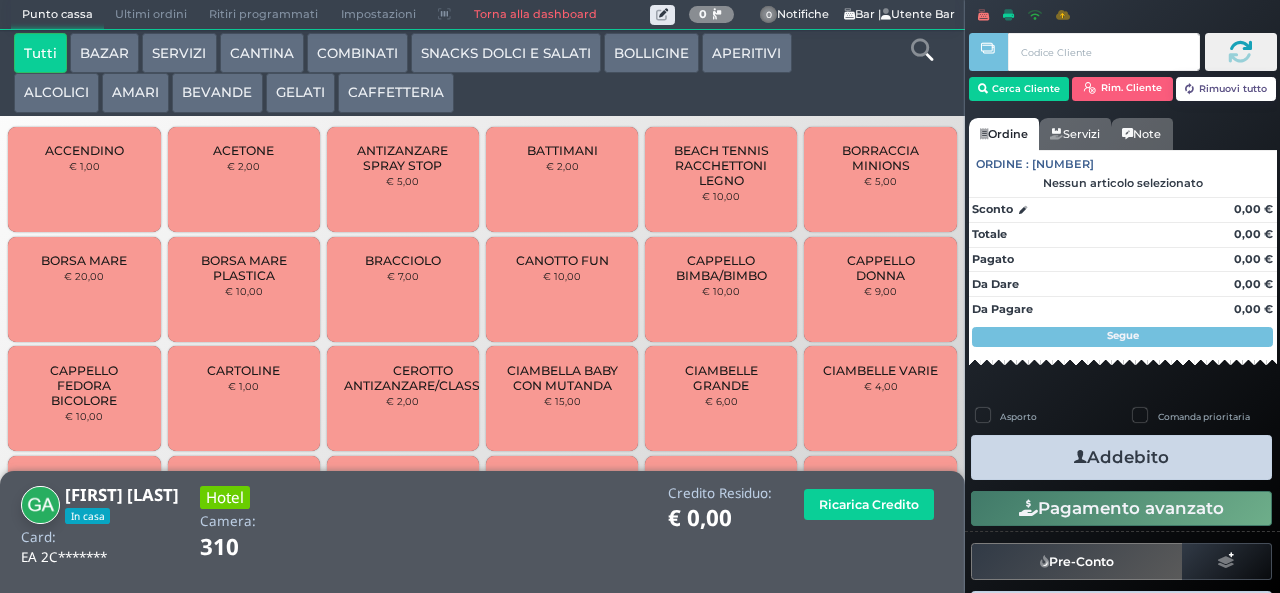 click on "SNACKS DOLCI E SALATI" at bounding box center [506, 53] 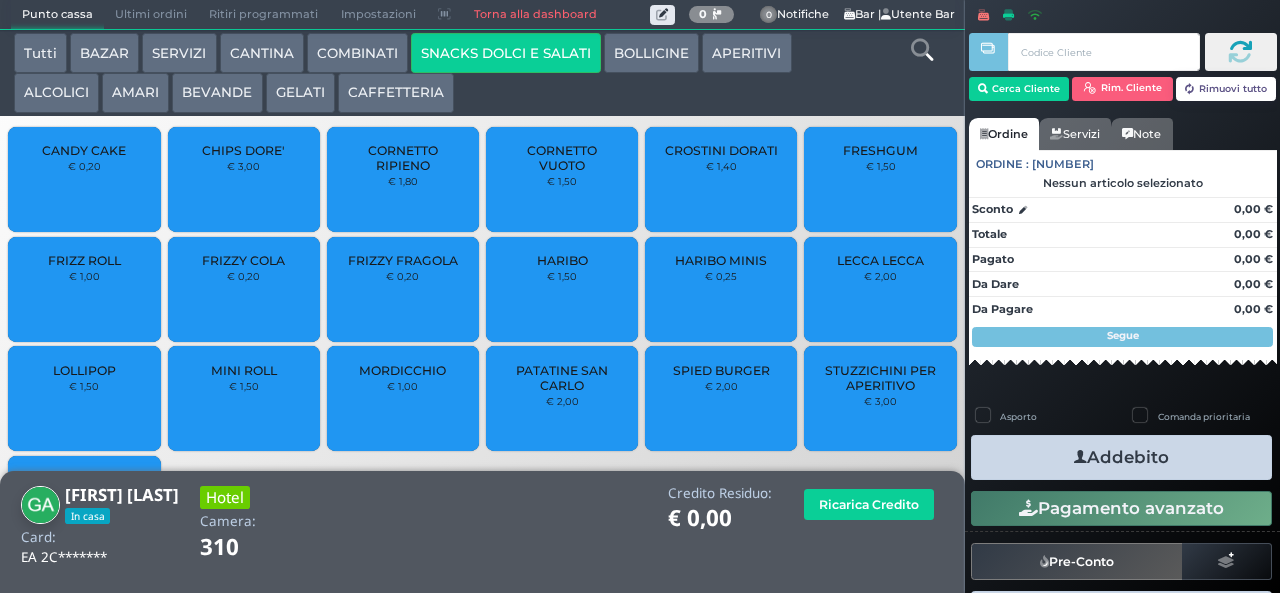 click on "PATATINE SAN CARLO" at bounding box center [562, 378] 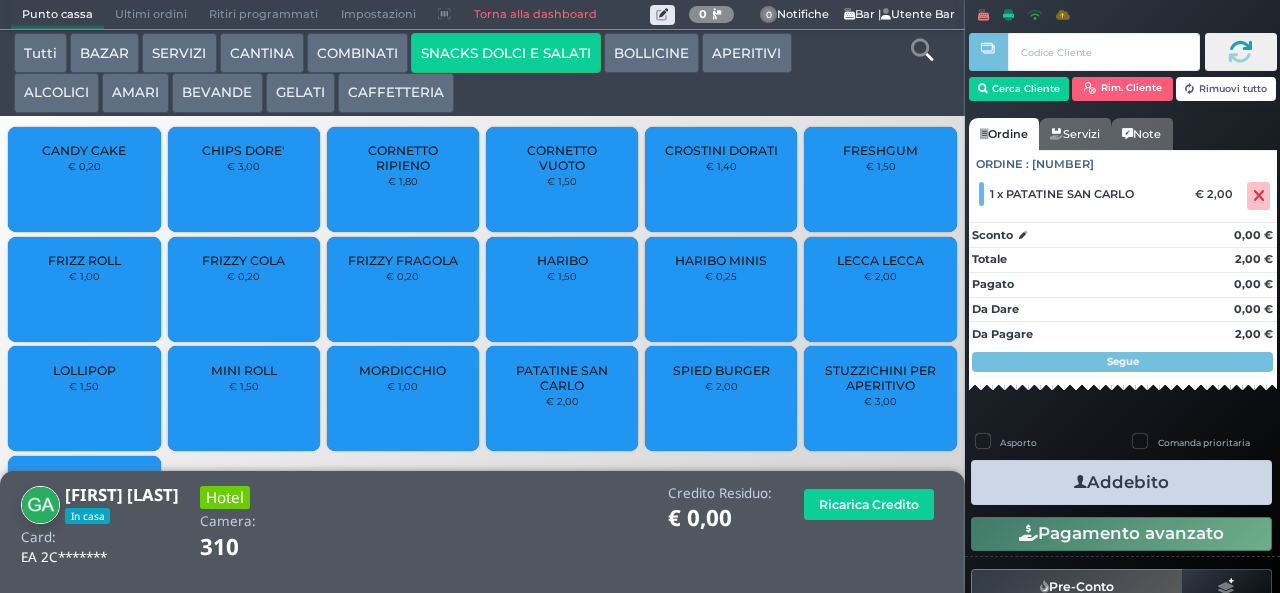 click at bounding box center (988, 282) 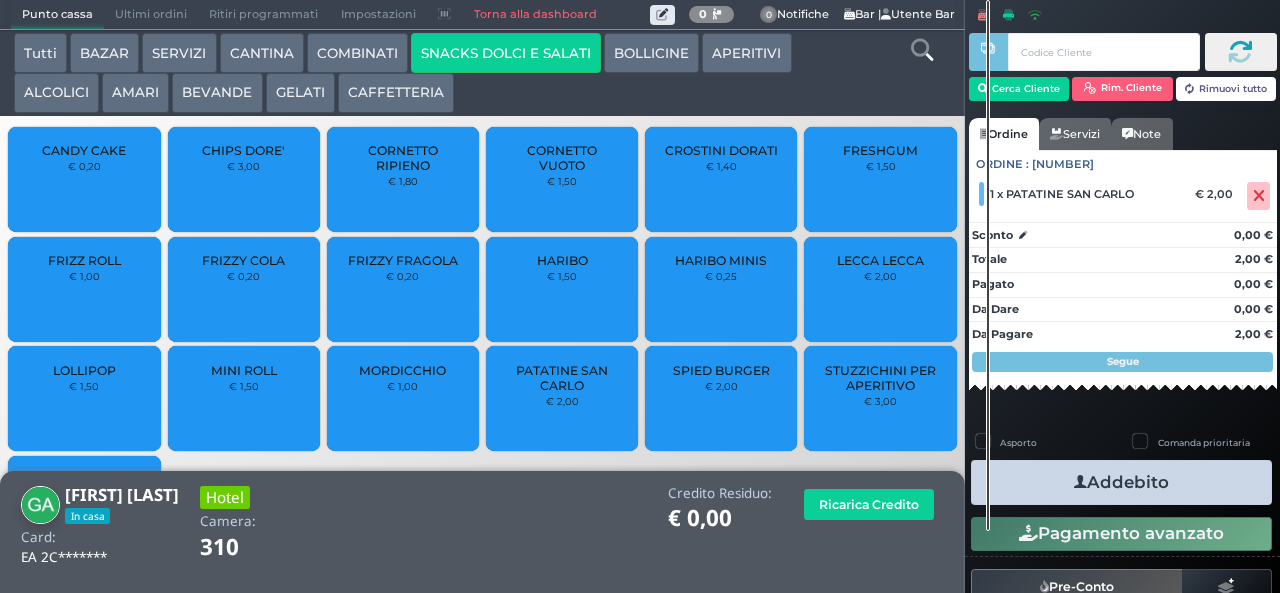 click on "Addebito" at bounding box center [1121, 482] 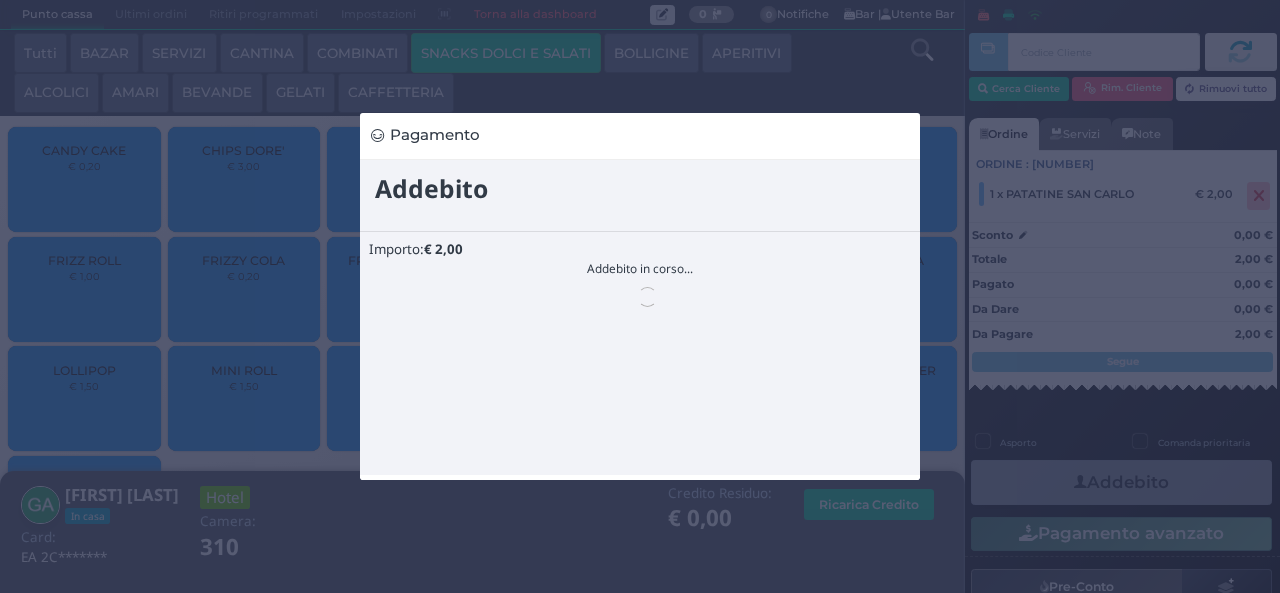 scroll, scrollTop: 0, scrollLeft: 0, axis: both 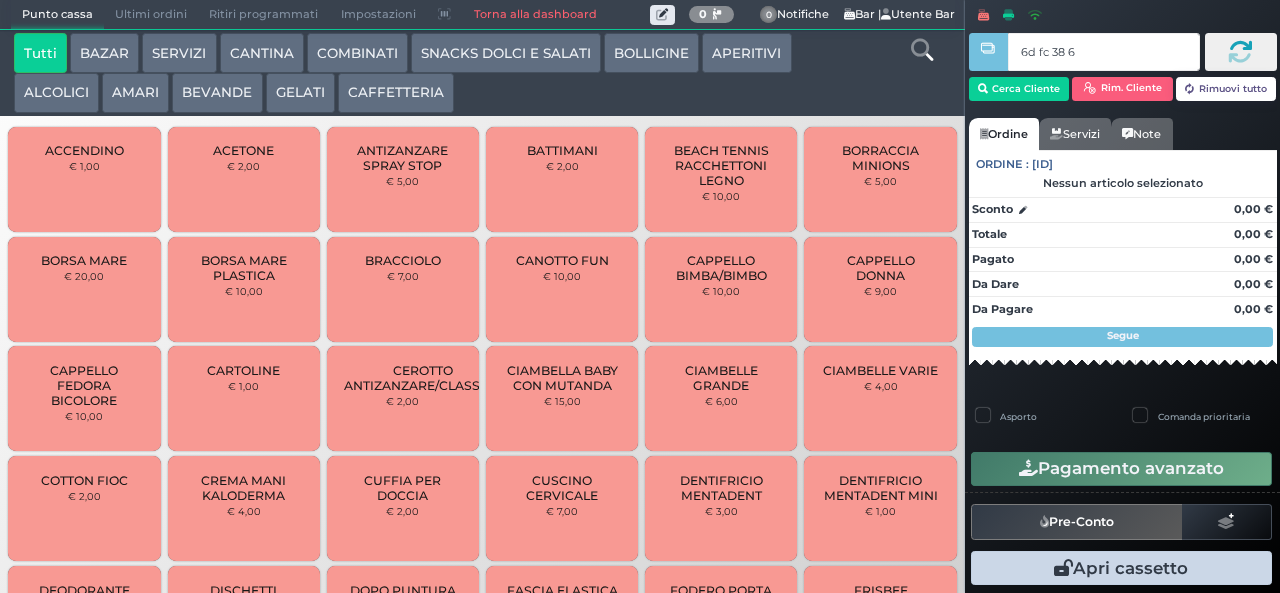 type on "[ID]" 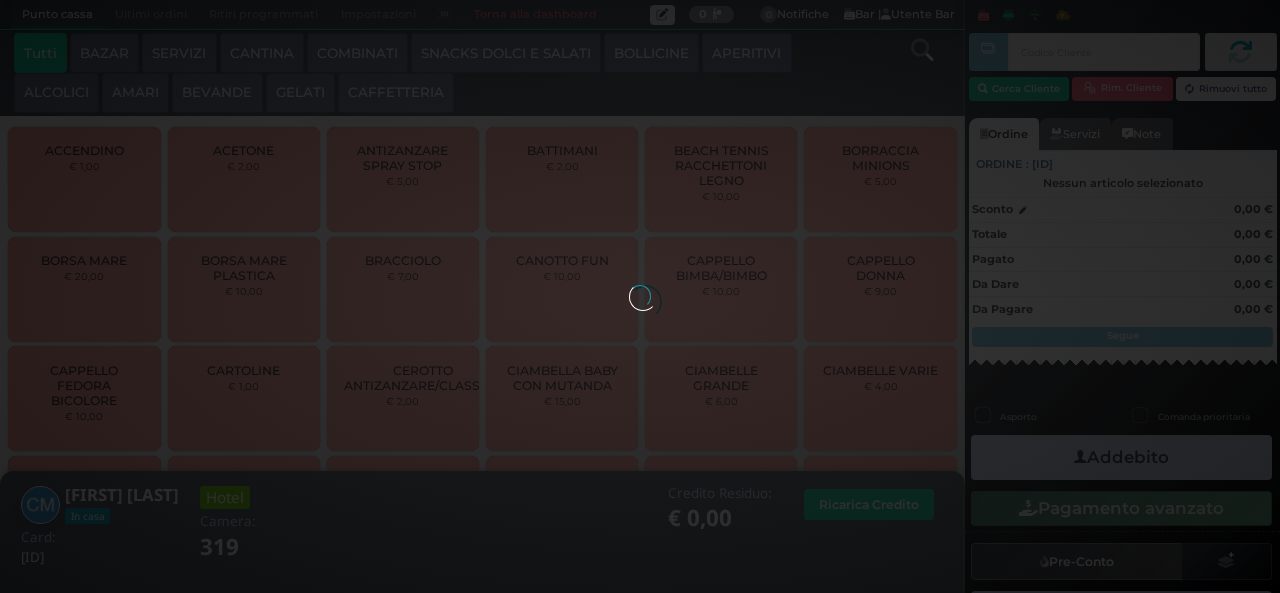 click at bounding box center (640, 296) 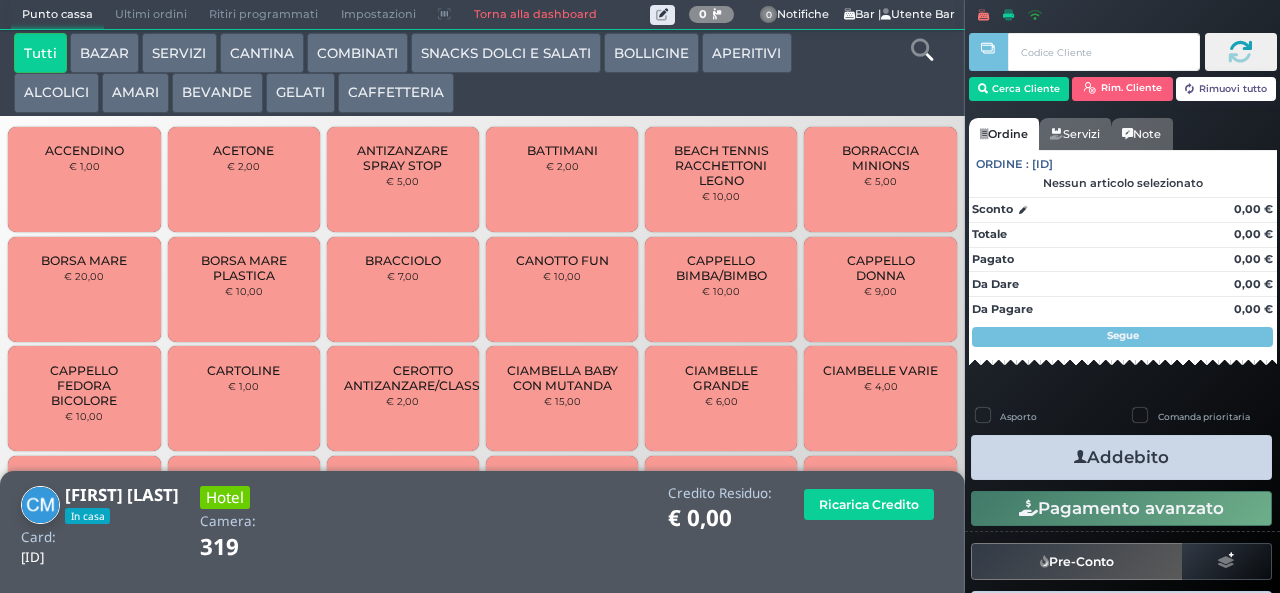 click on "SNACKS DOLCI E SALATI" at bounding box center (506, 53) 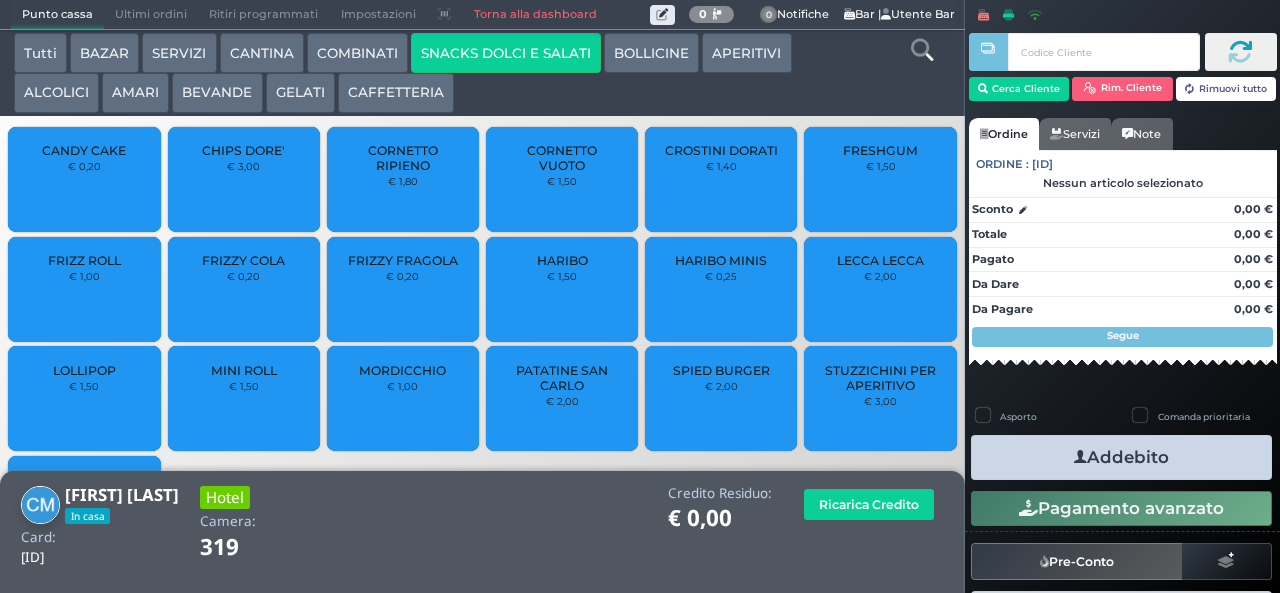 click on "HARIBO MINIS" at bounding box center [721, 260] 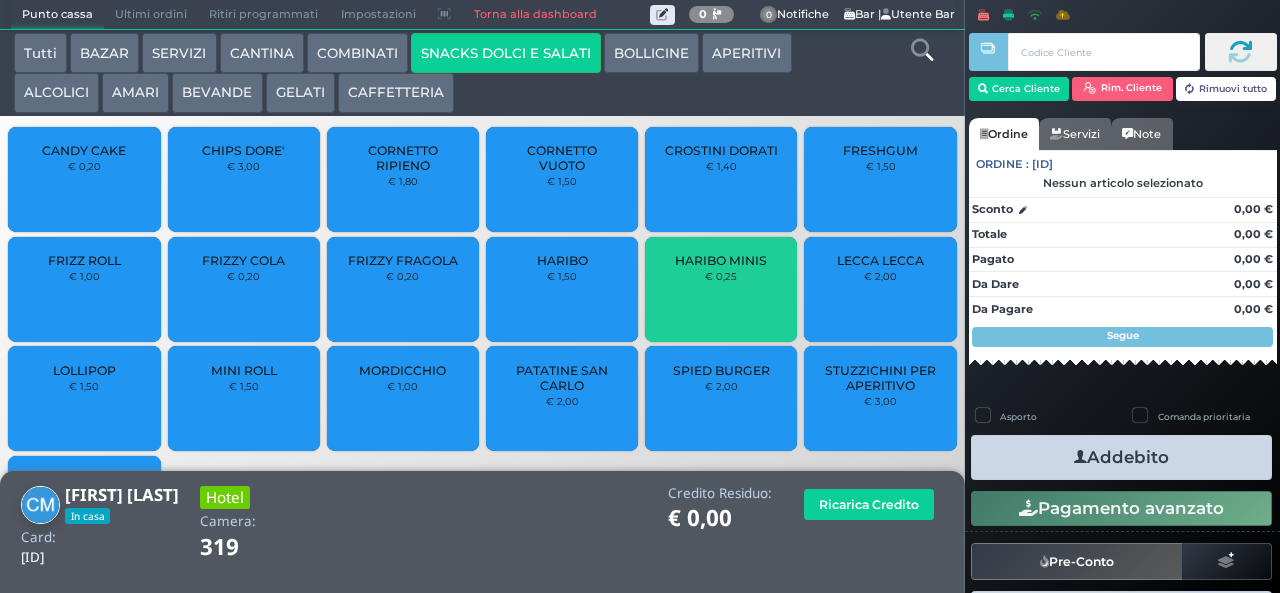 click on "HARIBO MINIS" at bounding box center [721, 260] 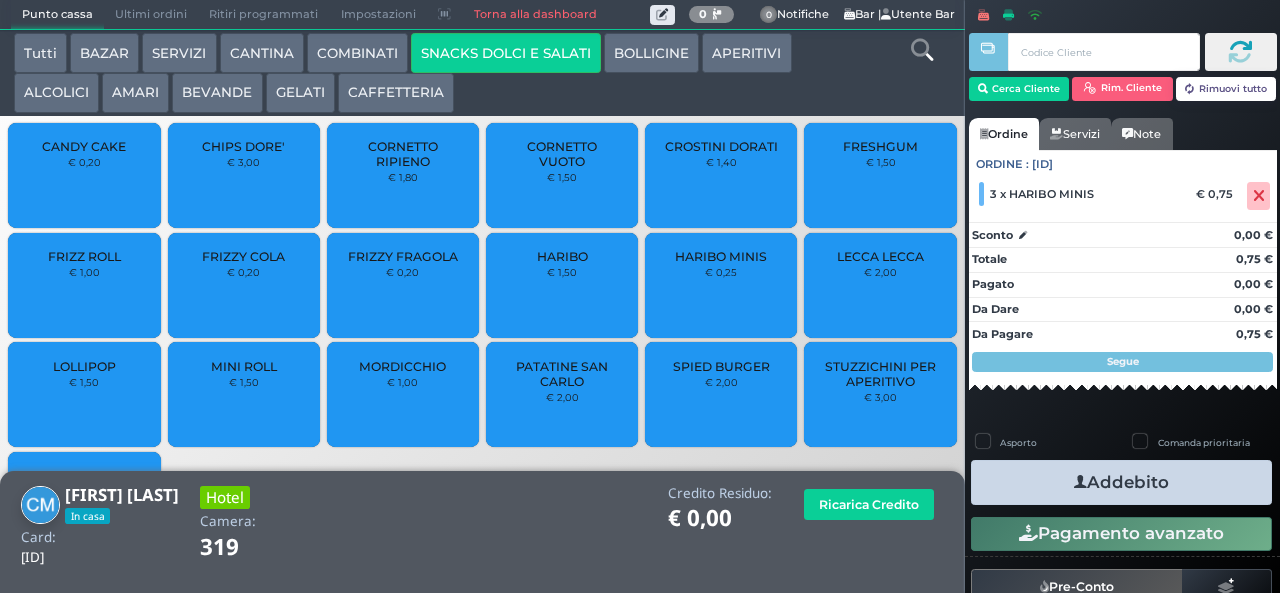 scroll, scrollTop: 0, scrollLeft: 0, axis: both 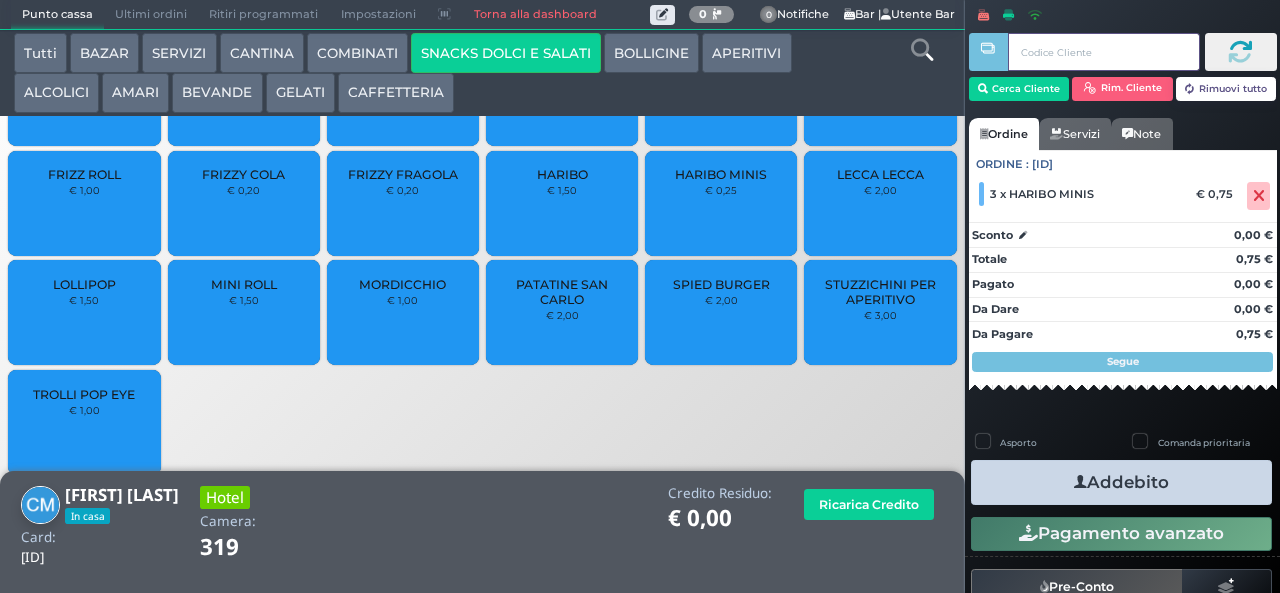 type 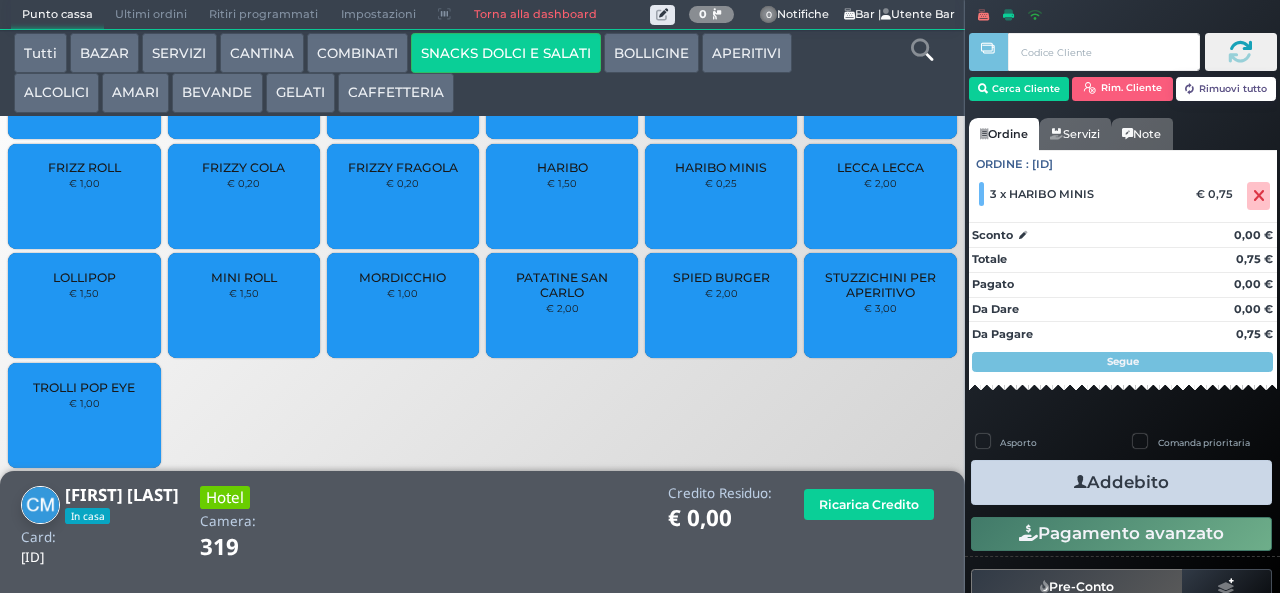click at bounding box center (922, 50) 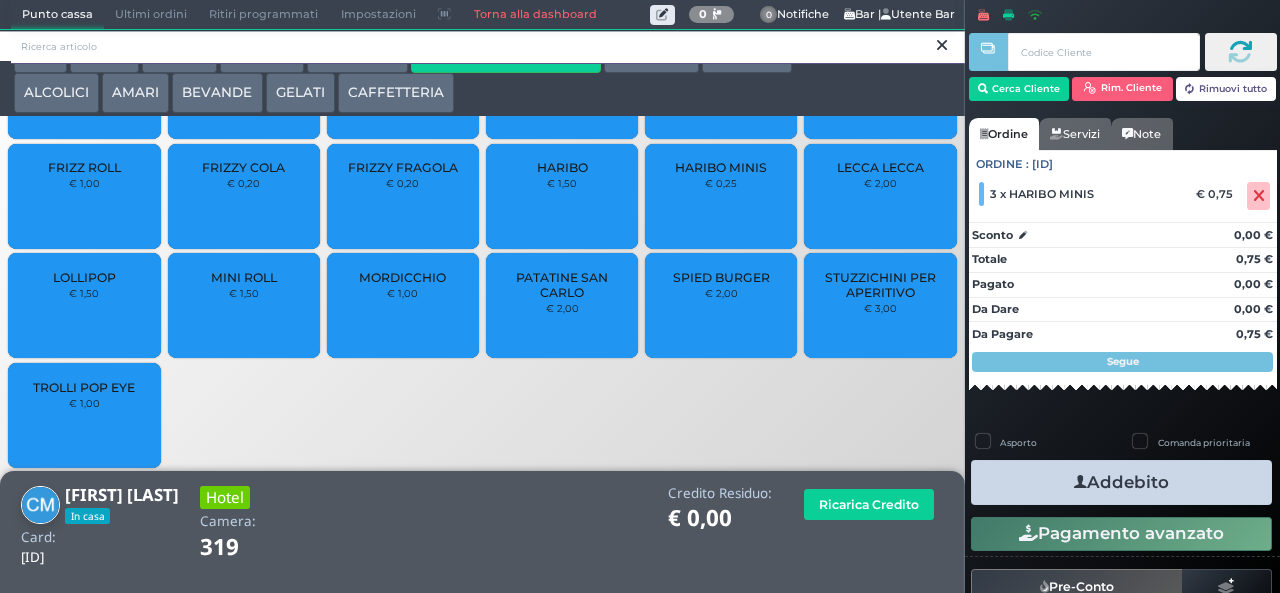 scroll, scrollTop: 0, scrollLeft: 0, axis: both 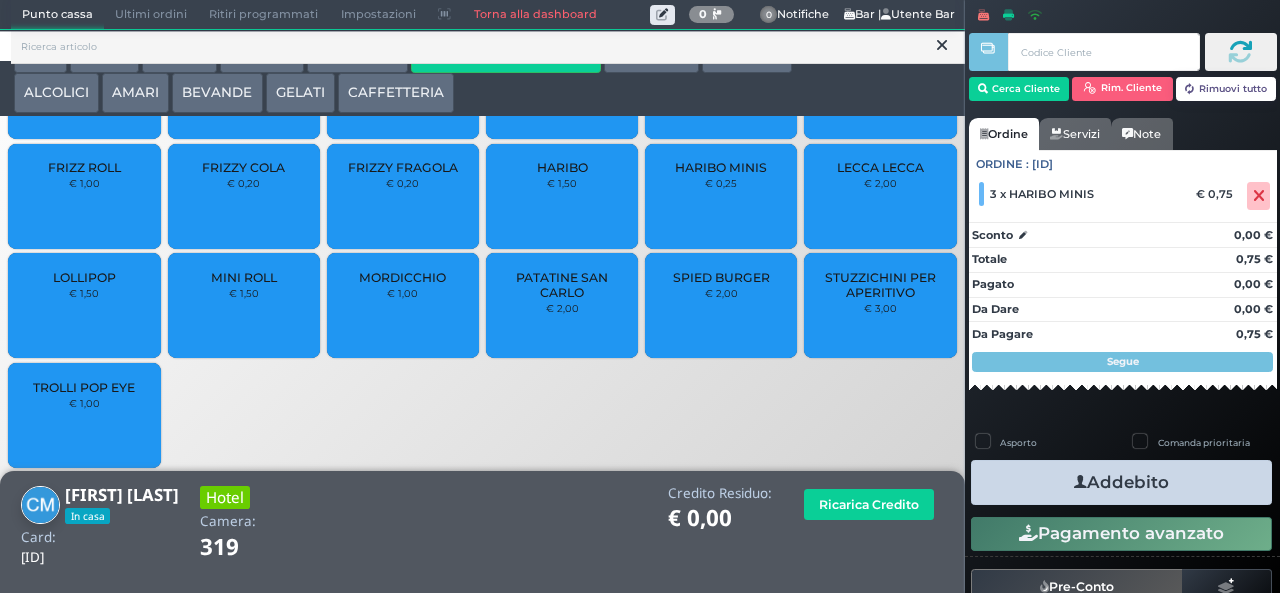 click on "PATATINE SAN CARLO" at bounding box center [562, 285] 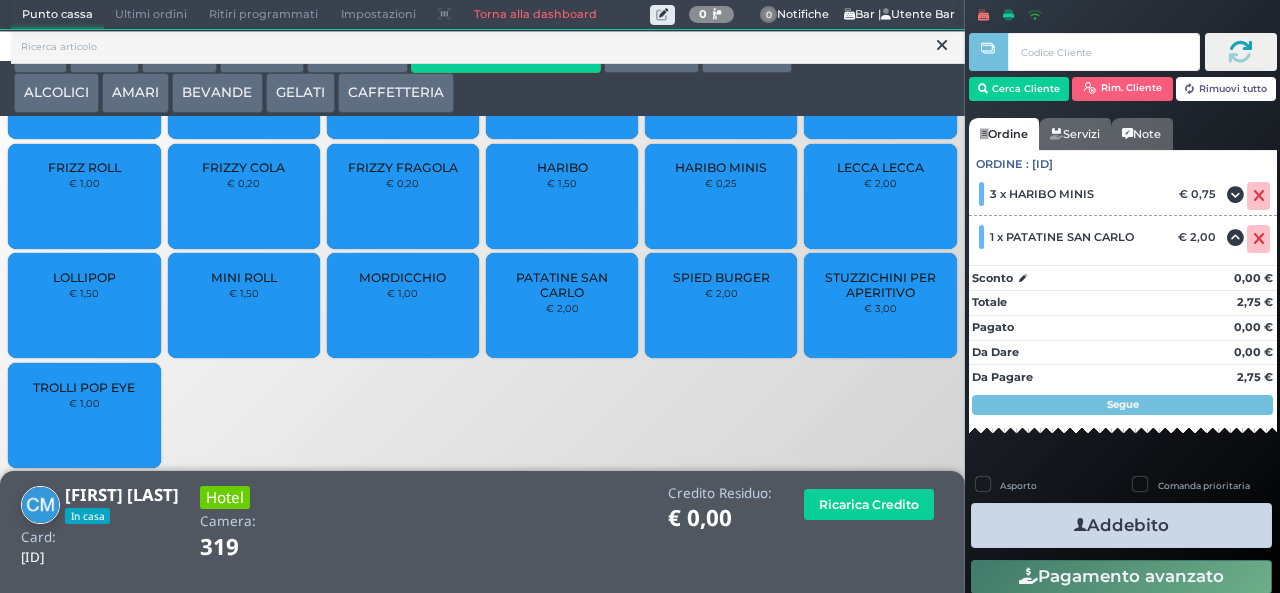 click on "Addebito" at bounding box center (1121, 525) 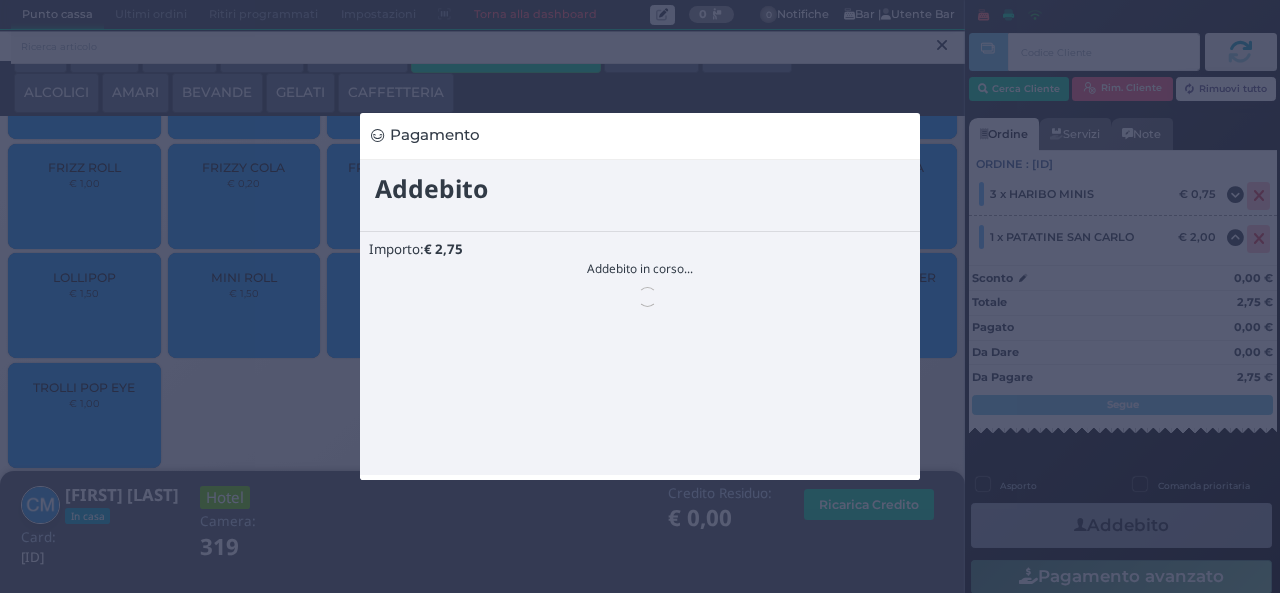 scroll, scrollTop: 0, scrollLeft: 0, axis: both 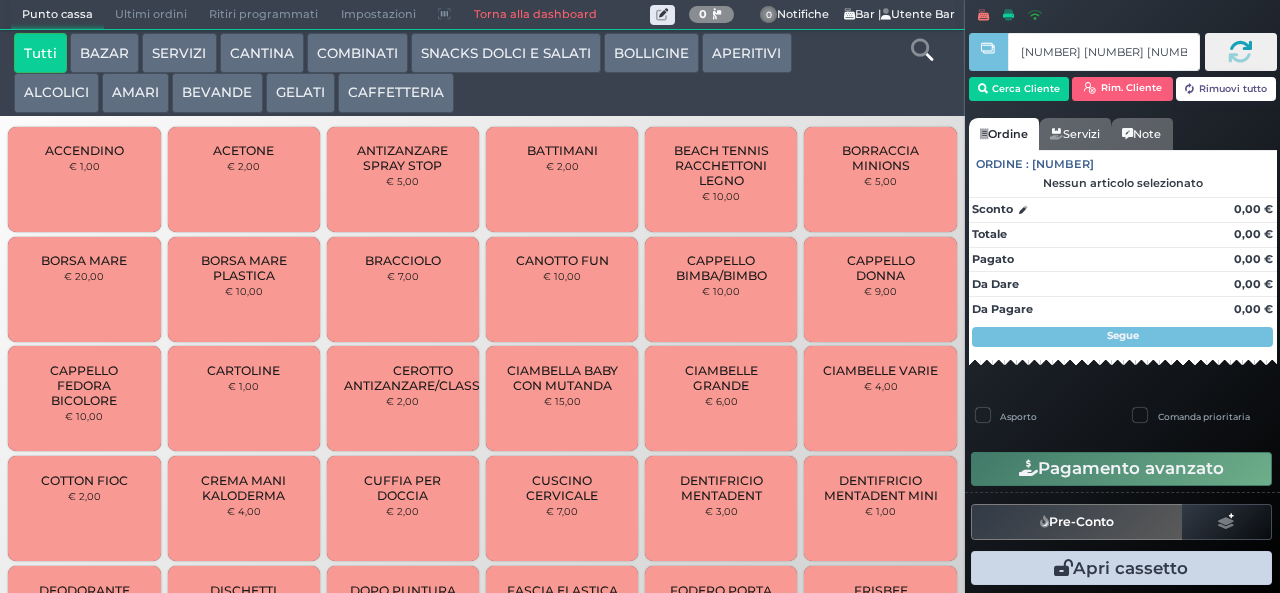 type on "[NUMBER] [NUMBER] [NUMBER] [NUMBER]" 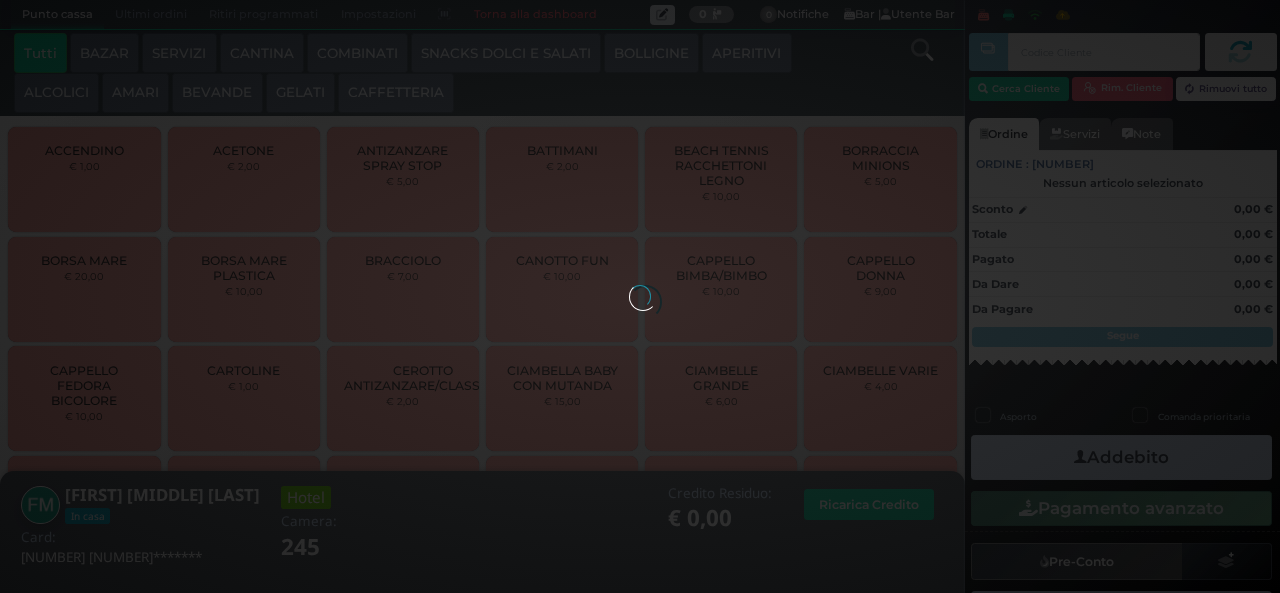click at bounding box center [640, 296] 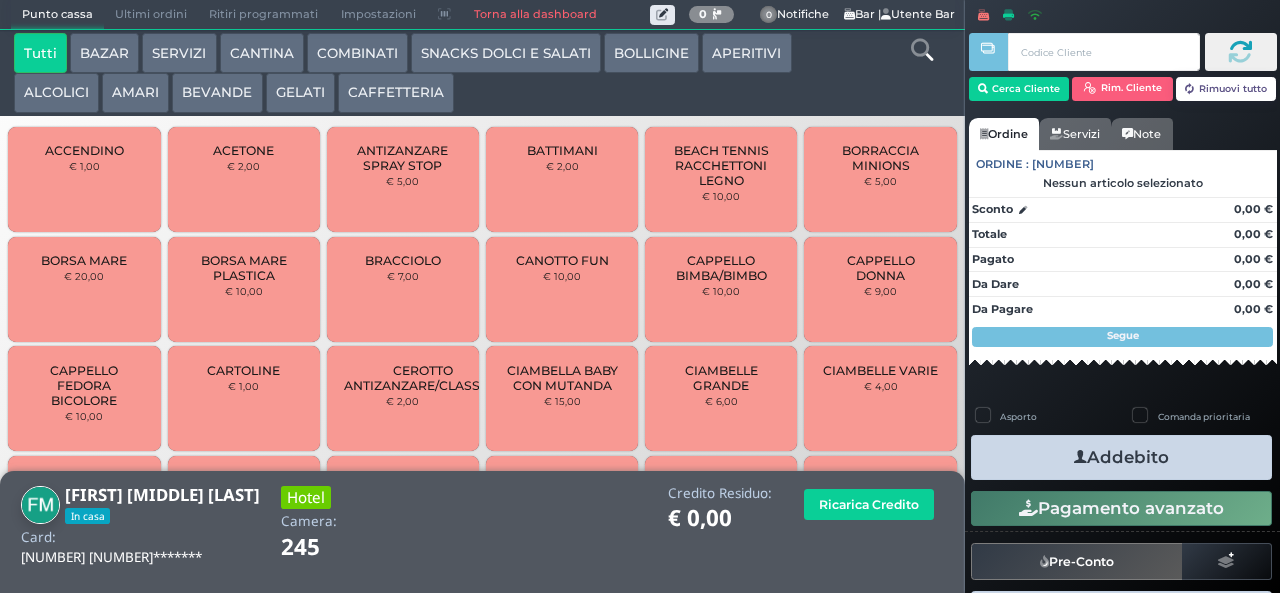 click at bounding box center (922, 50) 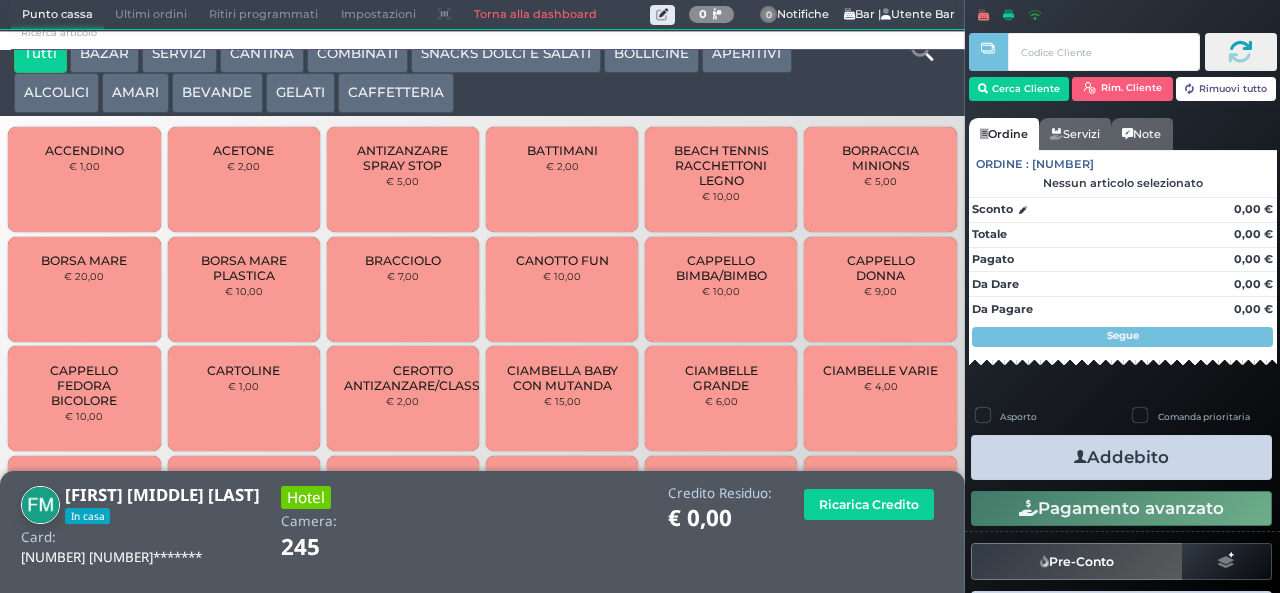 scroll, scrollTop: 0, scrollLeft: 0, axis: both 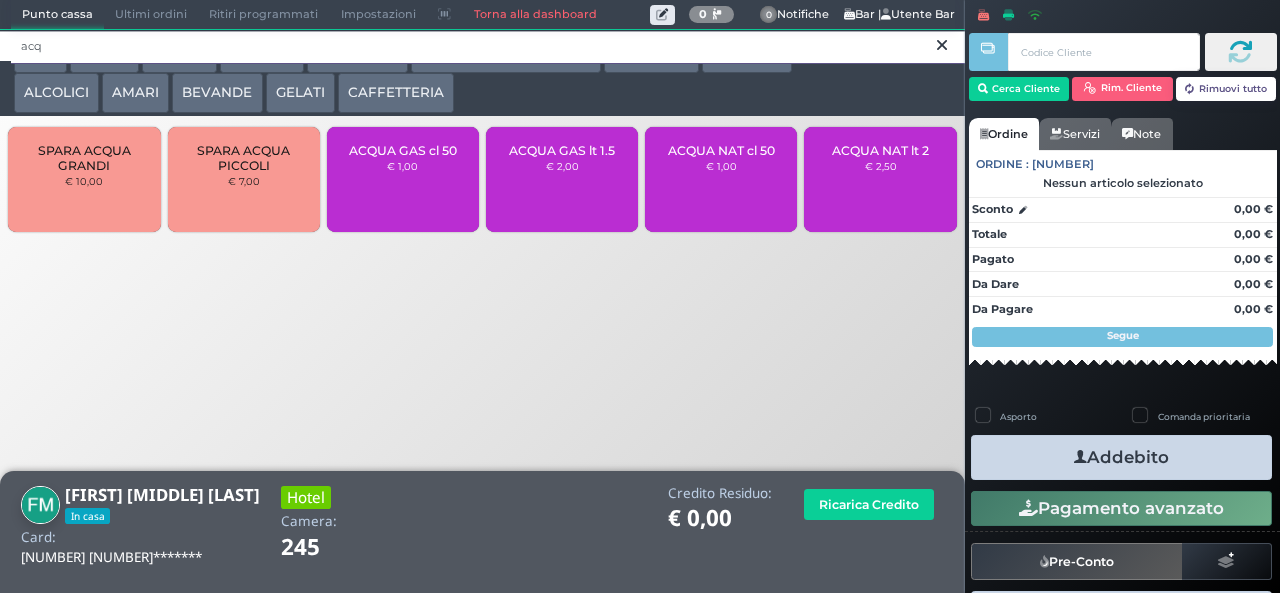 type on "acq" 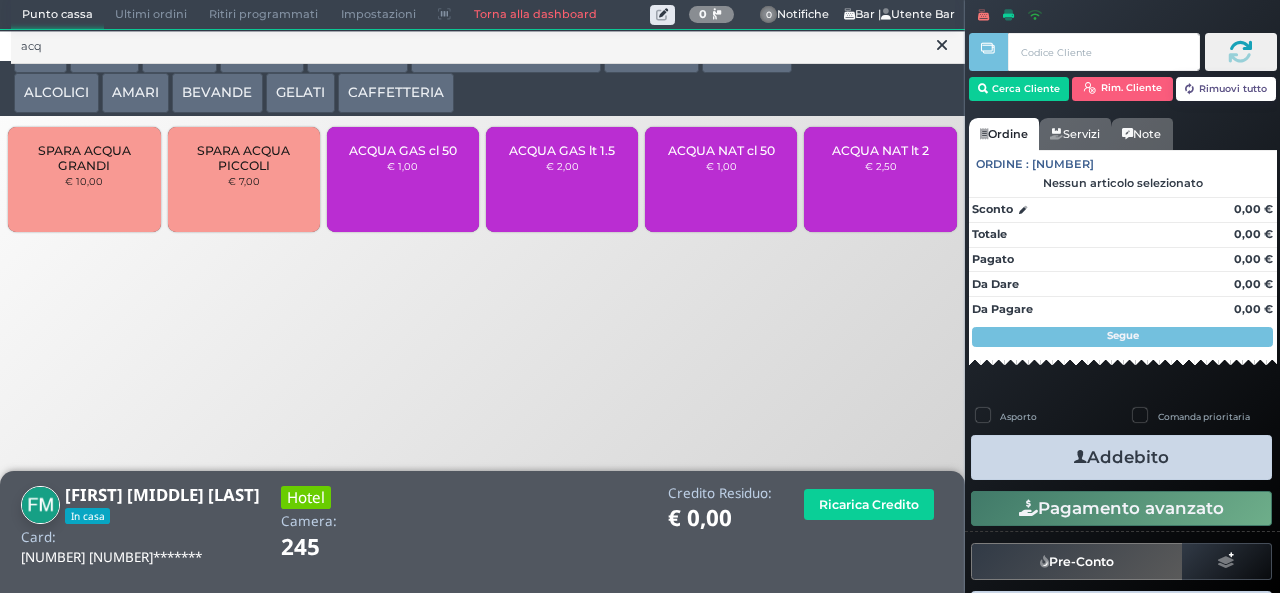 click on "ACQUA NAT lt 2" at bounding box center [880, 150] 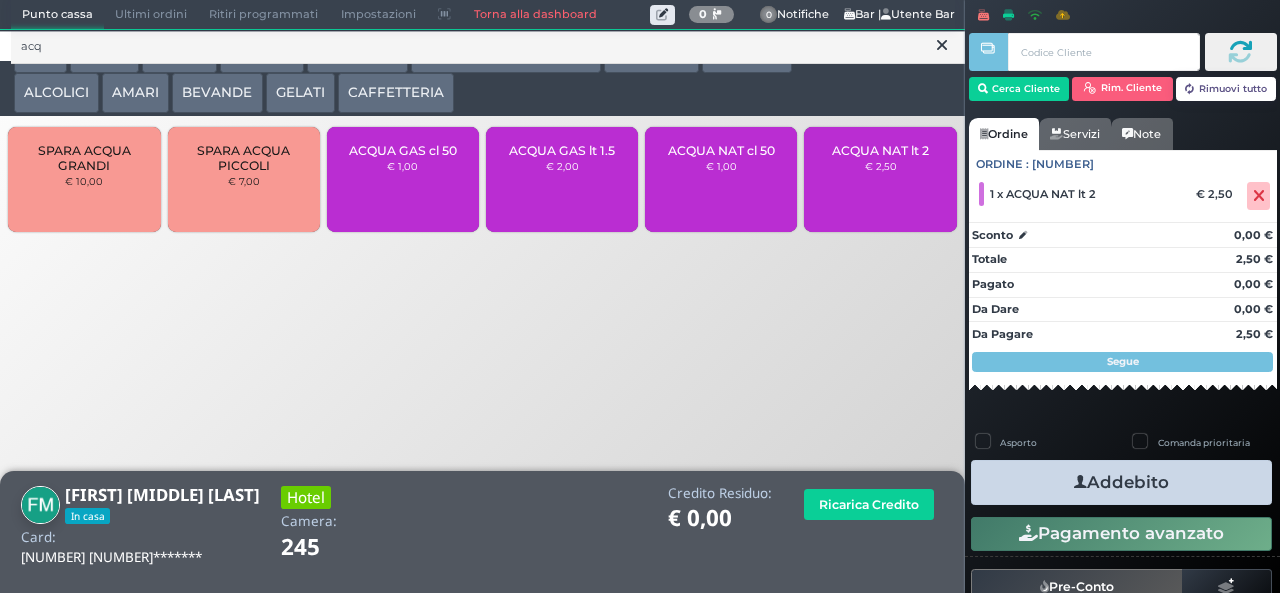 click on "Addebito" at bounding box center [1121, 482] 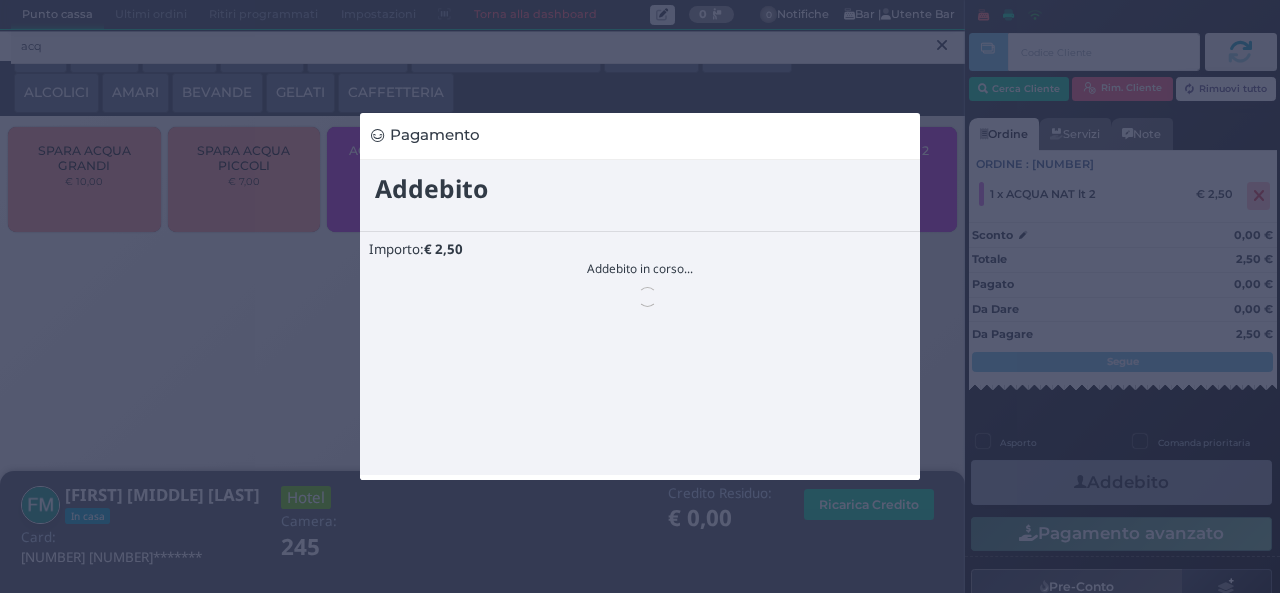 scroll, scrollTop: 0, scrollLeft: 0, axis: both 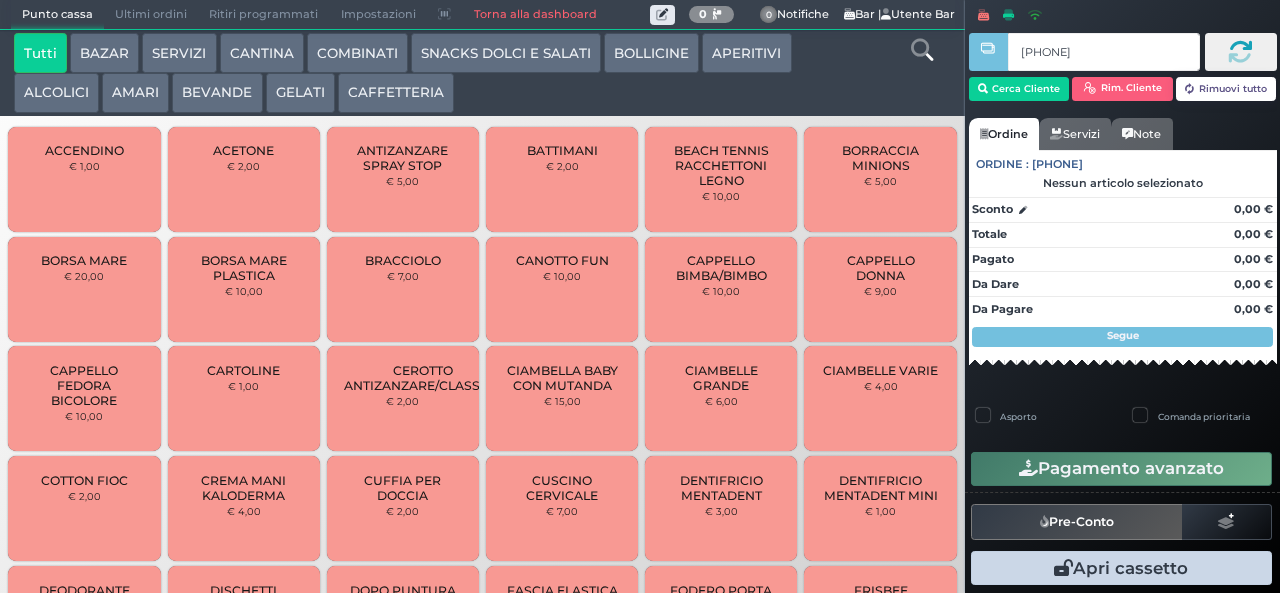 type on "[PHONE]" 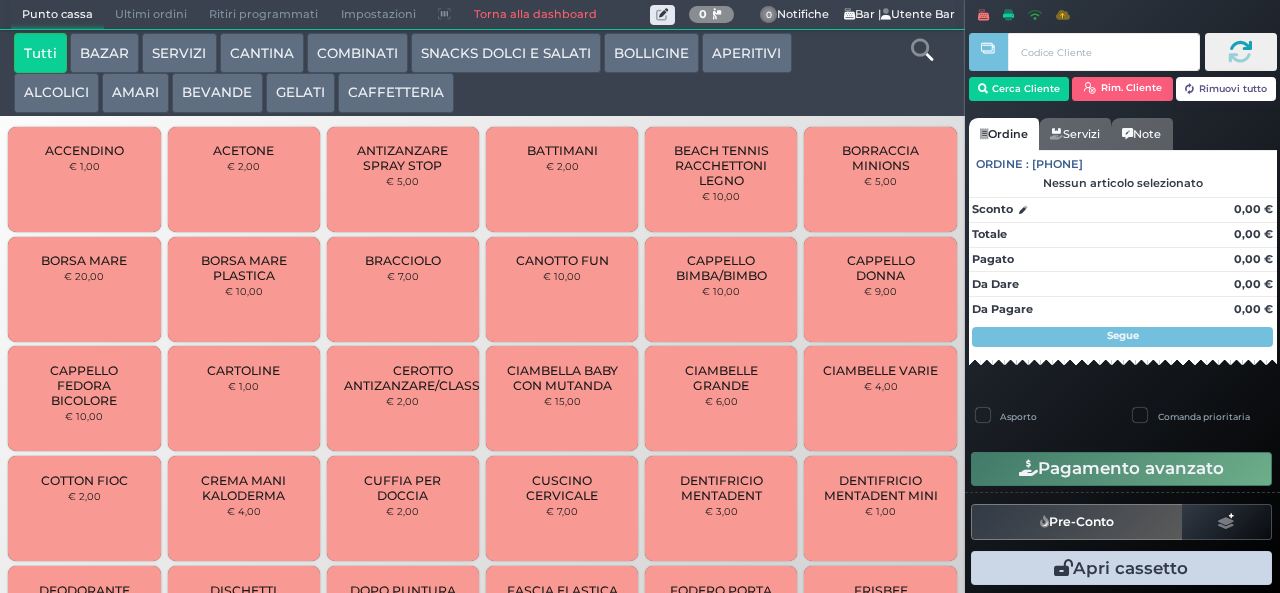click on "SNACKS DOLCI E SALATI" at bounding box center (506, 53) 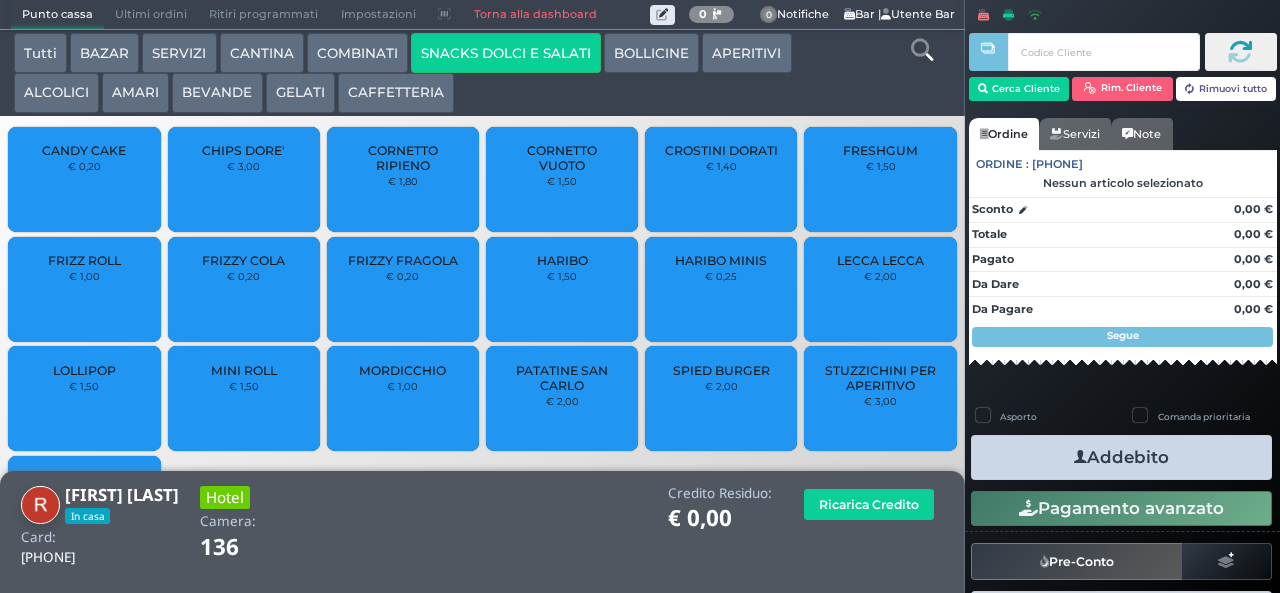 click on "HARIBO" at bounding box center (562, 260) 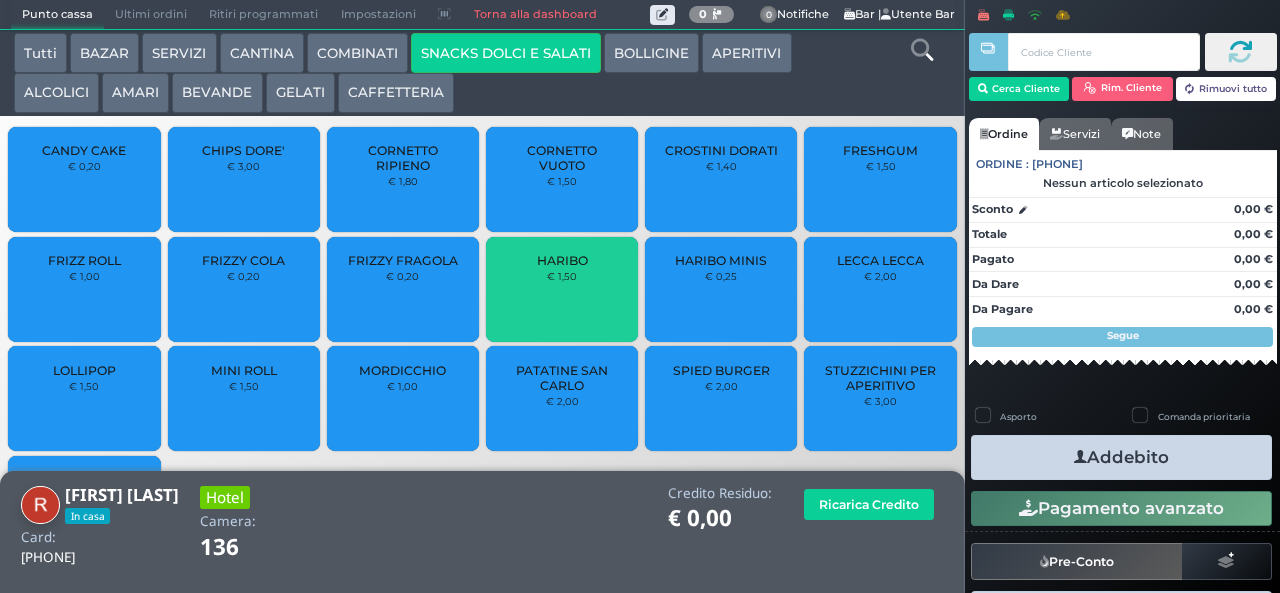 click on "FRIZZY FRAGOLA" at bounding box center (403, 260) 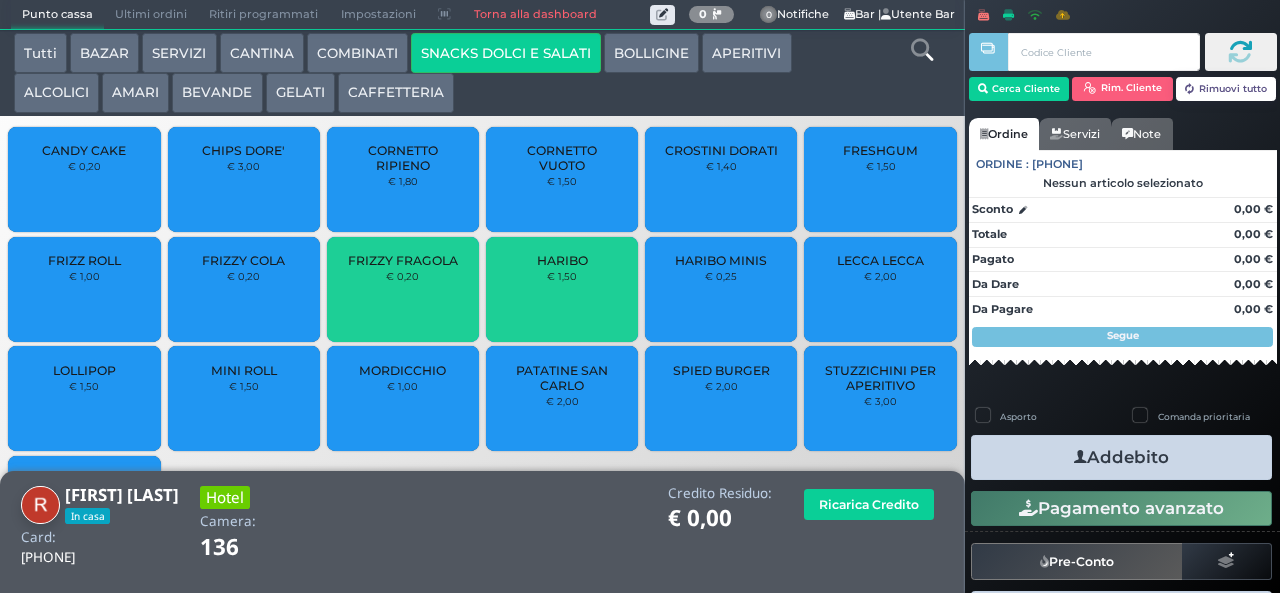 click on "€ 0,20" at bounding box center [402, 276] 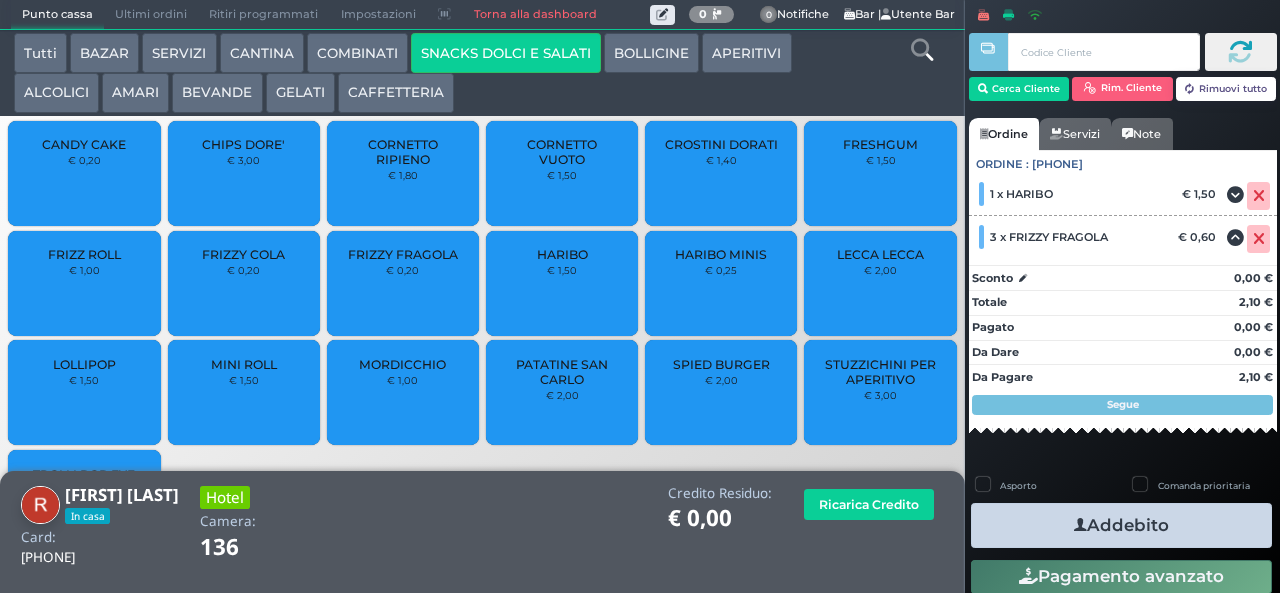 scroll, scrollTop: 0, scrollLeft: 0, axis: both 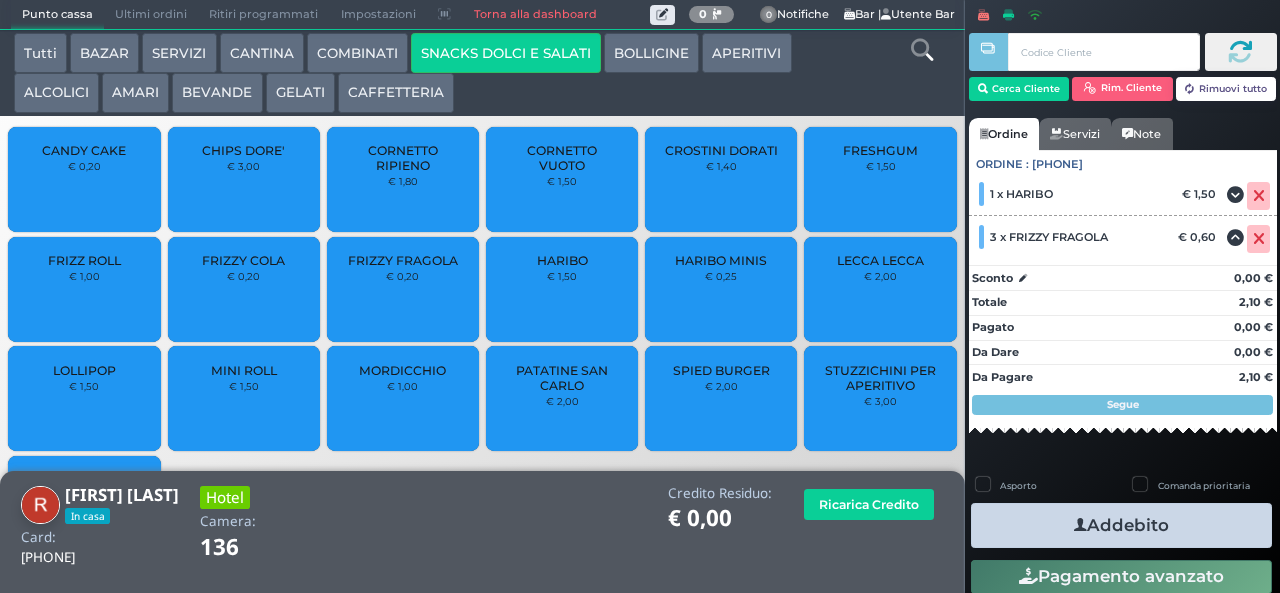click on "CHIPS DORE'
€ 3,00" at bounding box center [244, 179] 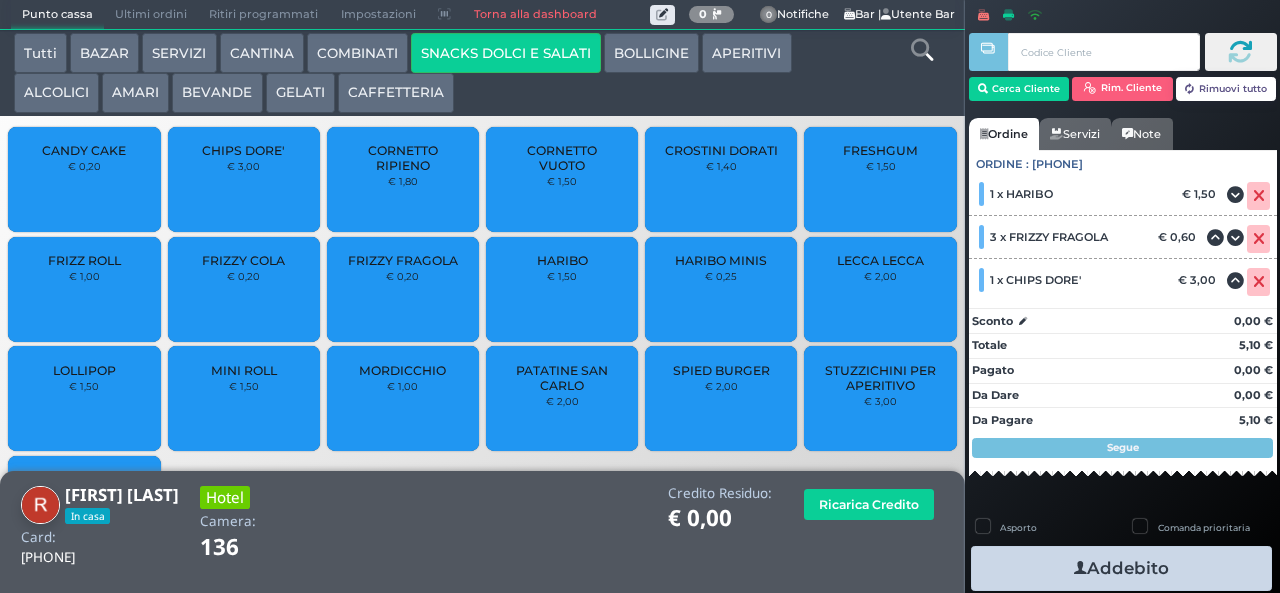 click at bounding box center (1080, 568) 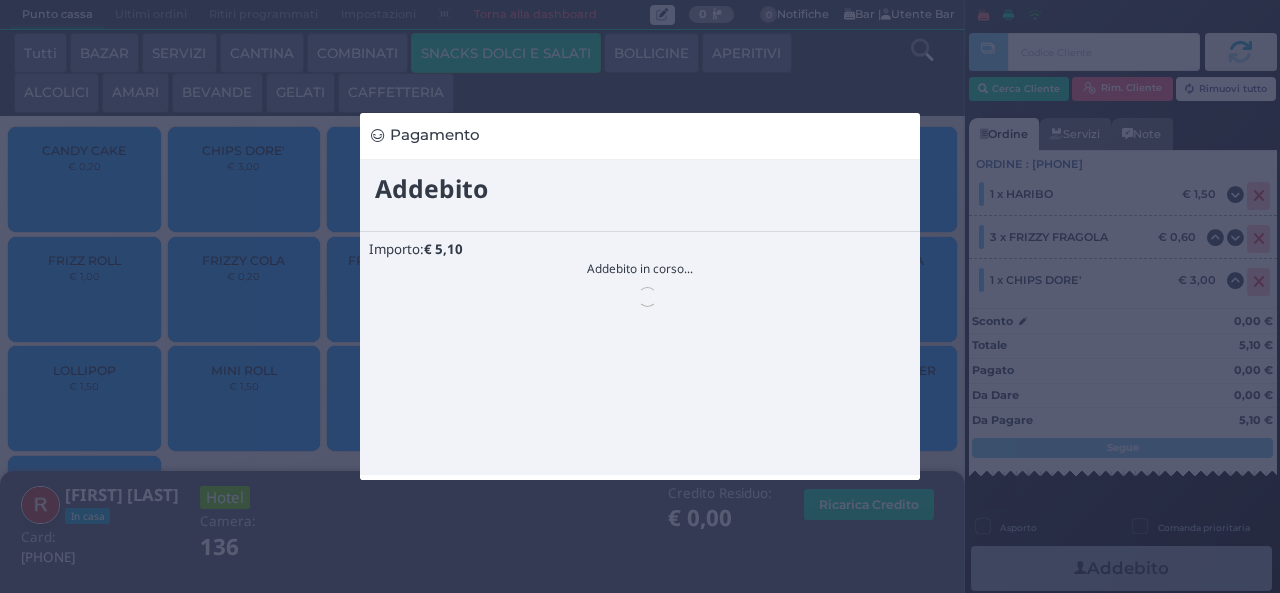 scroll, scrollTop: 0, scrollLeft: 0, axis: both 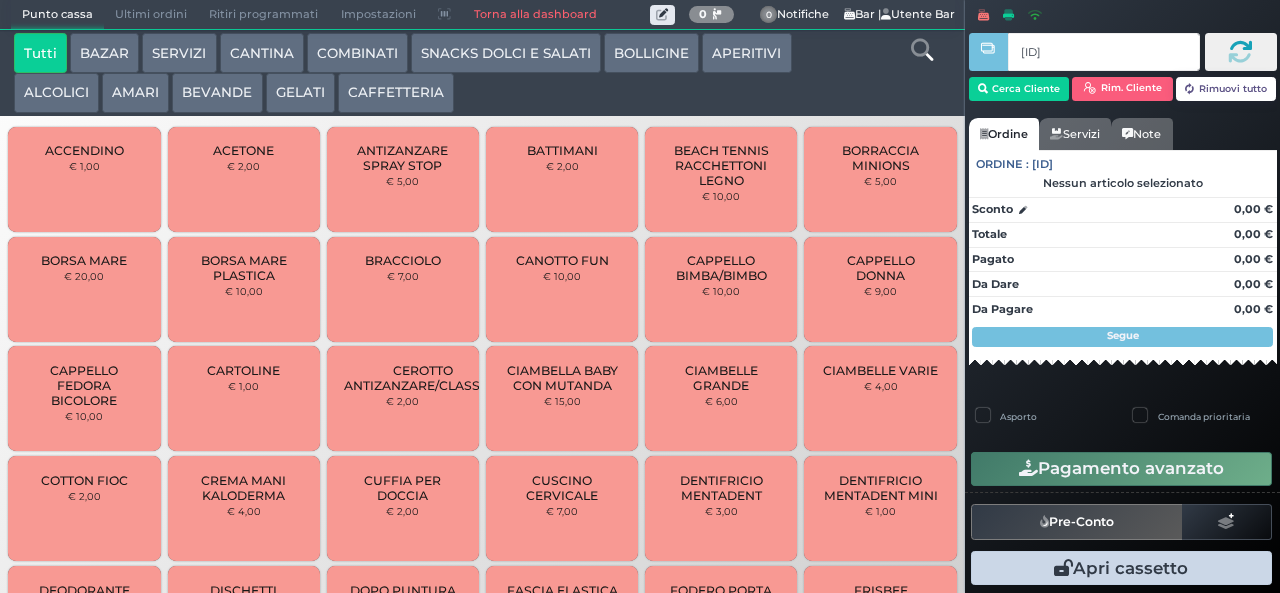 type on "[ID]" 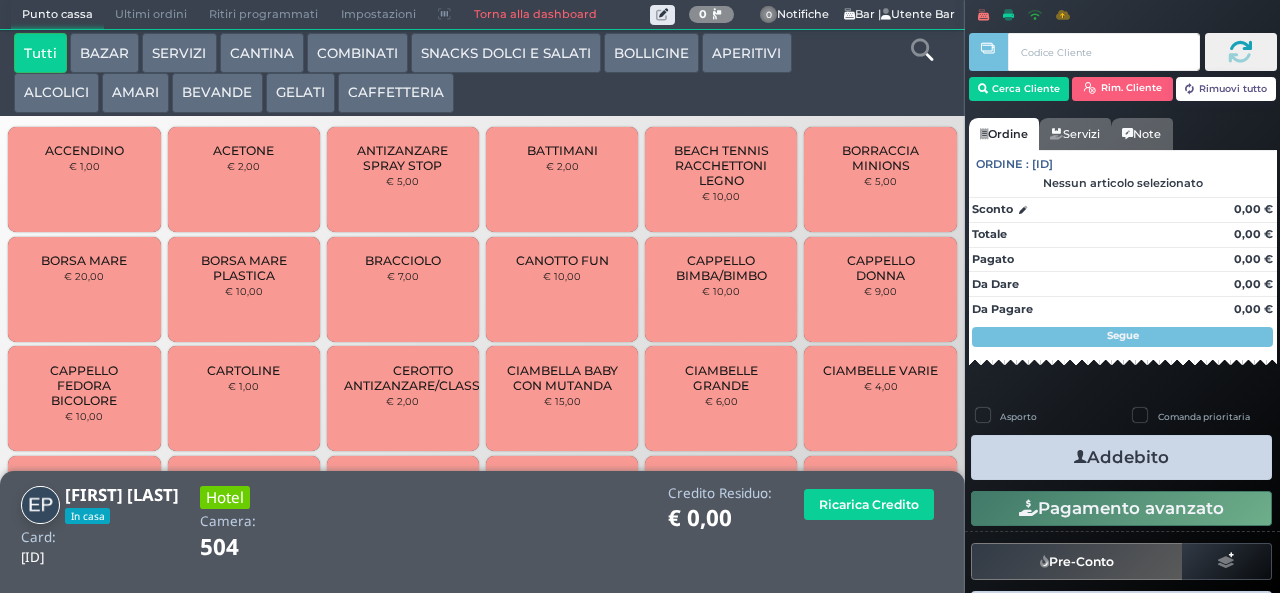 click on "COMBINATI" at bounding box center [357, 53] 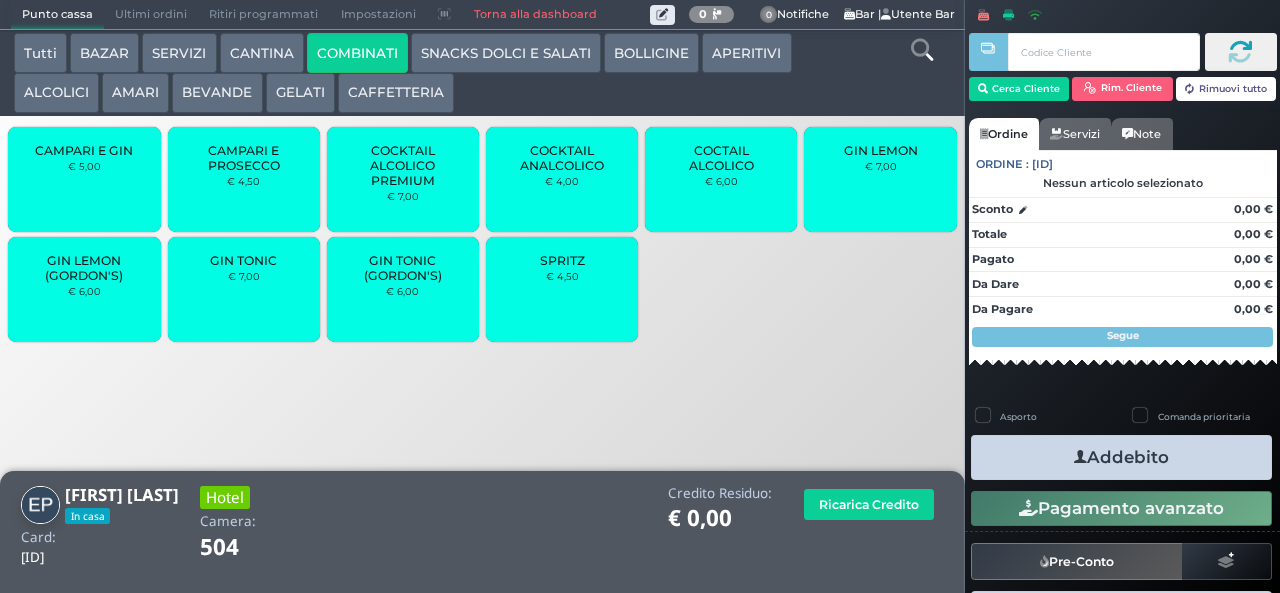click on "GIN TONIC
€ 7,00" at bounding box center [244, 289] 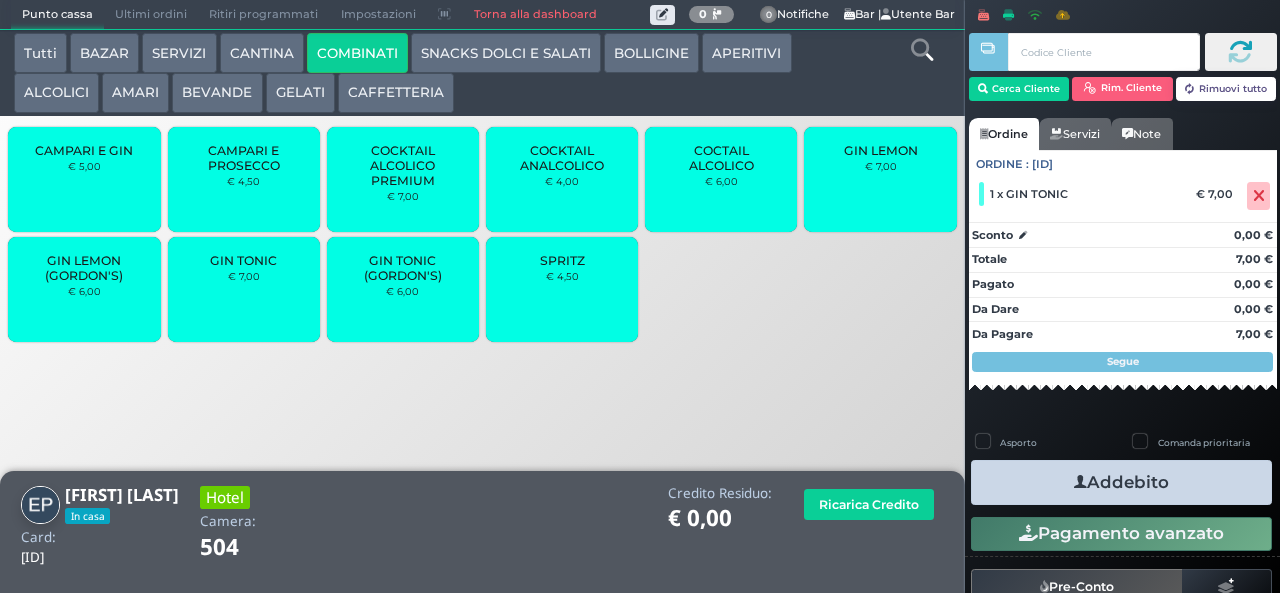 click on "Addebito" at bounding box center (1121, 482) 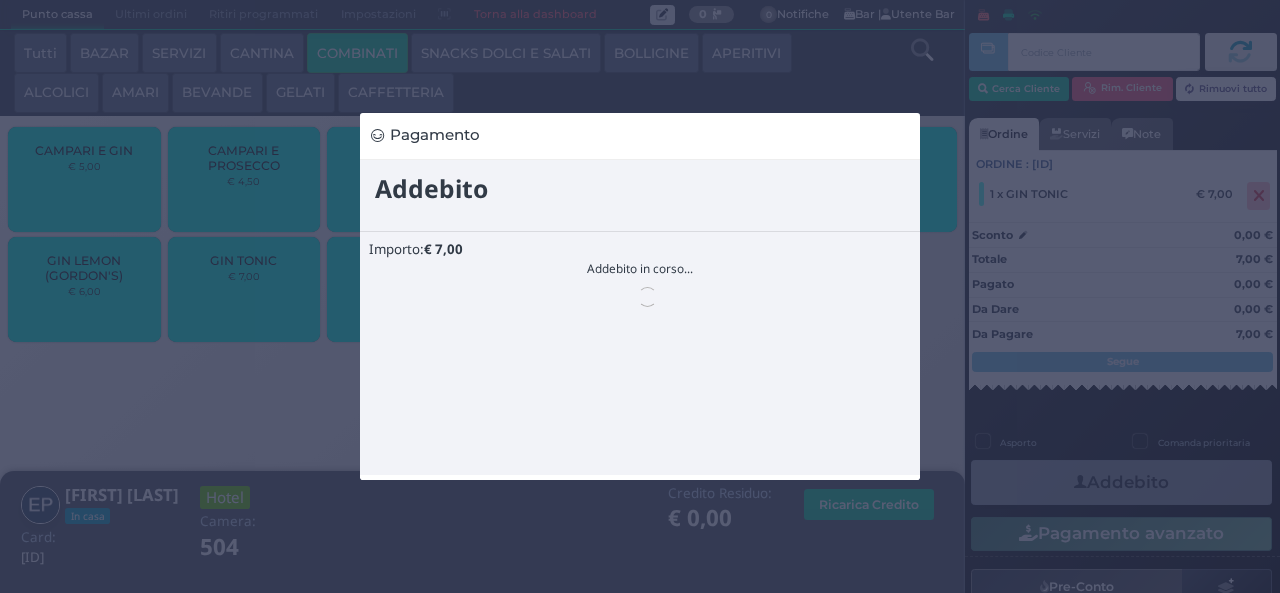 scroll, scrollTop: 0, scrollLeft: 0, axis: both 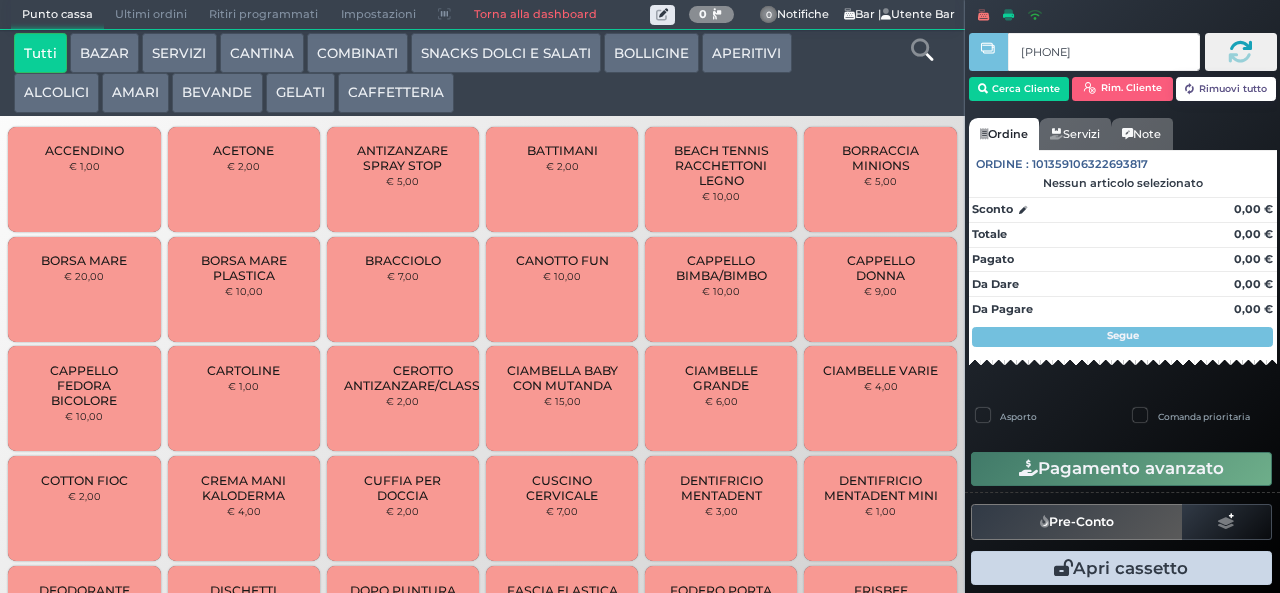 type on "e9 c9 5f bb" 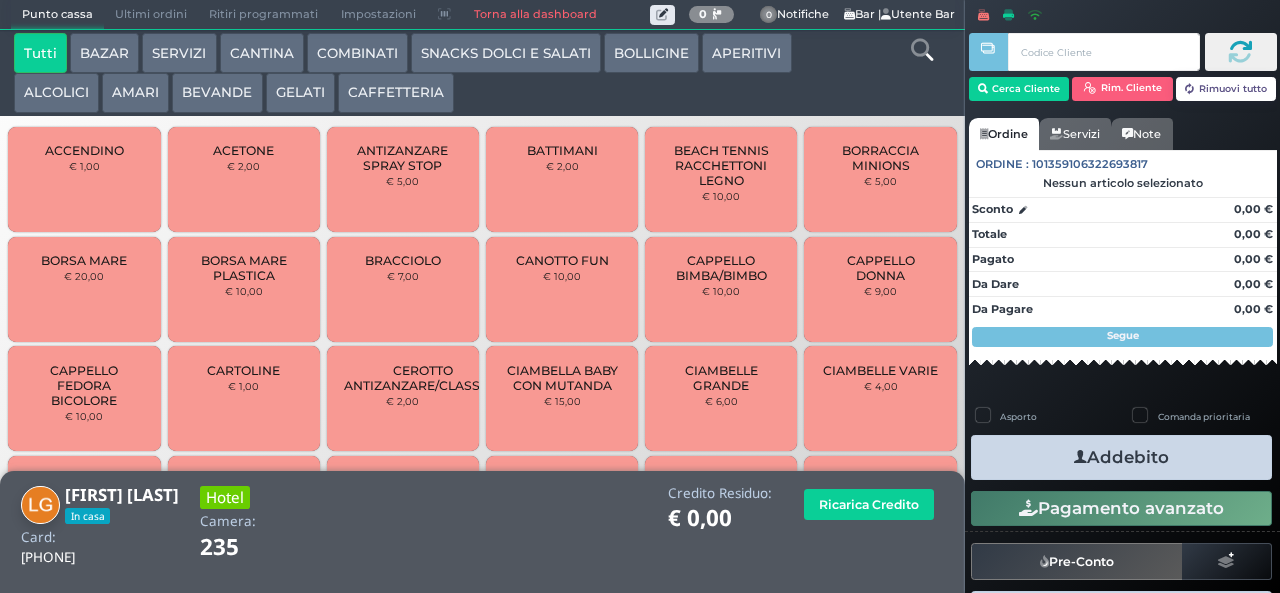 click on "SNACKS DOLCI E SALATI" at bounding box center (506, 53) 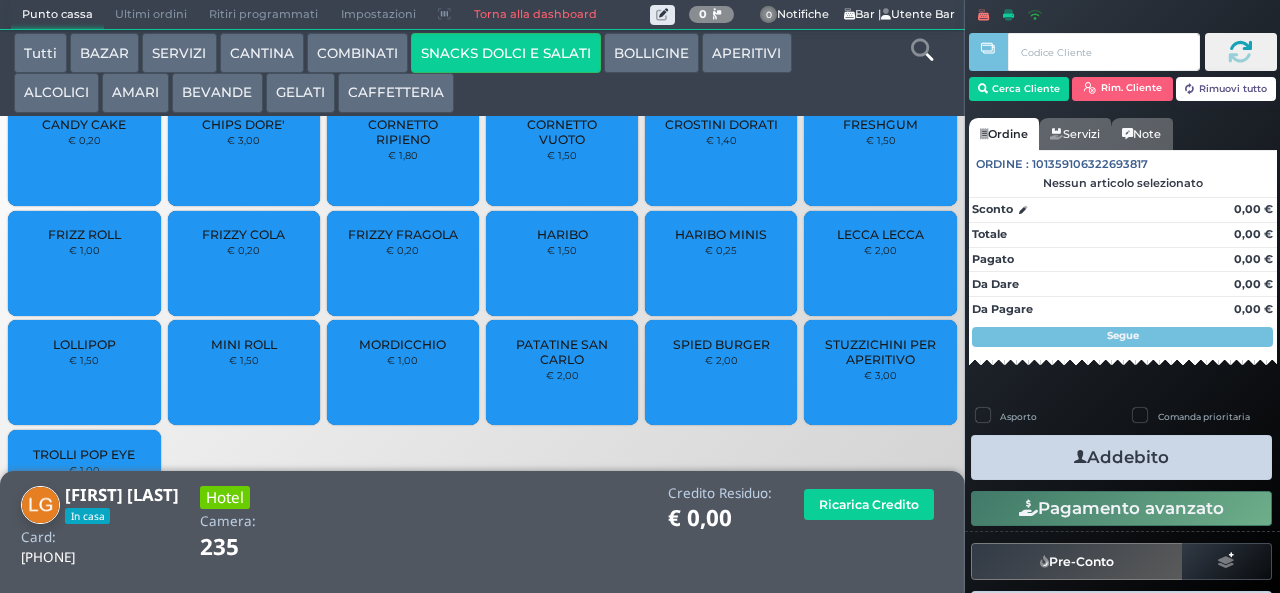 scroll, scrollTop: 0, scrollLeft: 0, axis: both 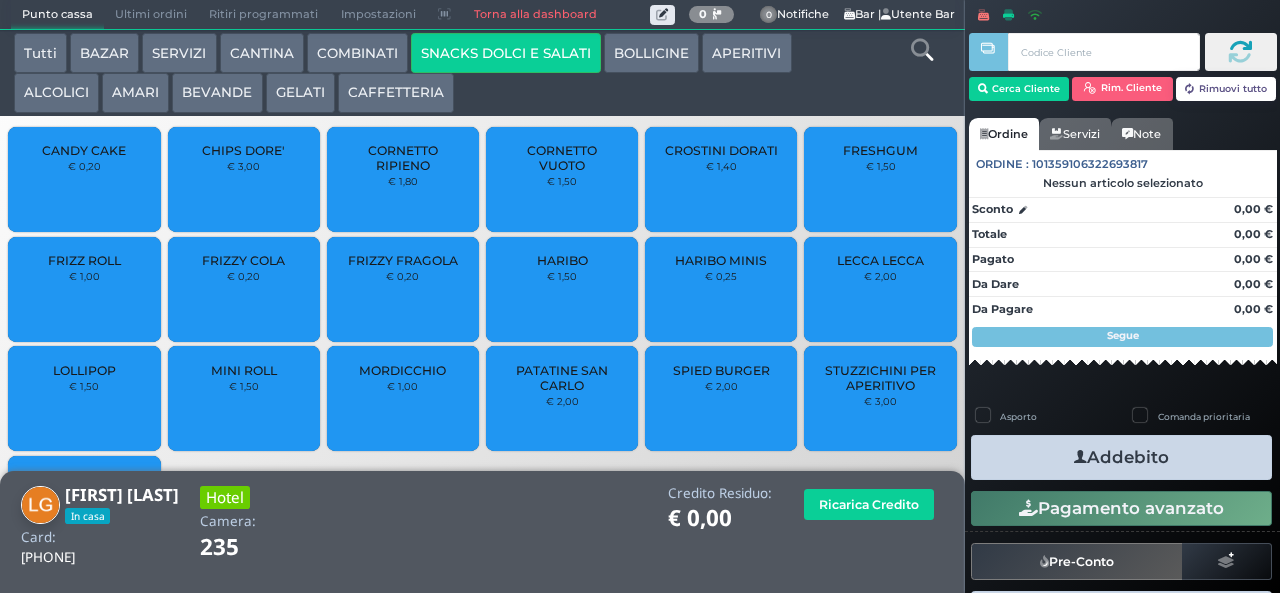 click on "FRIZZ ROLL
€ 1,00" at bounding box center (84, 289) 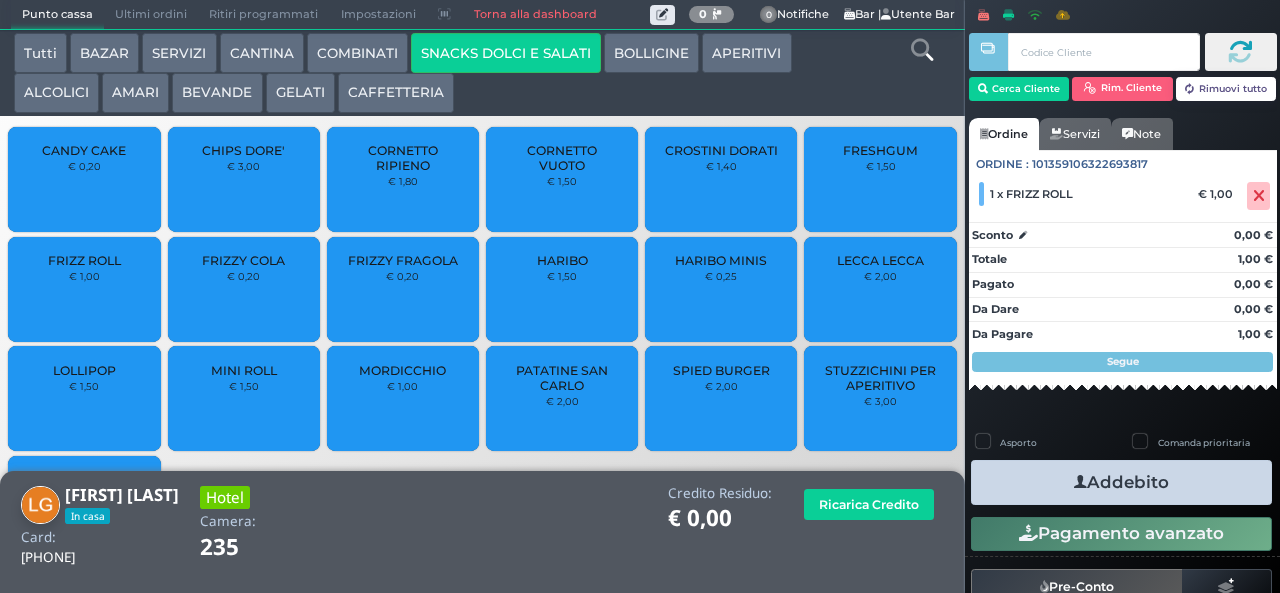 click on "Addebito" at bounding box center (1121, 482) 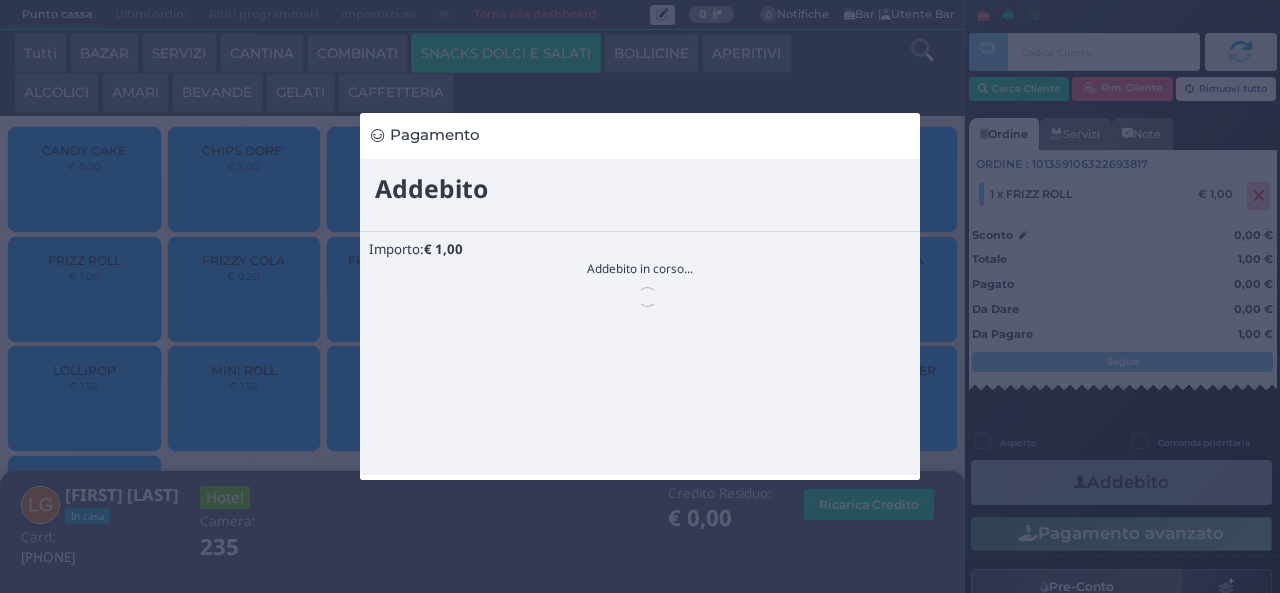 scroll, scrollTop: 0, scrollLeft: 0, axis: both 